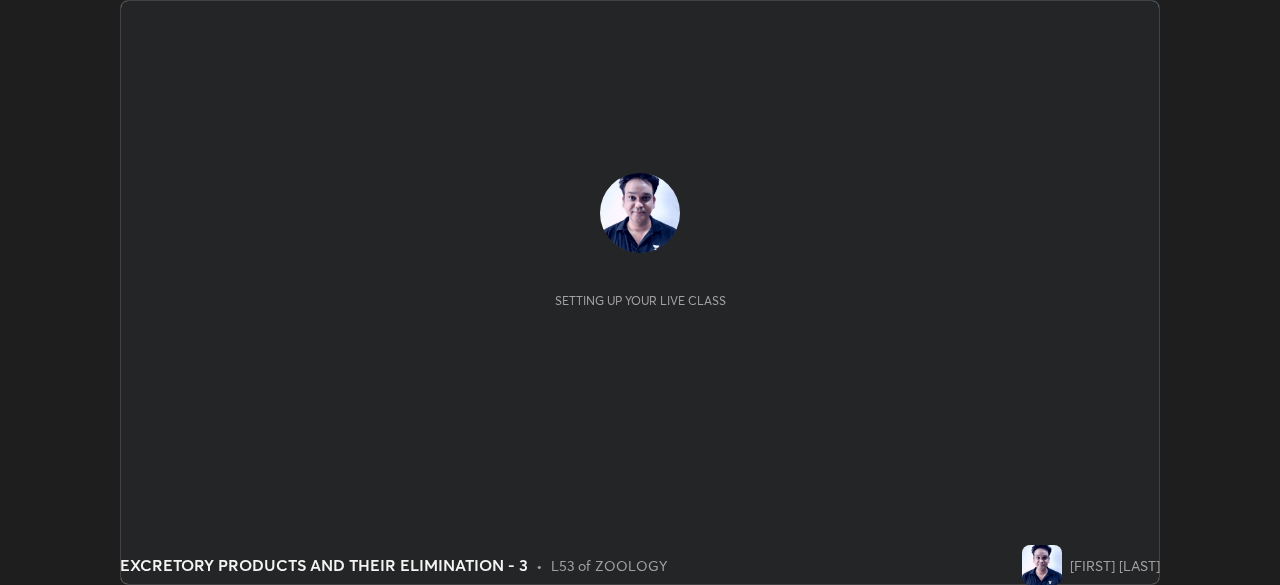 scroll, scrollTop: 0, scrollLeft: 0, axis: both 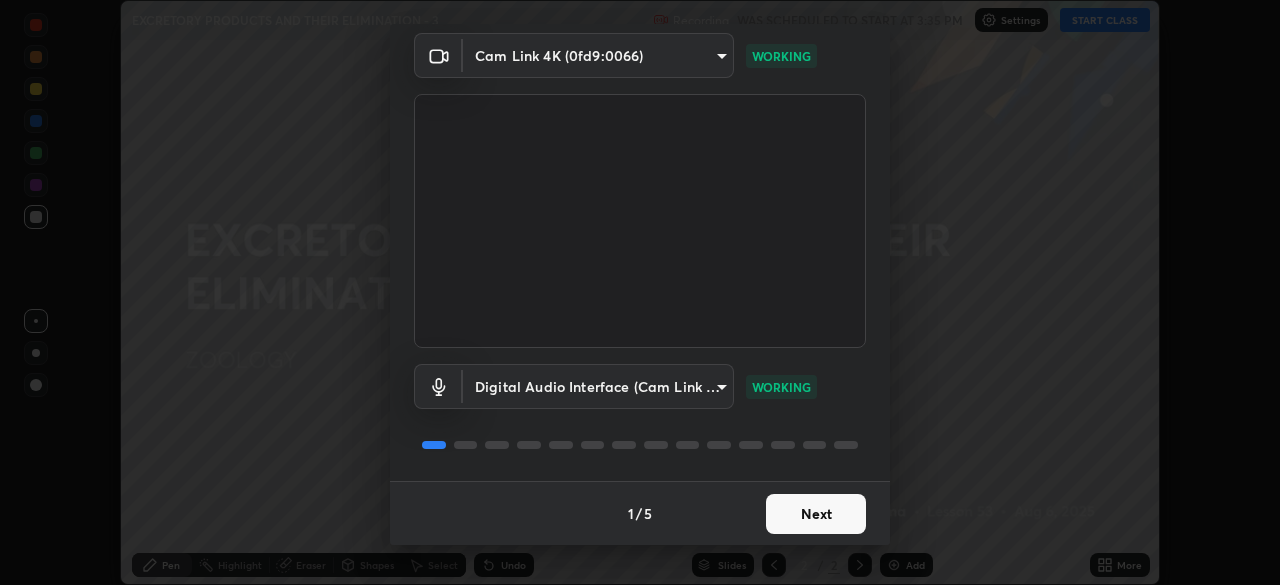 click on "Next" at bounding box center [816, 514] 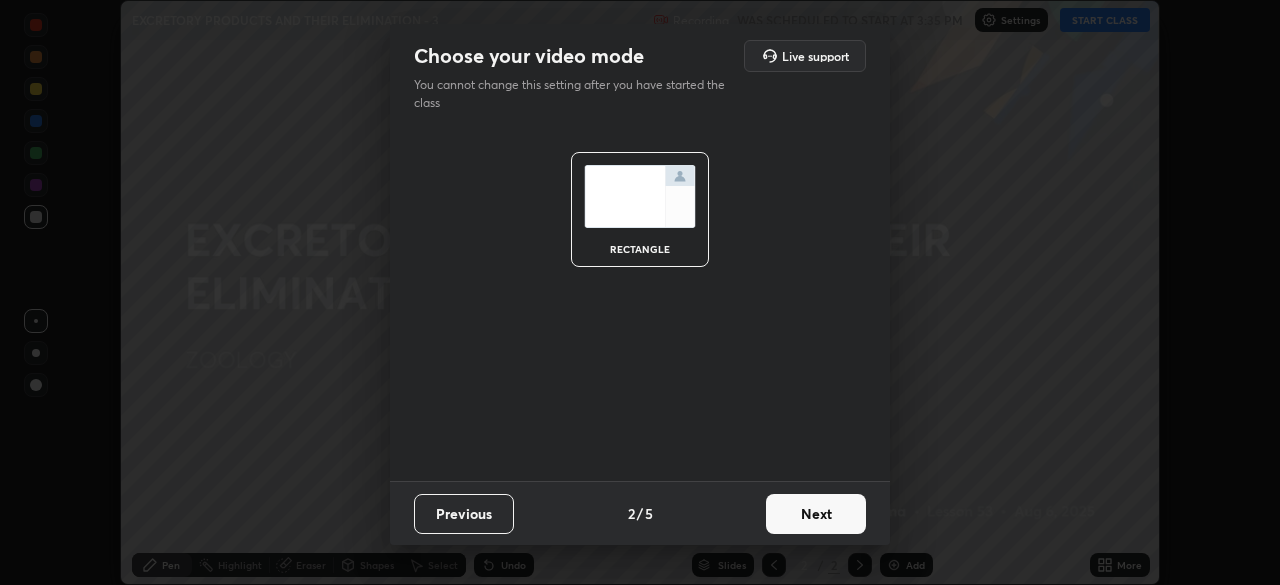 scroll, scrollTop: 0, scrollLeft: 0, axis: both 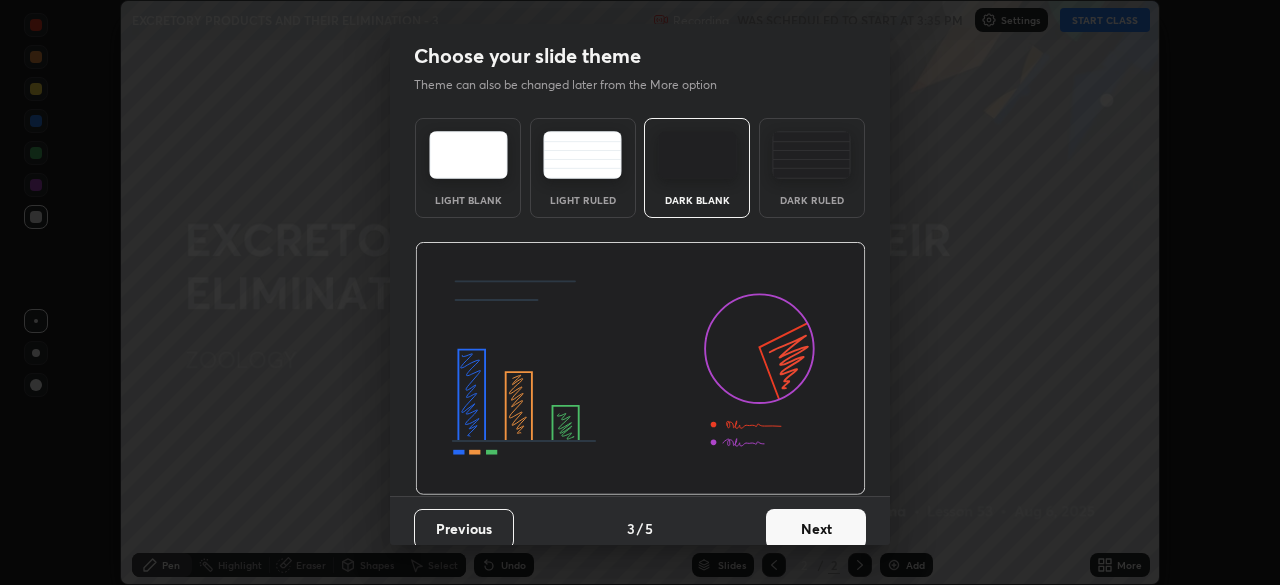 click on "Next" at bounding box center (816, 529) 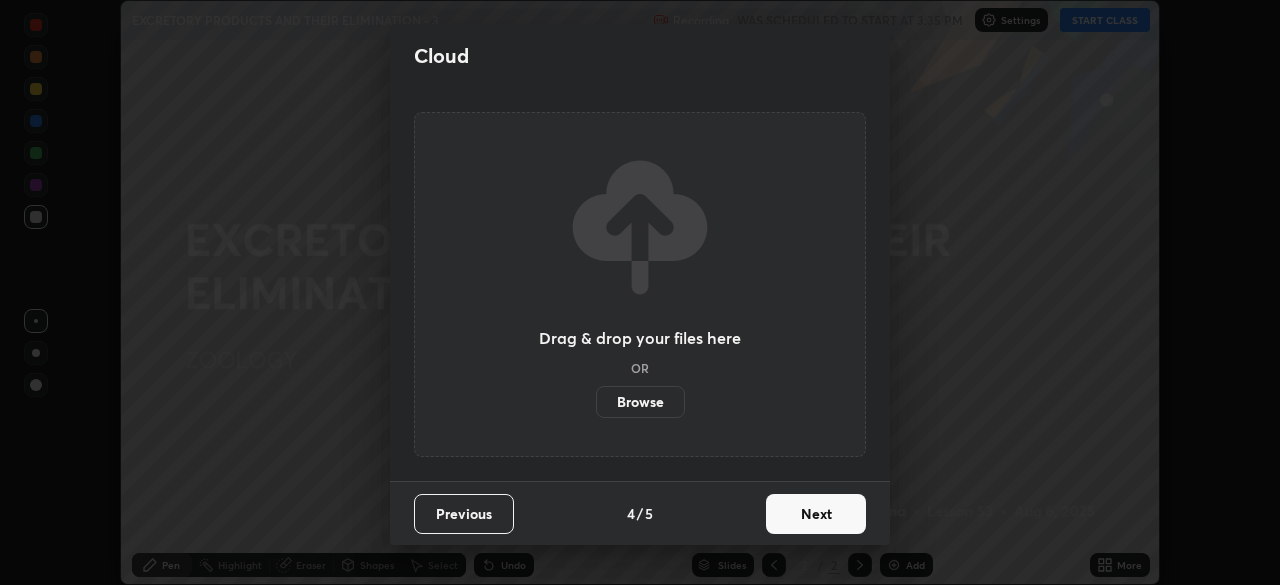 click on "Next" at bounding box center (816, 514) 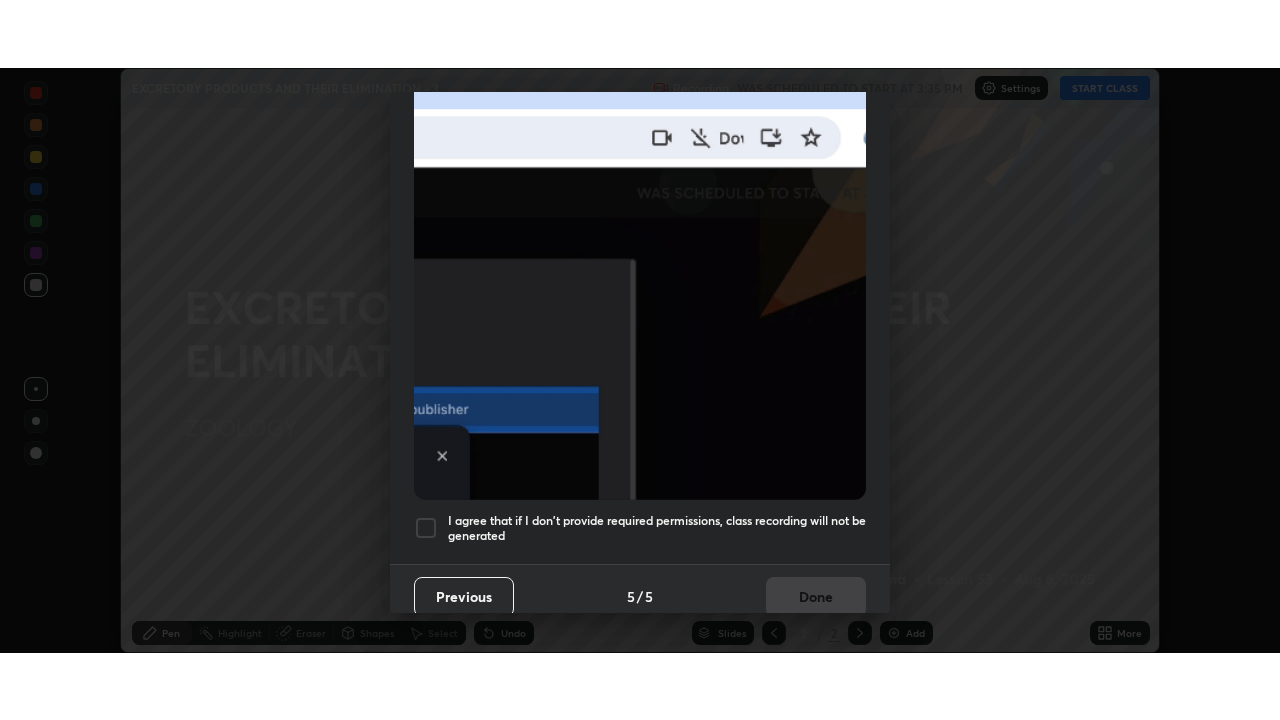 scroll, scrollTop: 479, scrollLeft: 0, axis: vertical 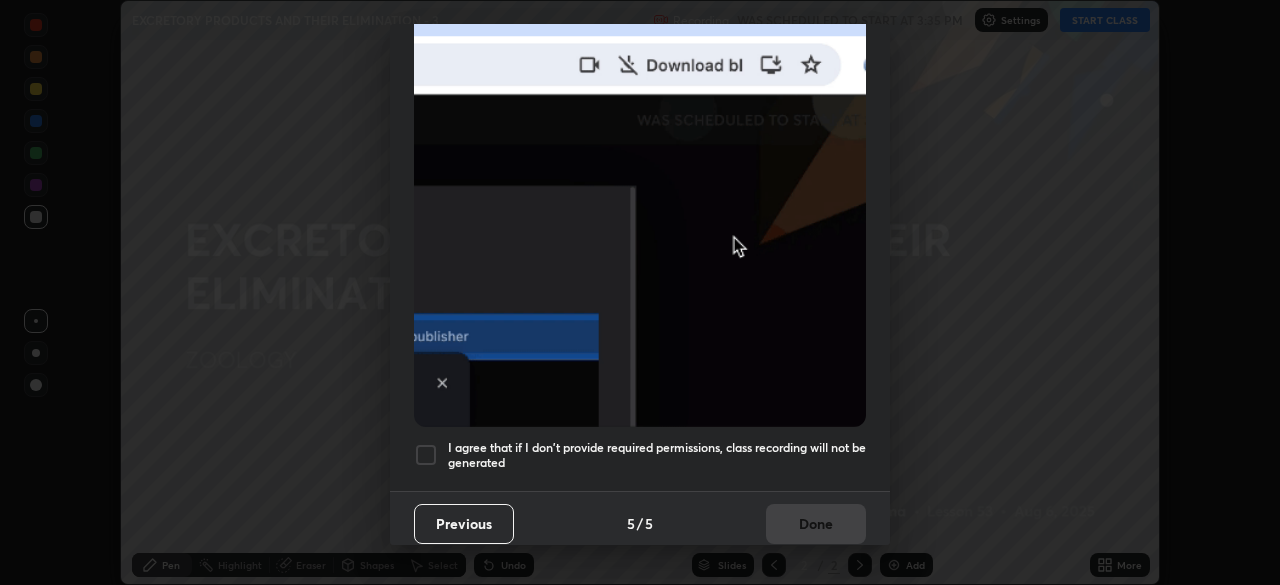 click at bounding box center [426, 455] 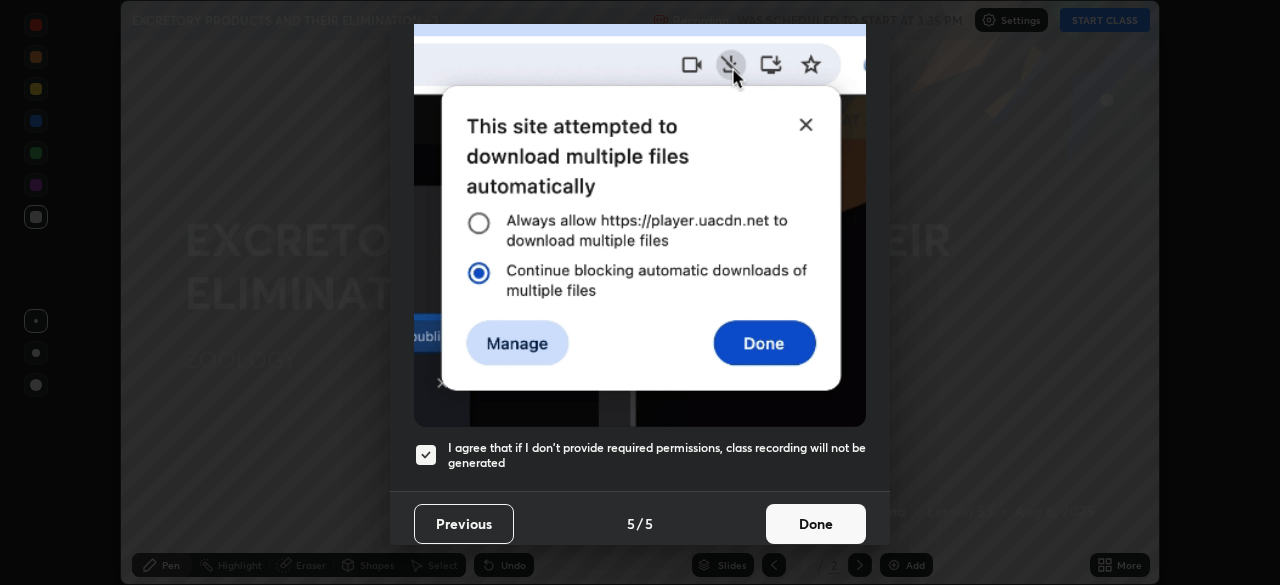 click on "Done" at bounding box center [816, 524] 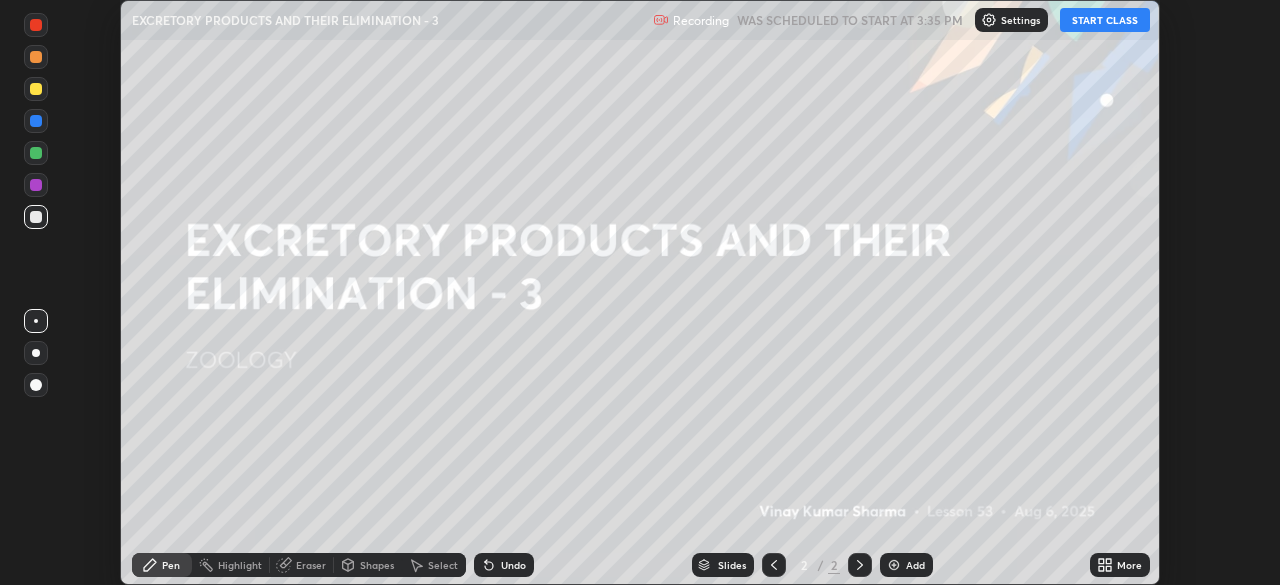 click 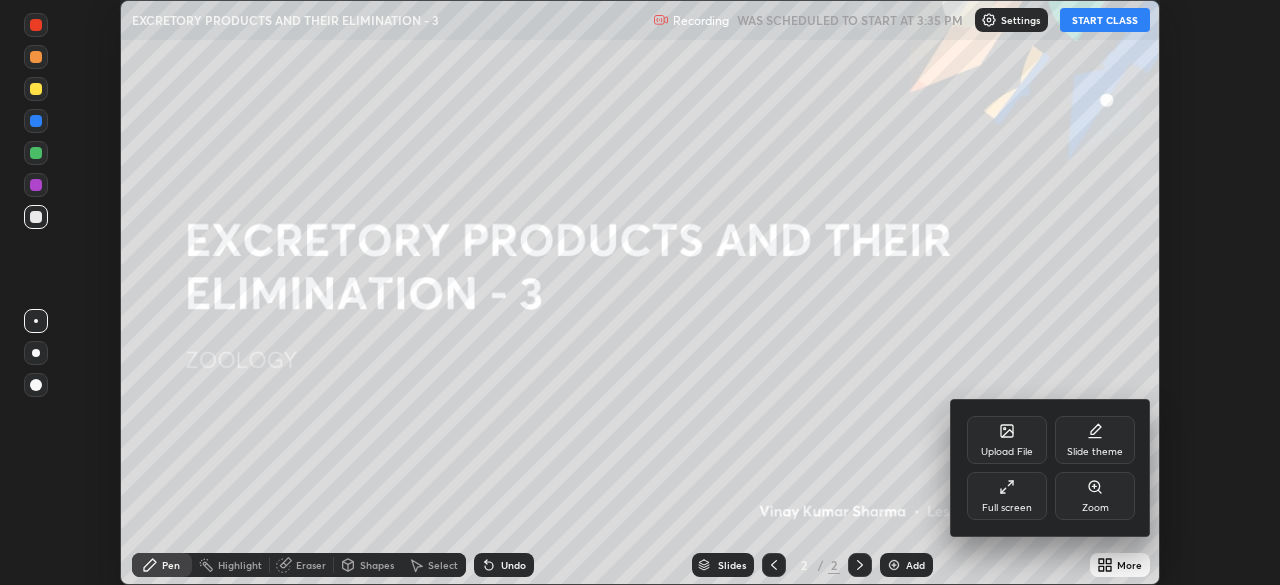 click on "Full screen" at bounding box center [1007, 496] 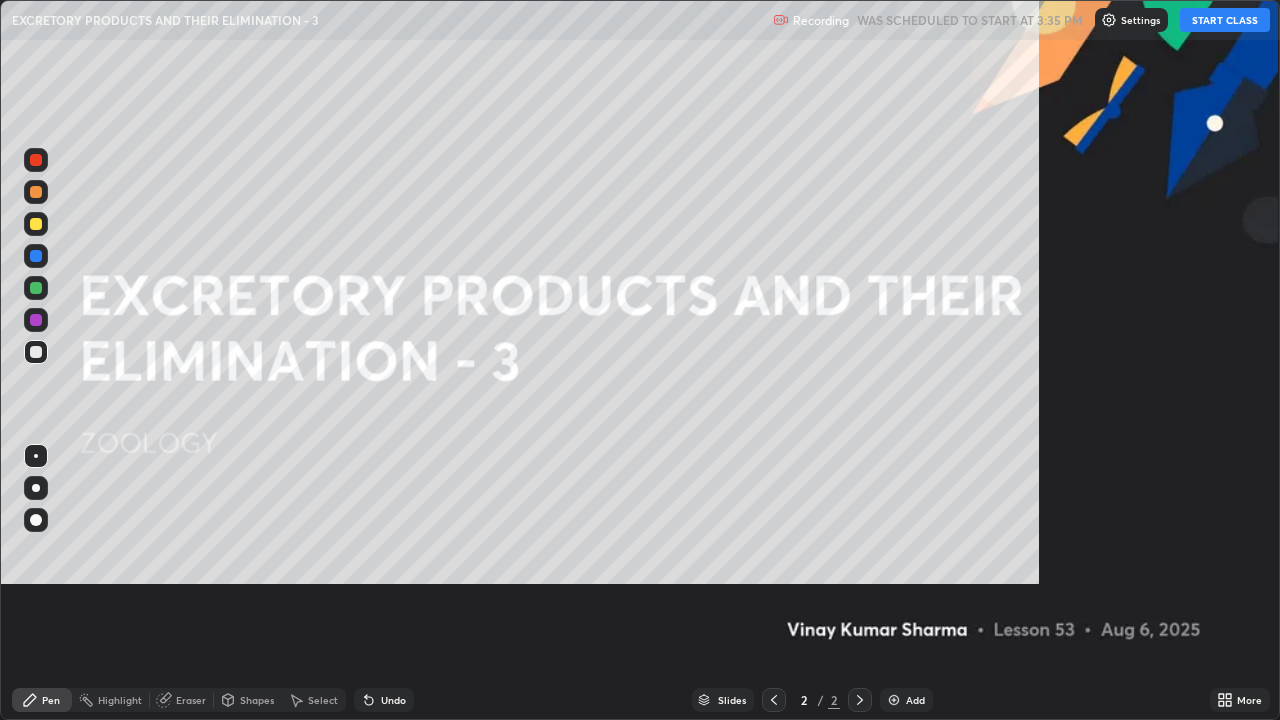 scroll, scrollTop: 99280, scrollLeft: 98720, axis: both 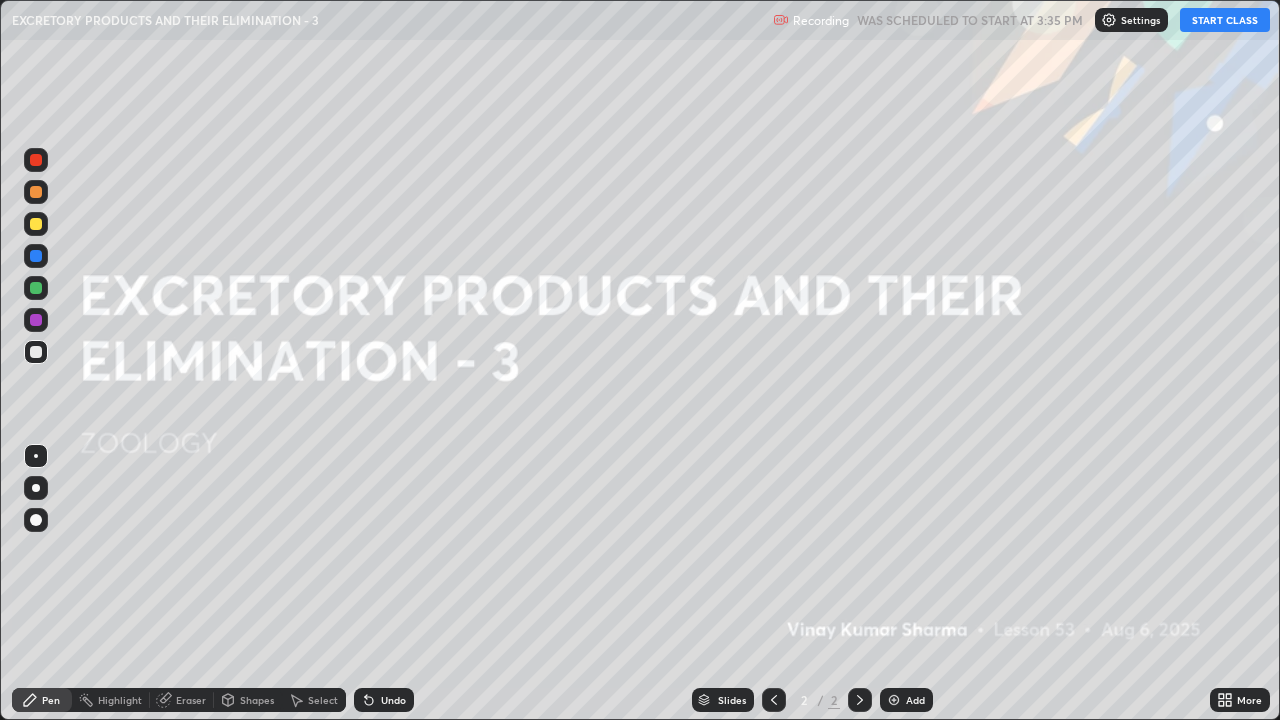 click on "START CLASS" at bounding box center [1225, 20] 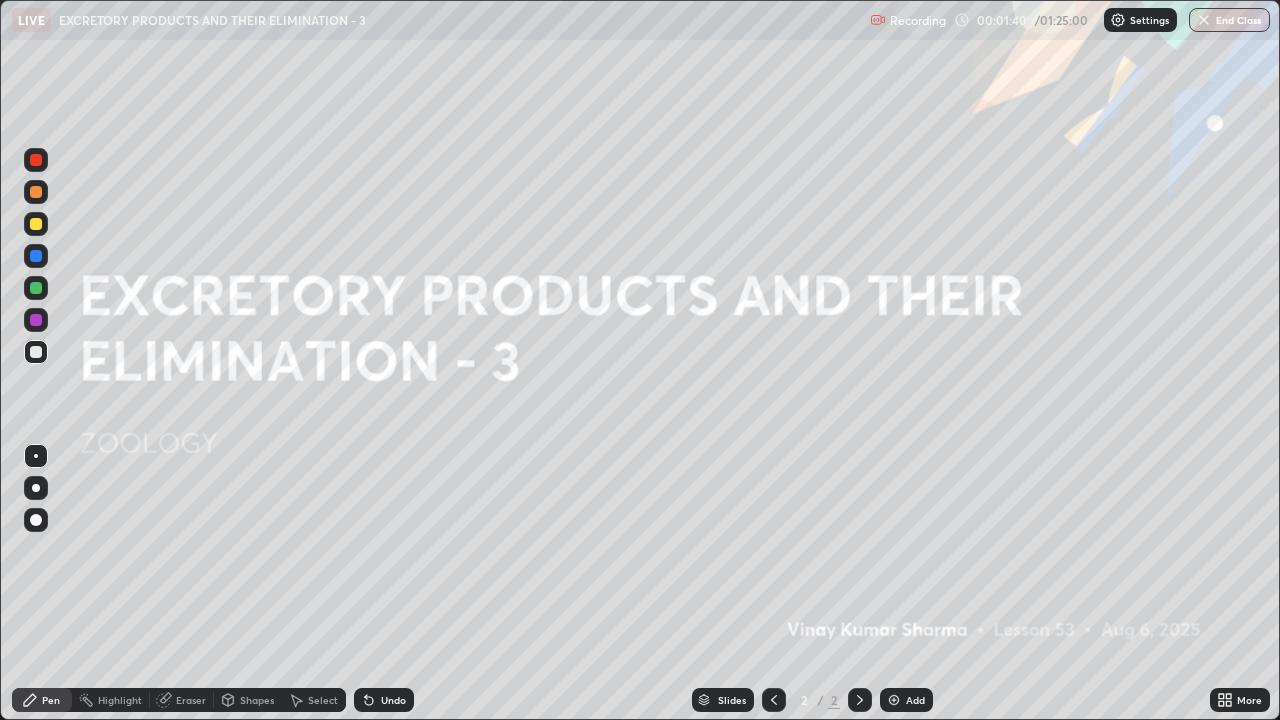 click at bounding box center [894, 700] 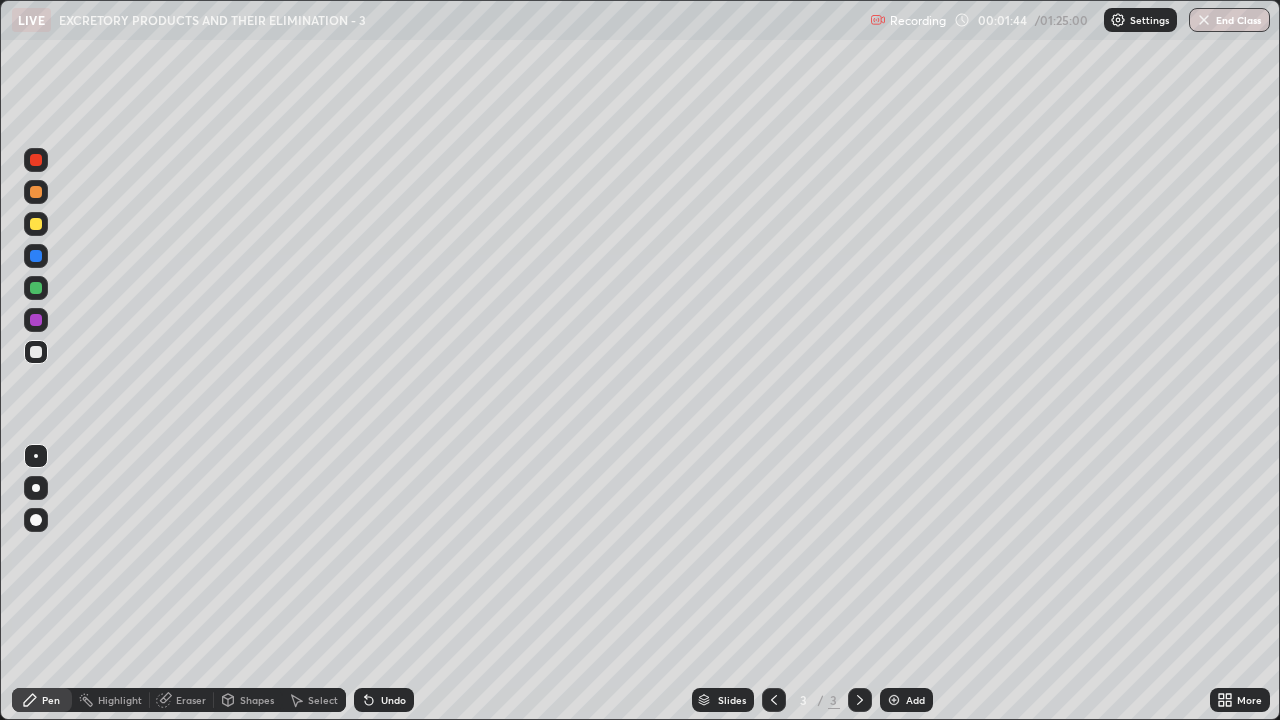 click at bounding box center (36, 352) 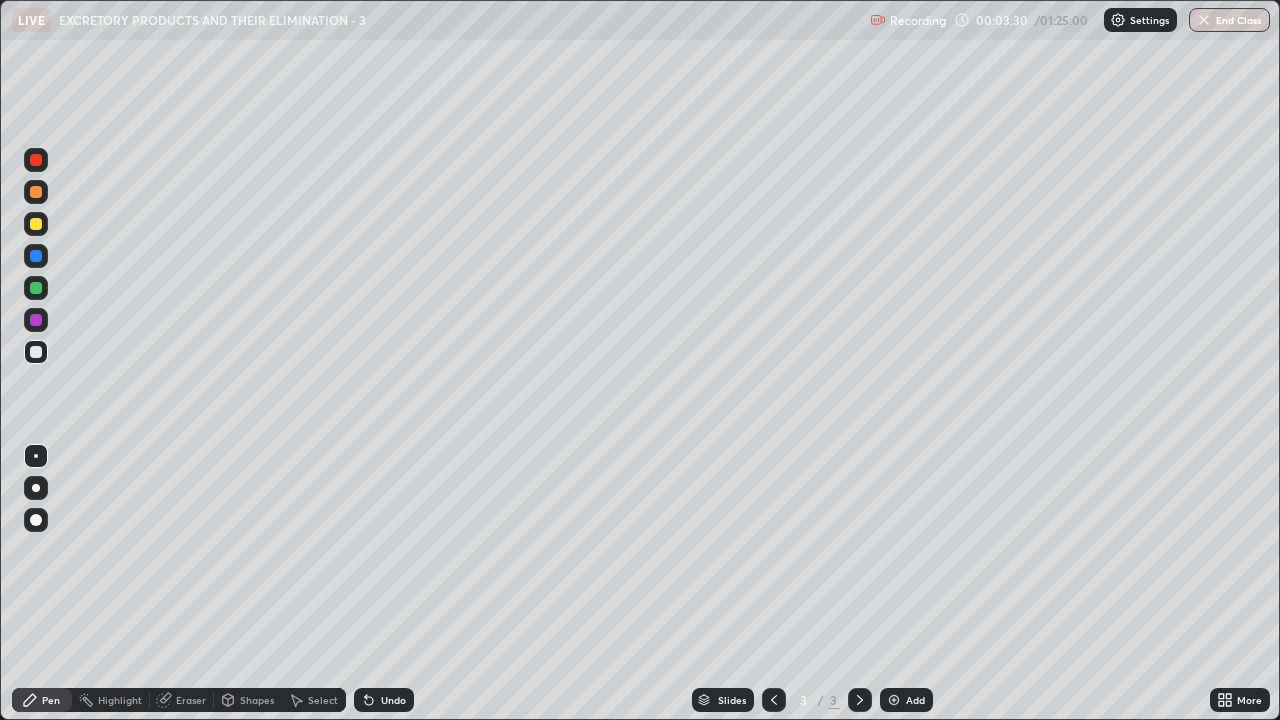 click at bounding box center [36, 288] 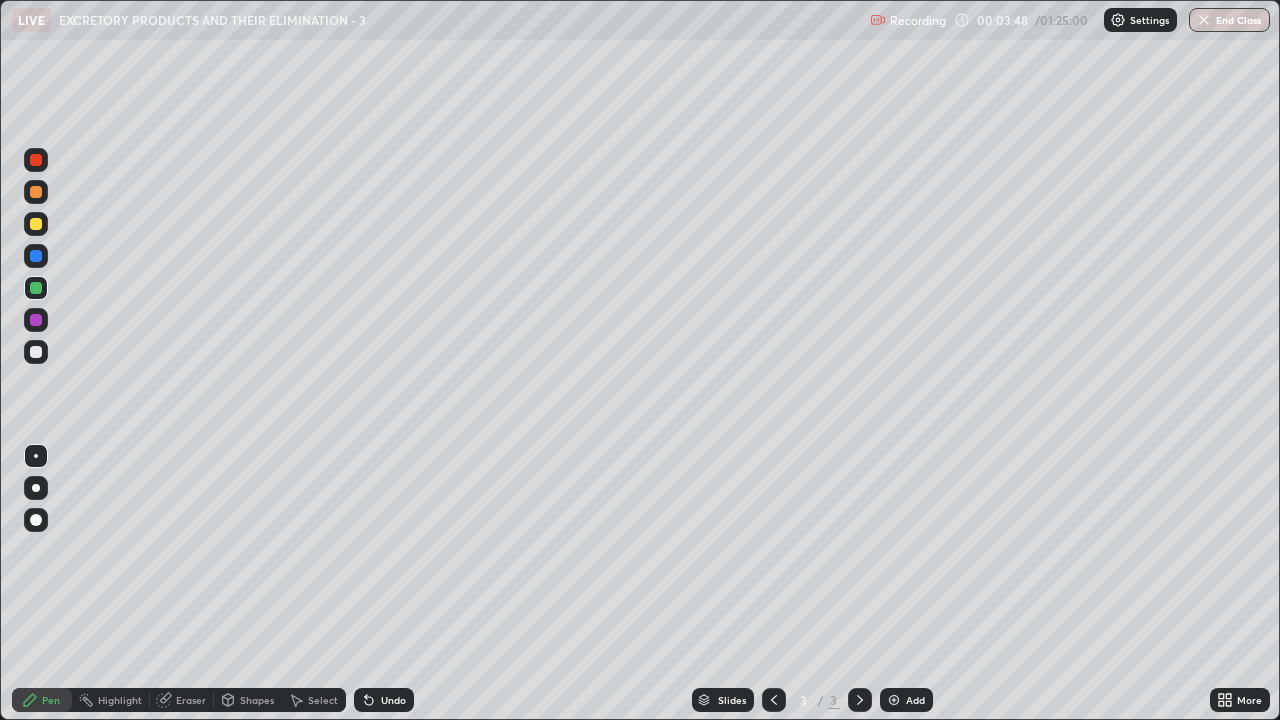 click at bounding box center [36, 352] 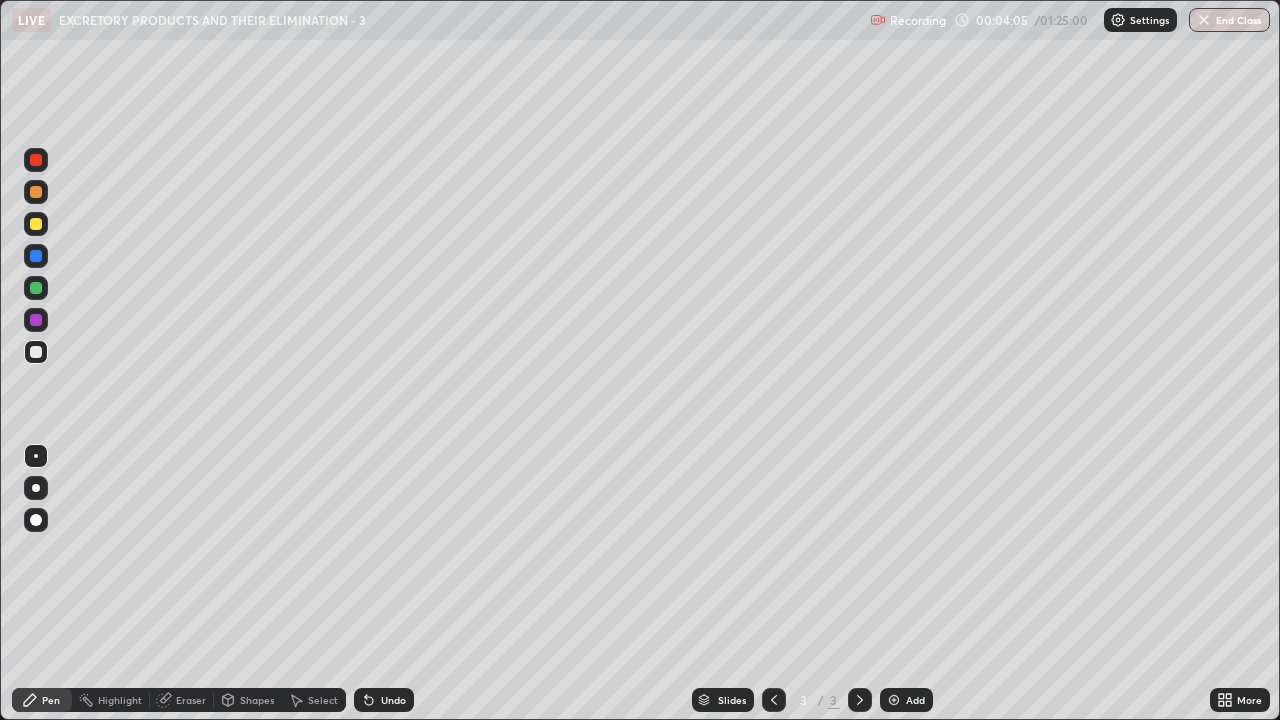 click at bounding box center (36, 224) 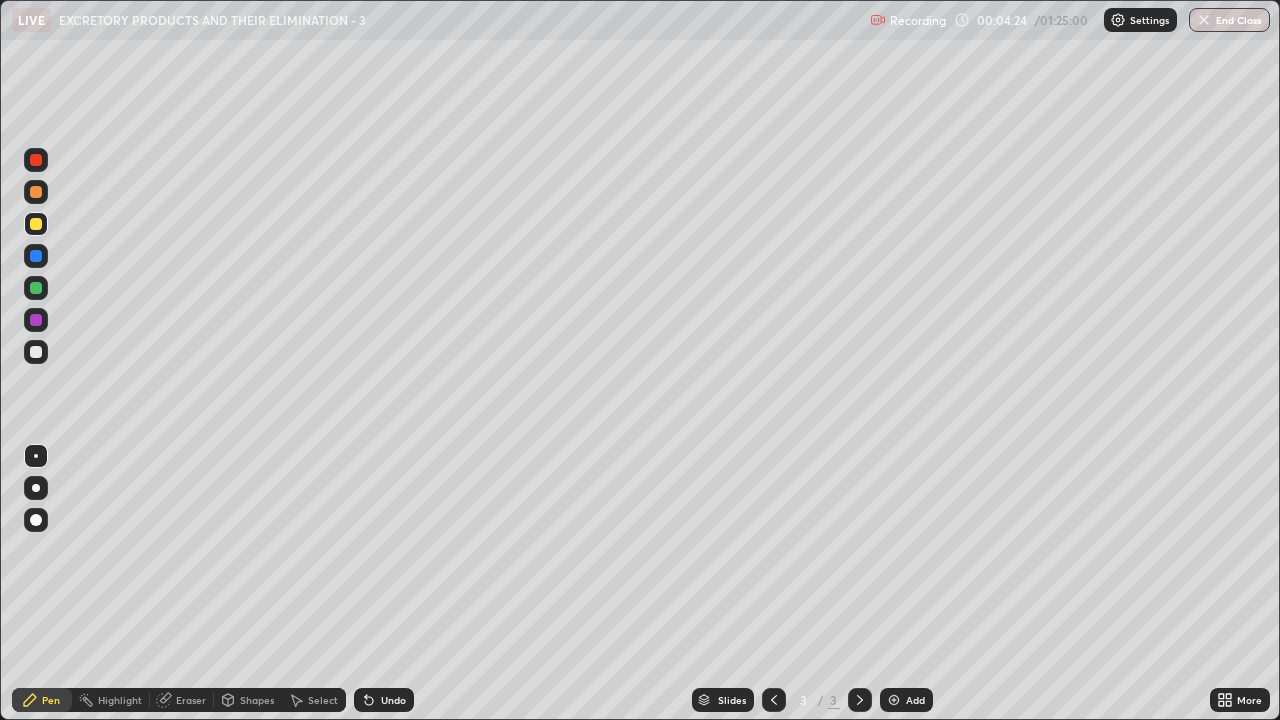 click at bounding box center [36, 256] 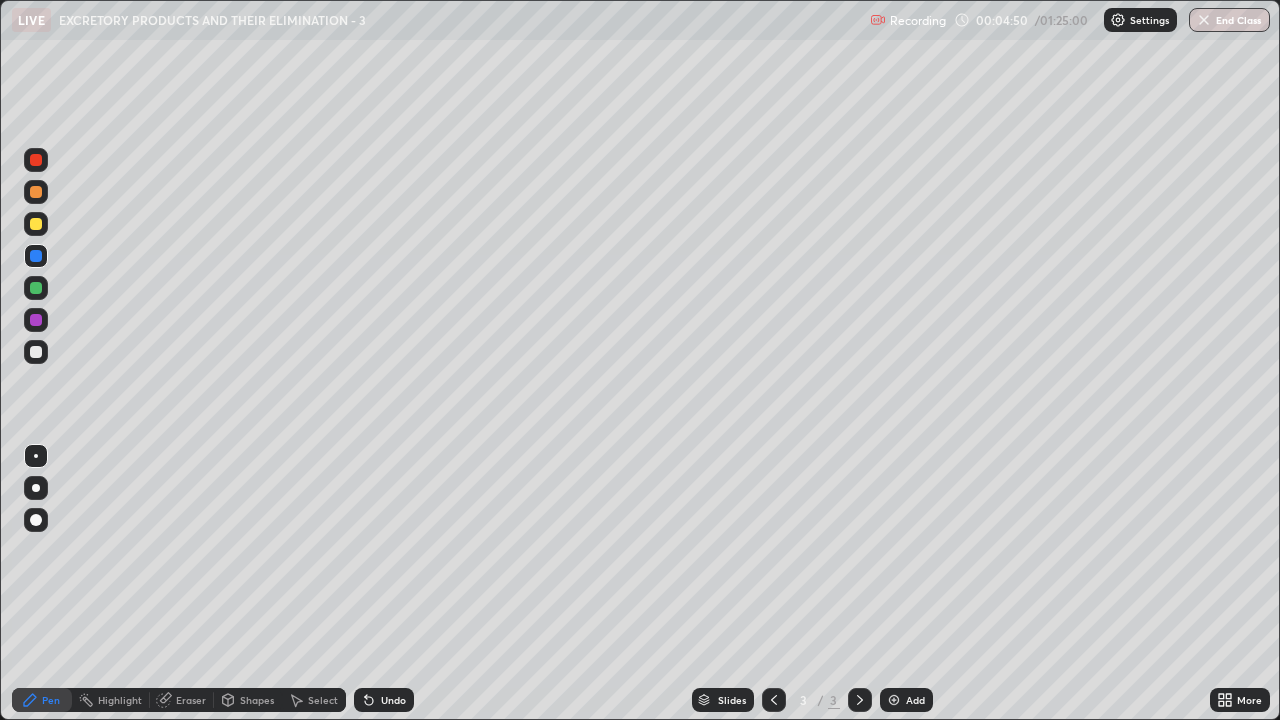 click at bounding box center (36, 192) 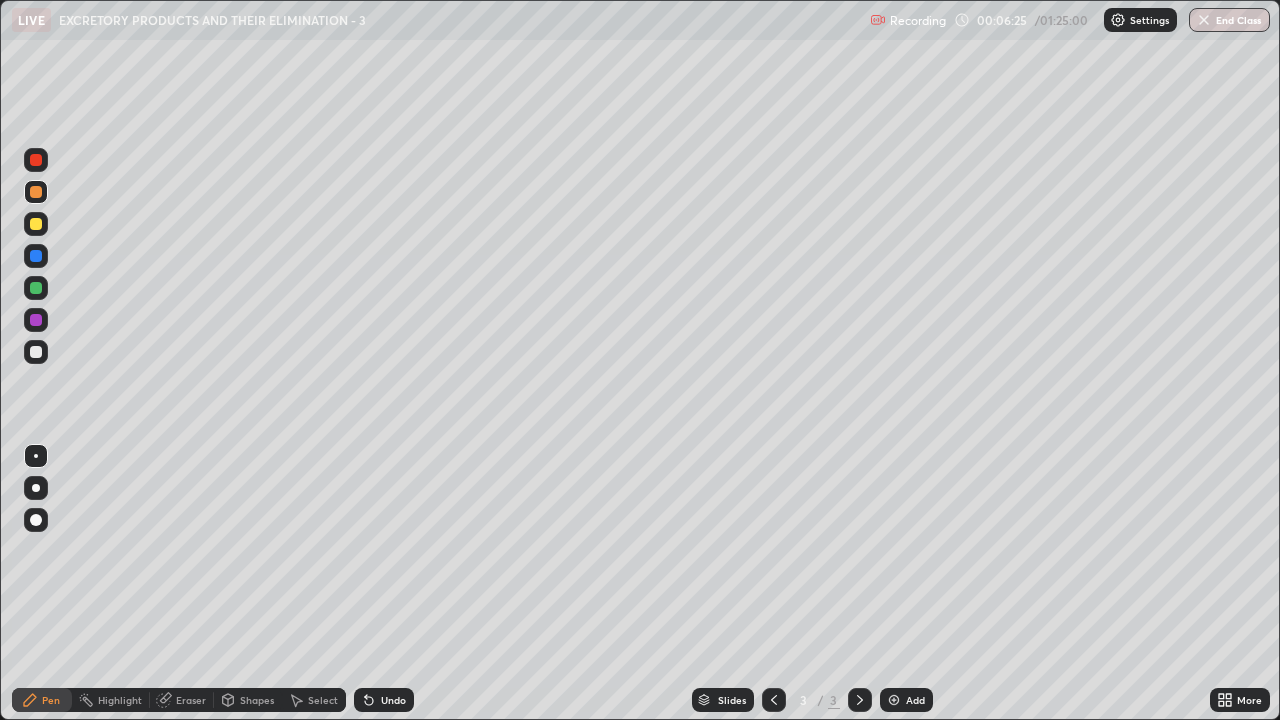 click at bounding box center (36, 352) 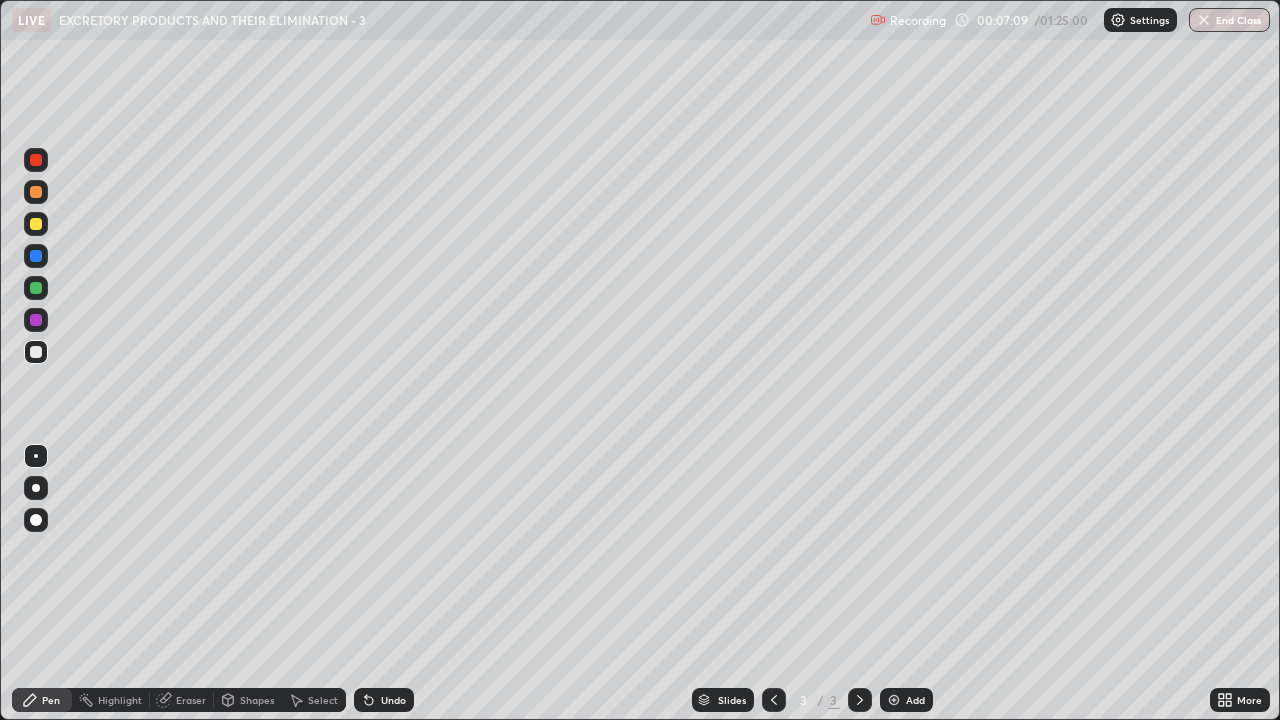 click at bounding box center [36, 256] 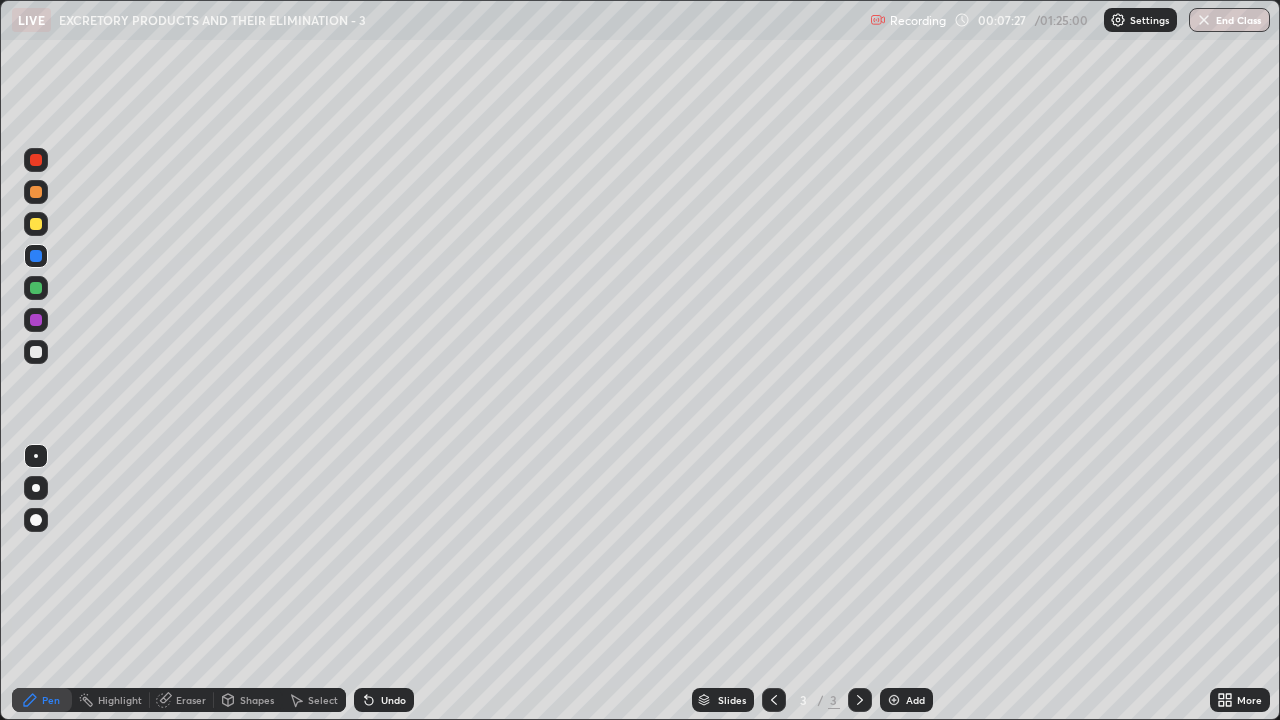 click at bounding box center [36, 192] 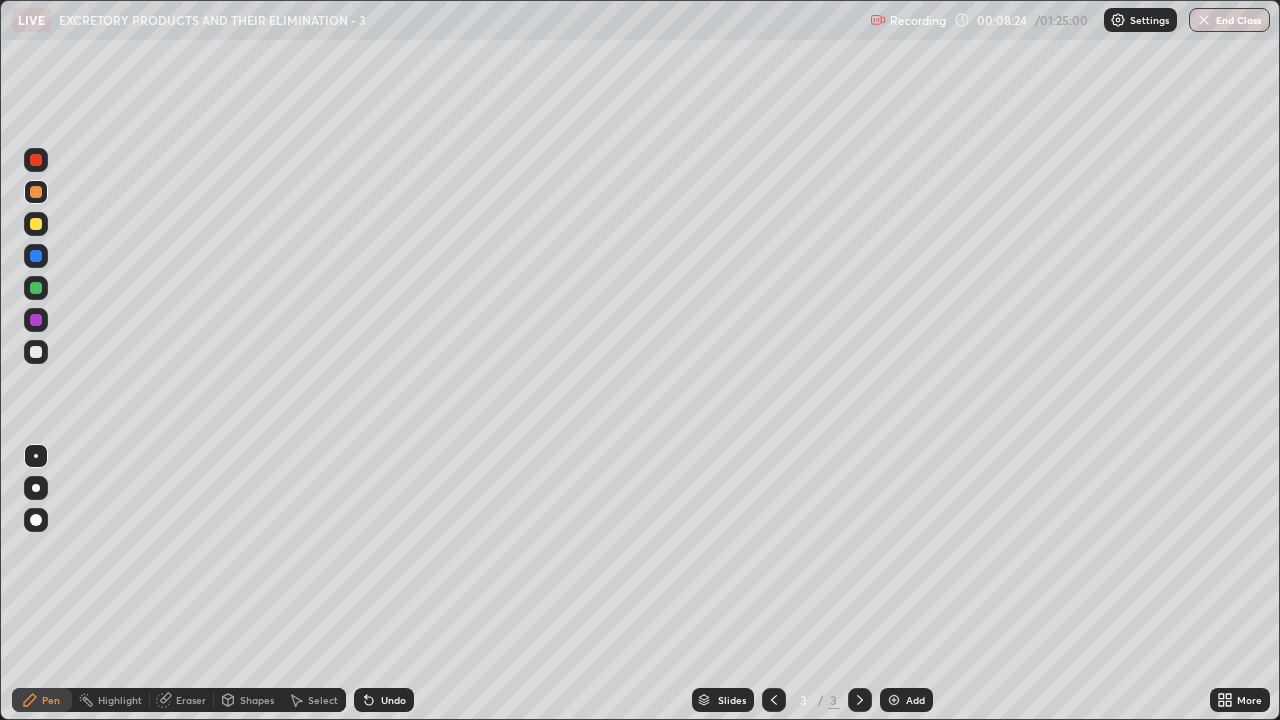 click on "Slides 3 / 3 Add" at bounding box center [812, 700] 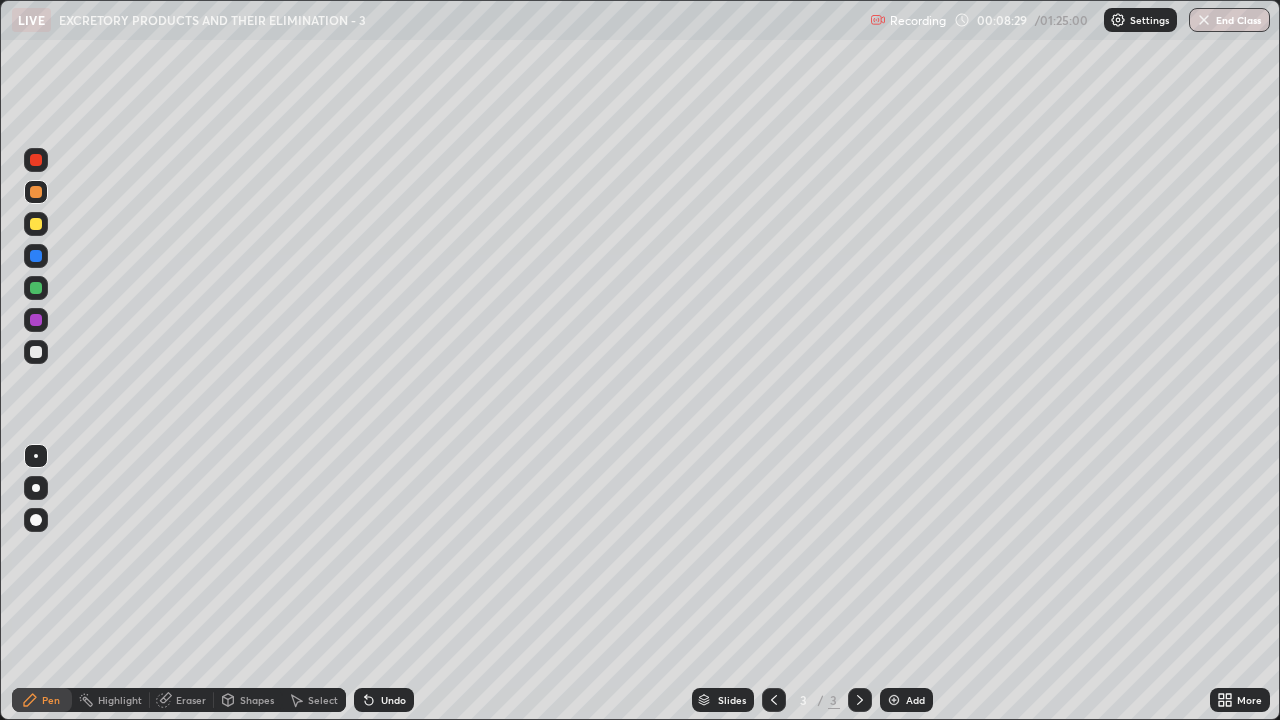 click at bounding box center [36, 352] 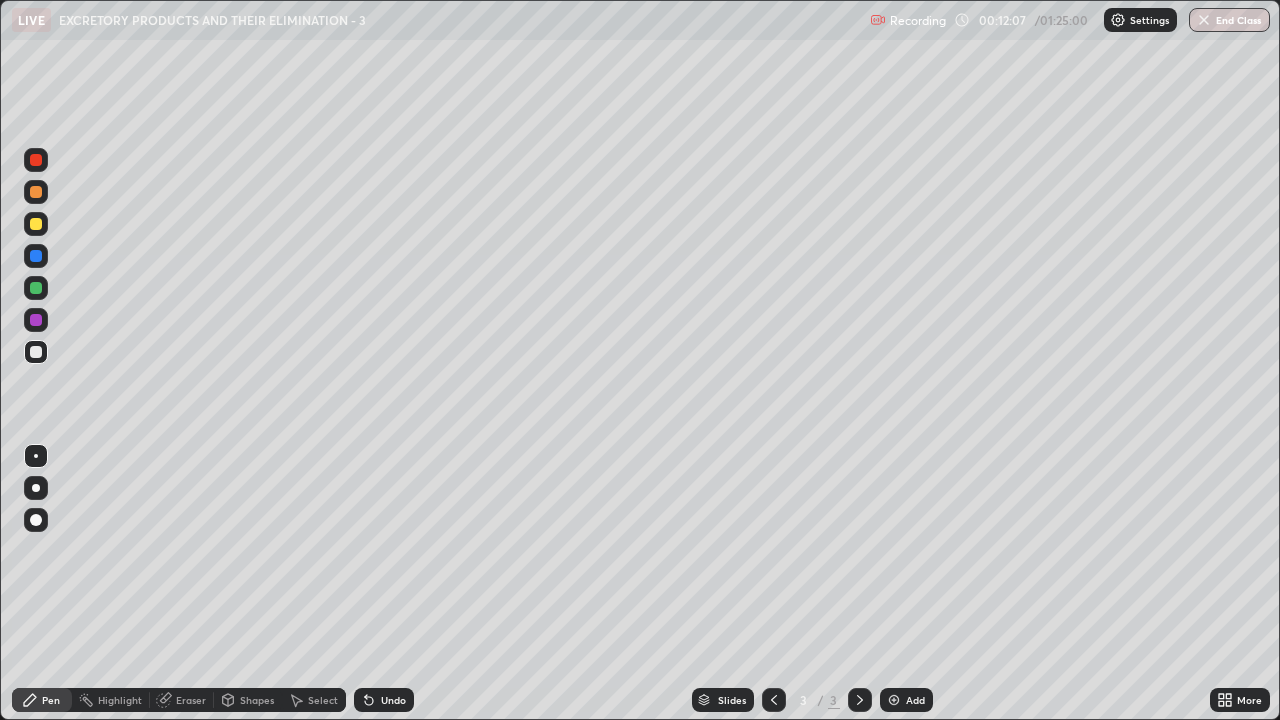 click at bounding box center [894, 700] 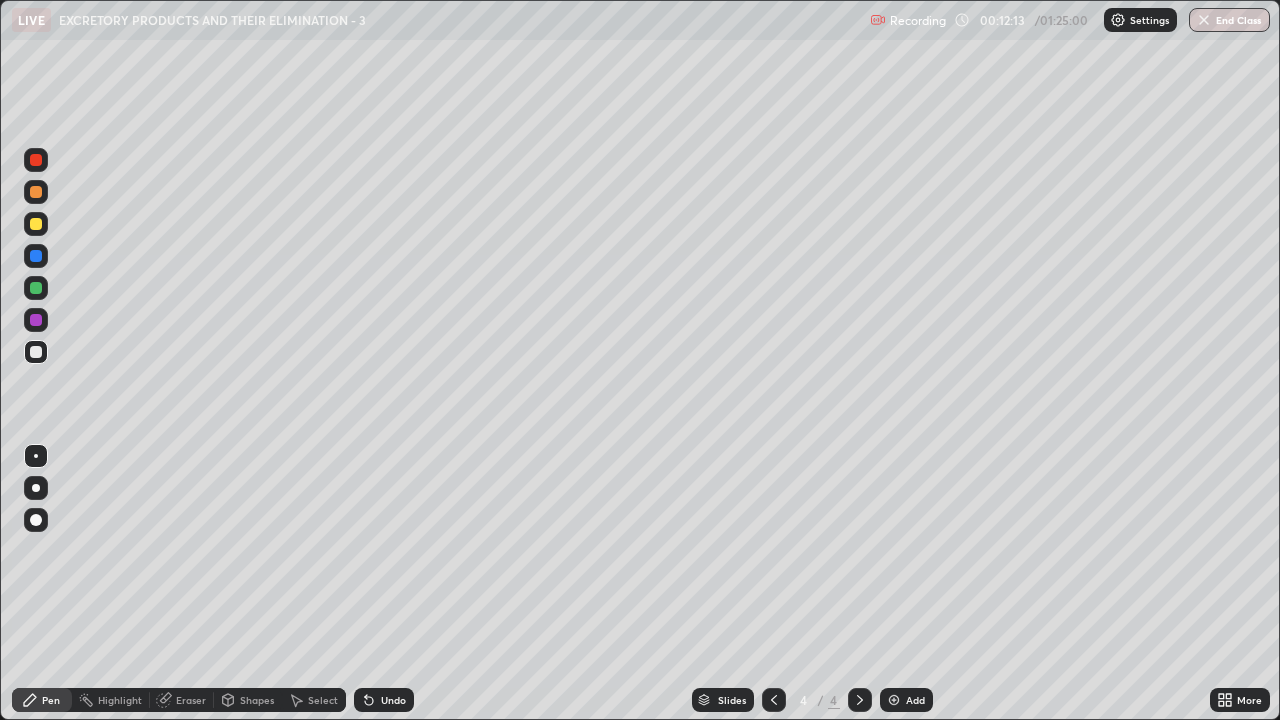 click at bounding box center (36, 224) 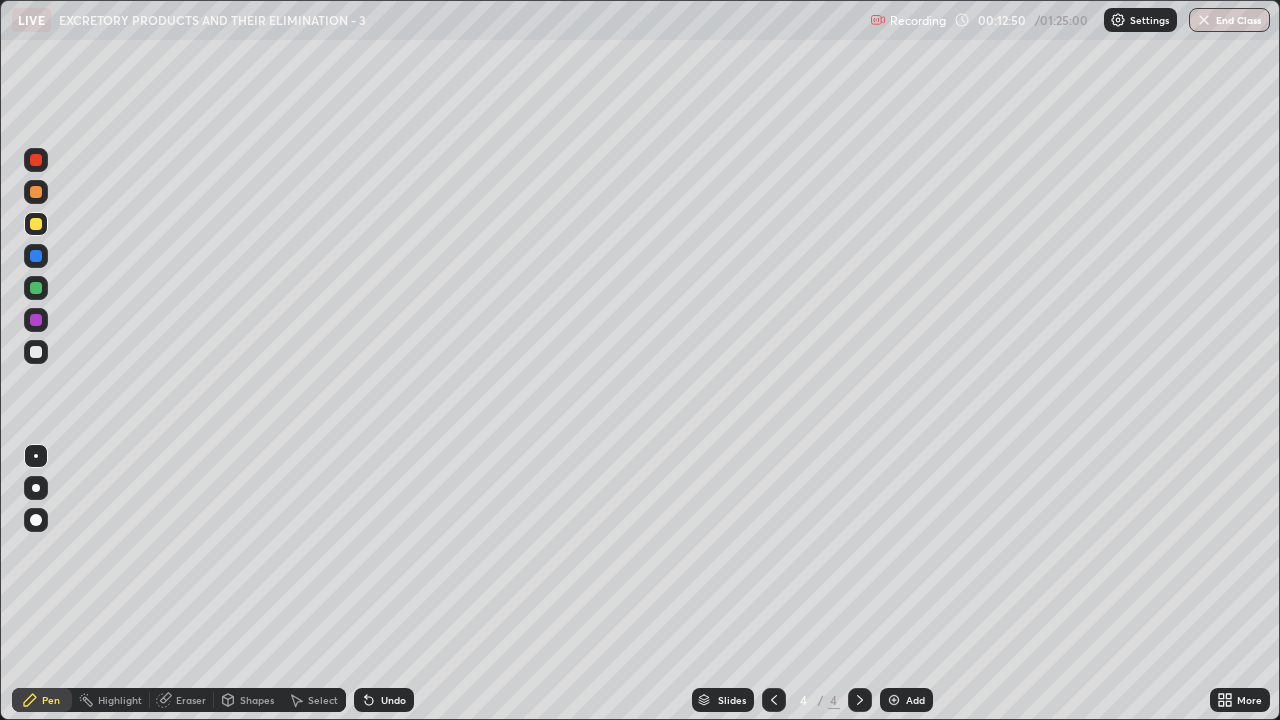 click at bounding box center (36, 352) 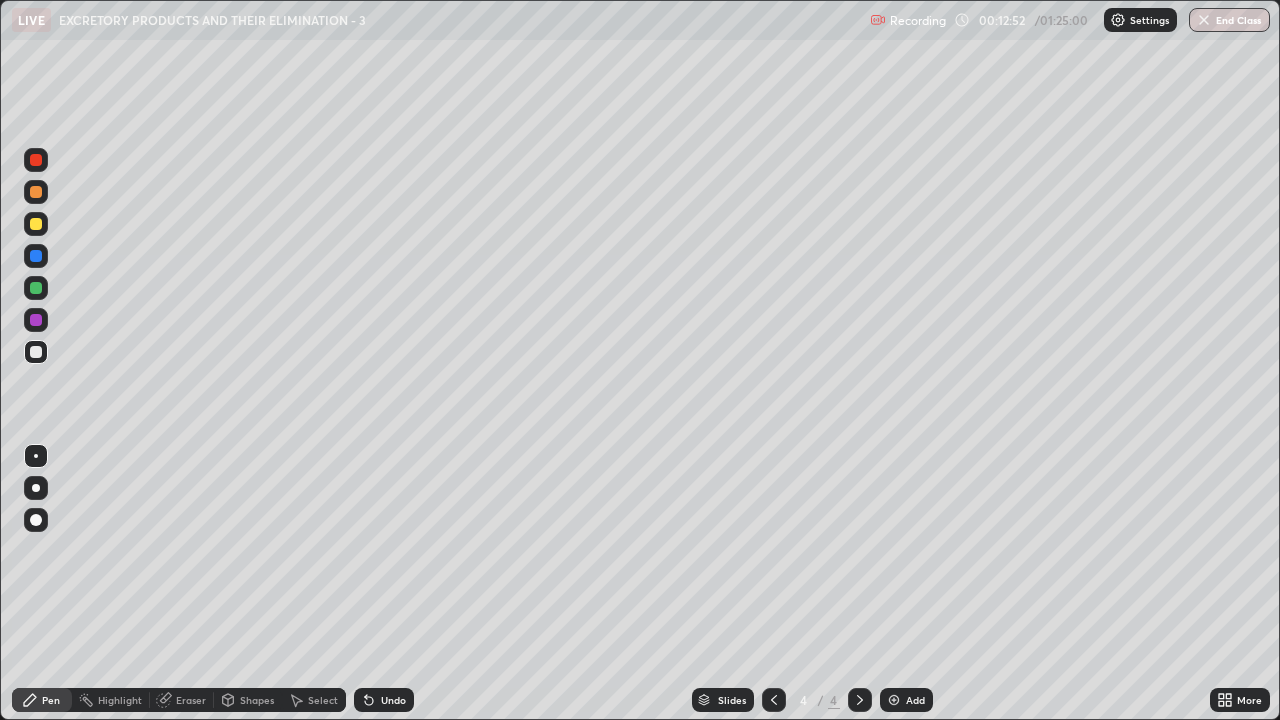 click at bounding box center [36, 160] 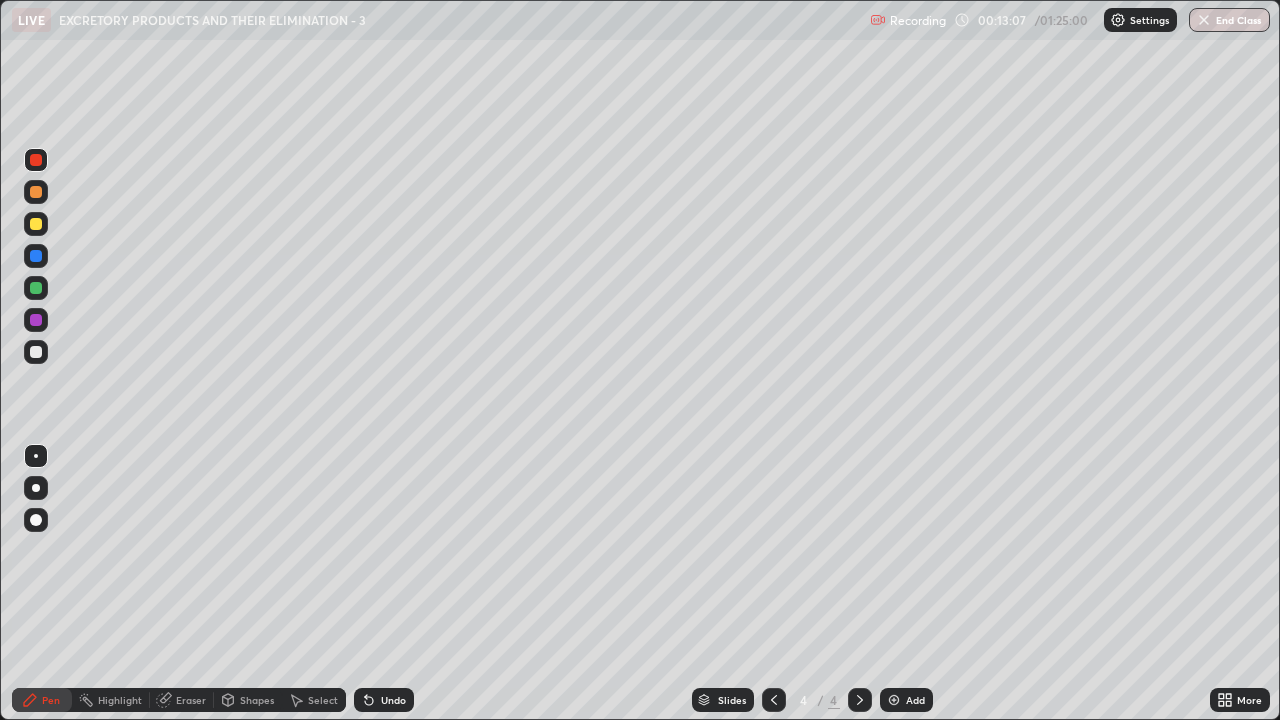 click at bounding box center [36, 256] 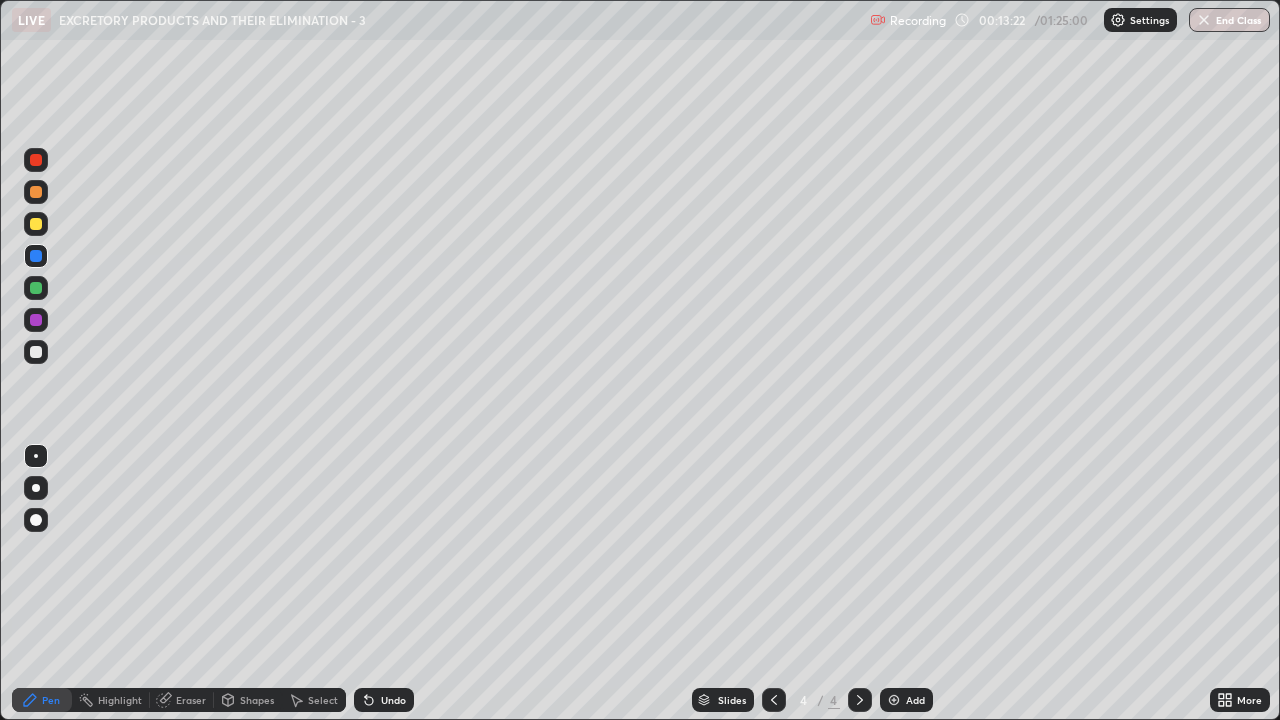 click on "Eraser" at bounding box center [191, 700] 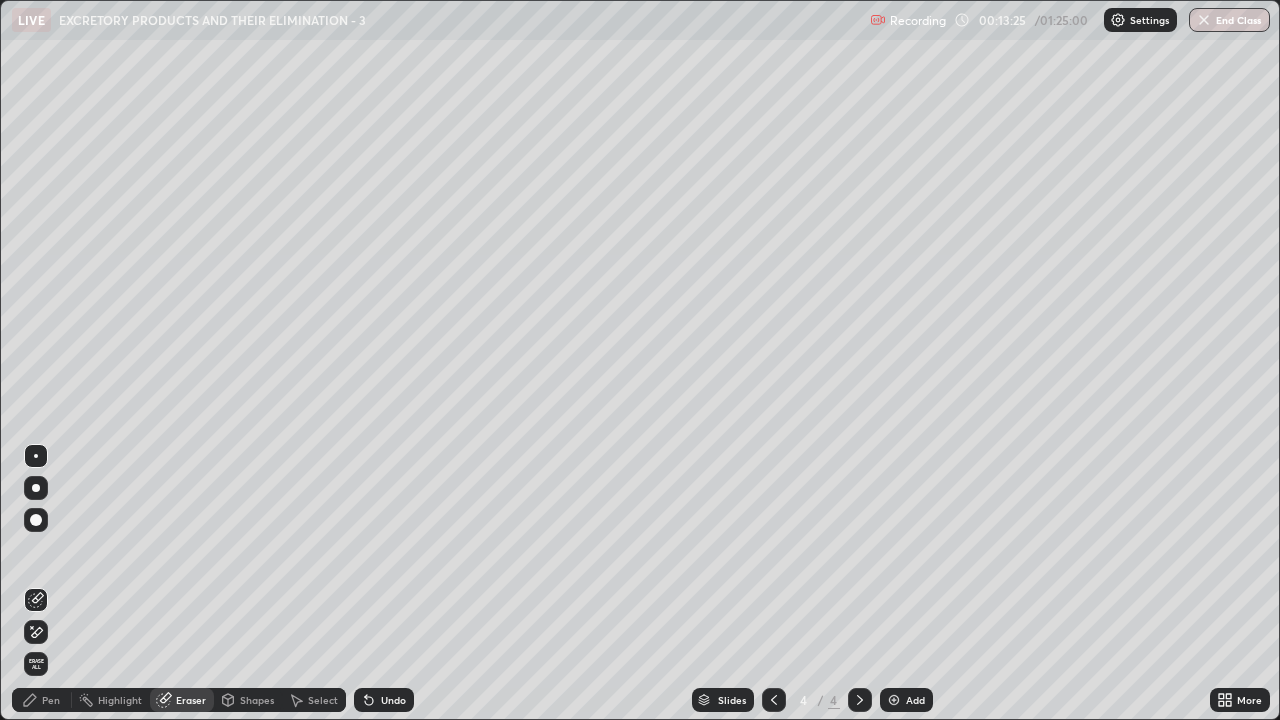 click on "Pen" at bounding box center (51, 700) 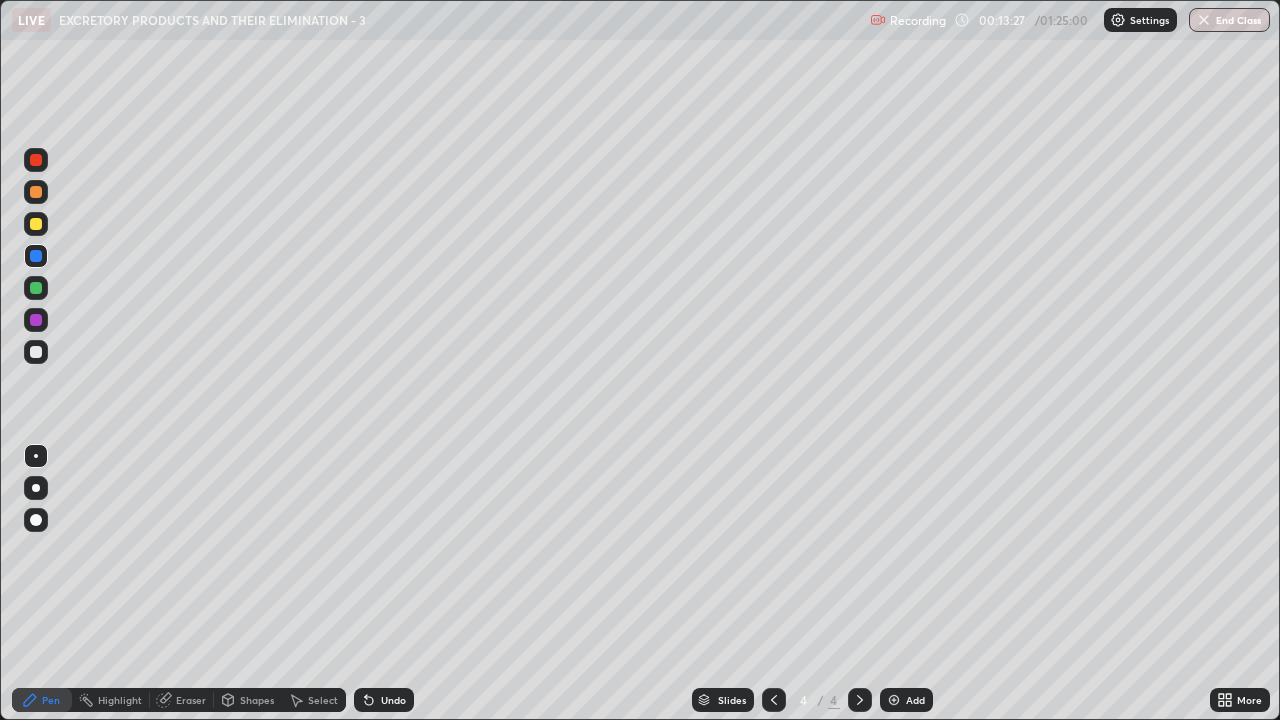 click at bounding box center (36, 320) 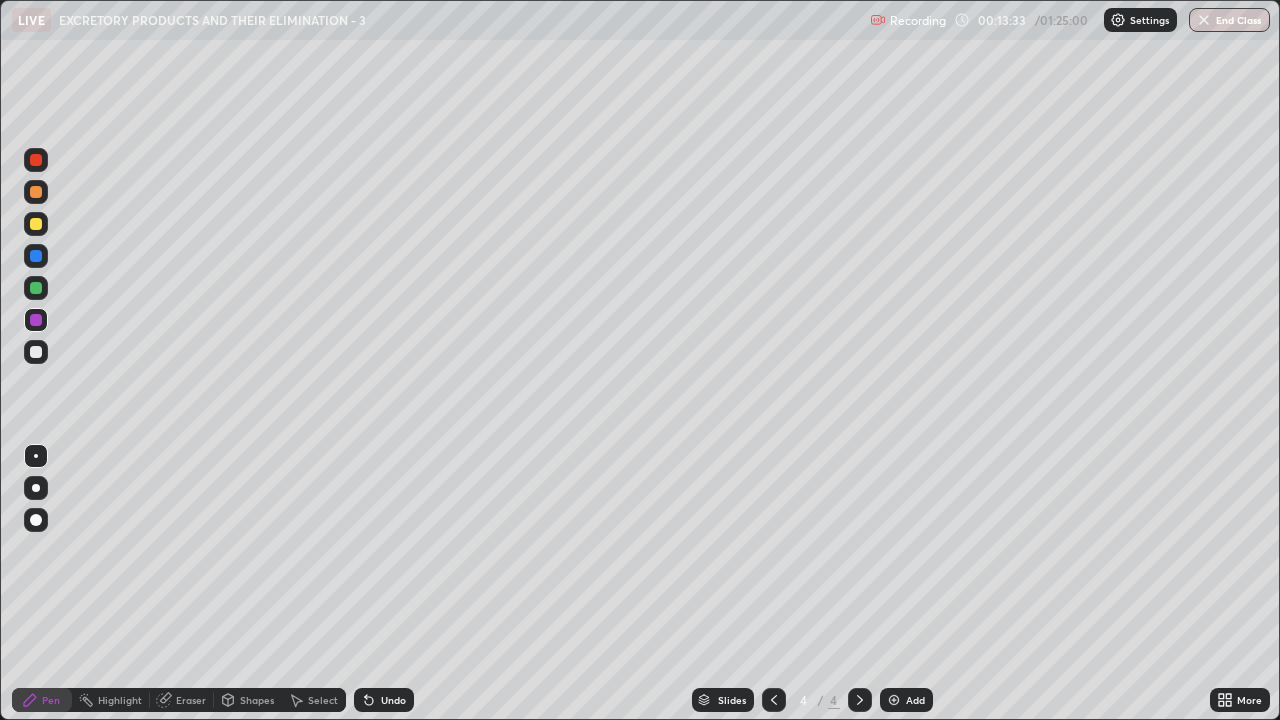 click at bounding box center [36, 288] 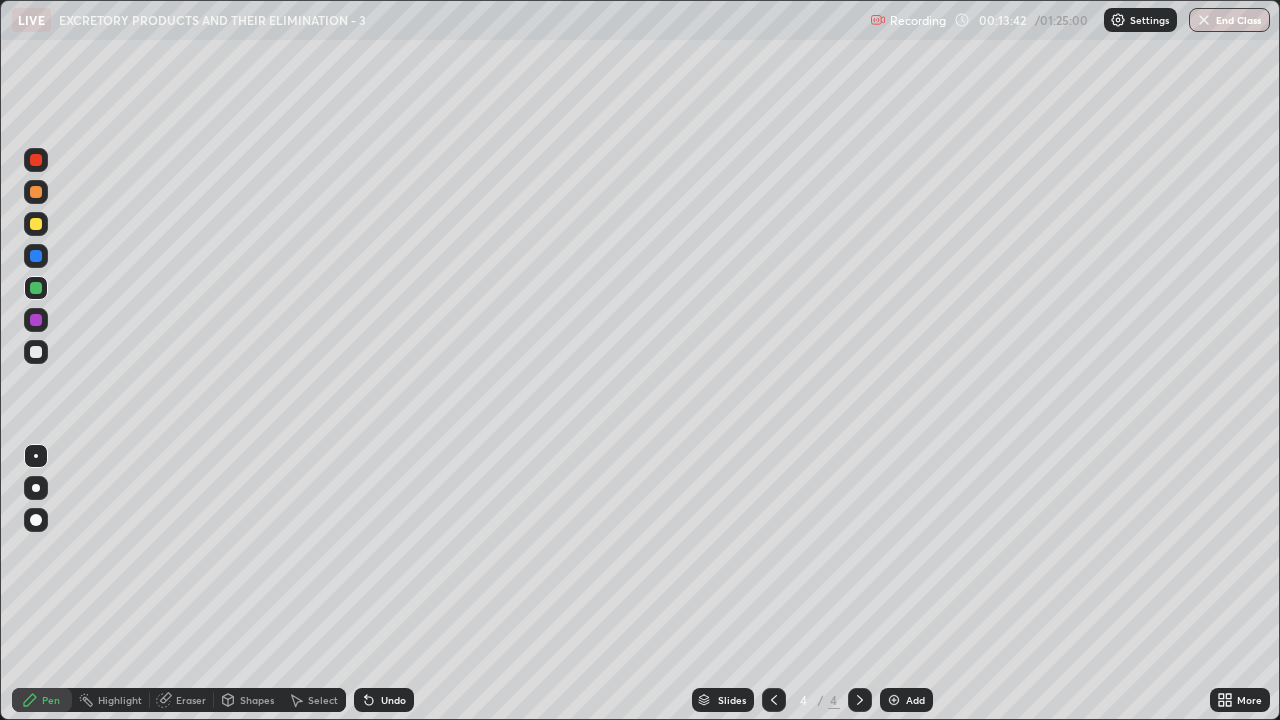 click at bounding box center [36, 224] 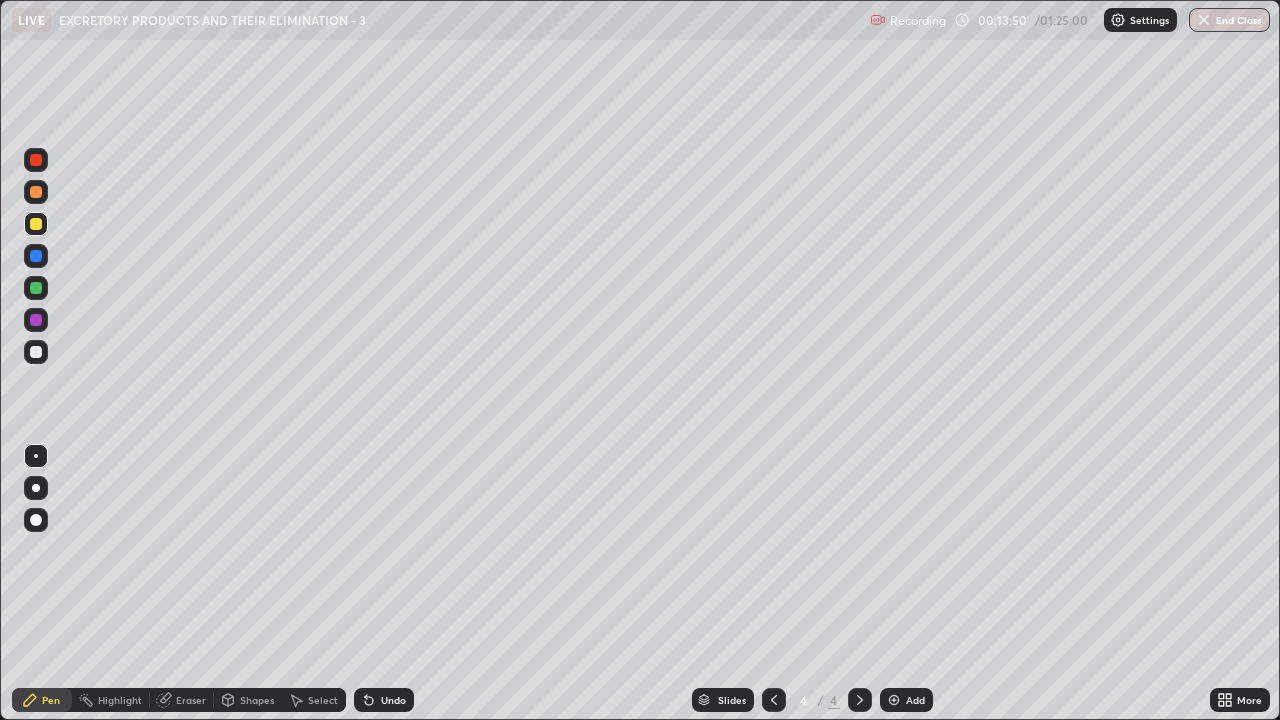 click at bounding box center [36, 192] 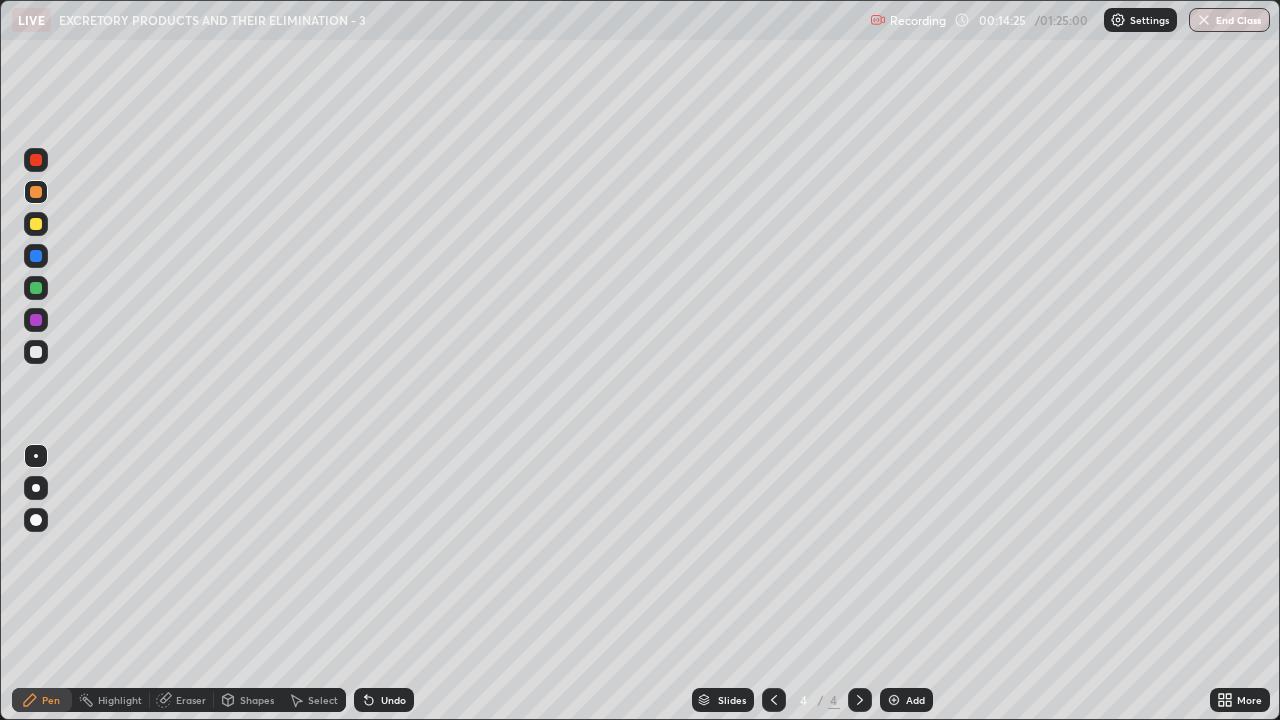 click at bounding box center [36, 352] 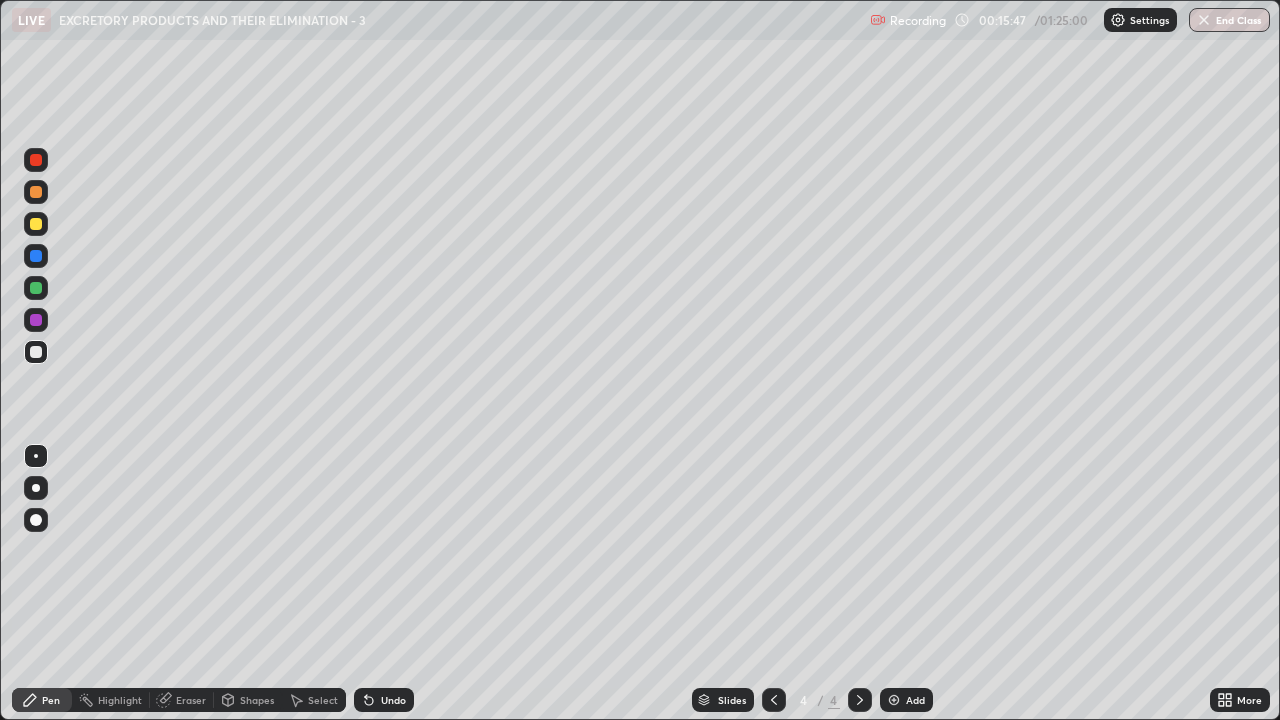 click at bounding box center [36, 224] 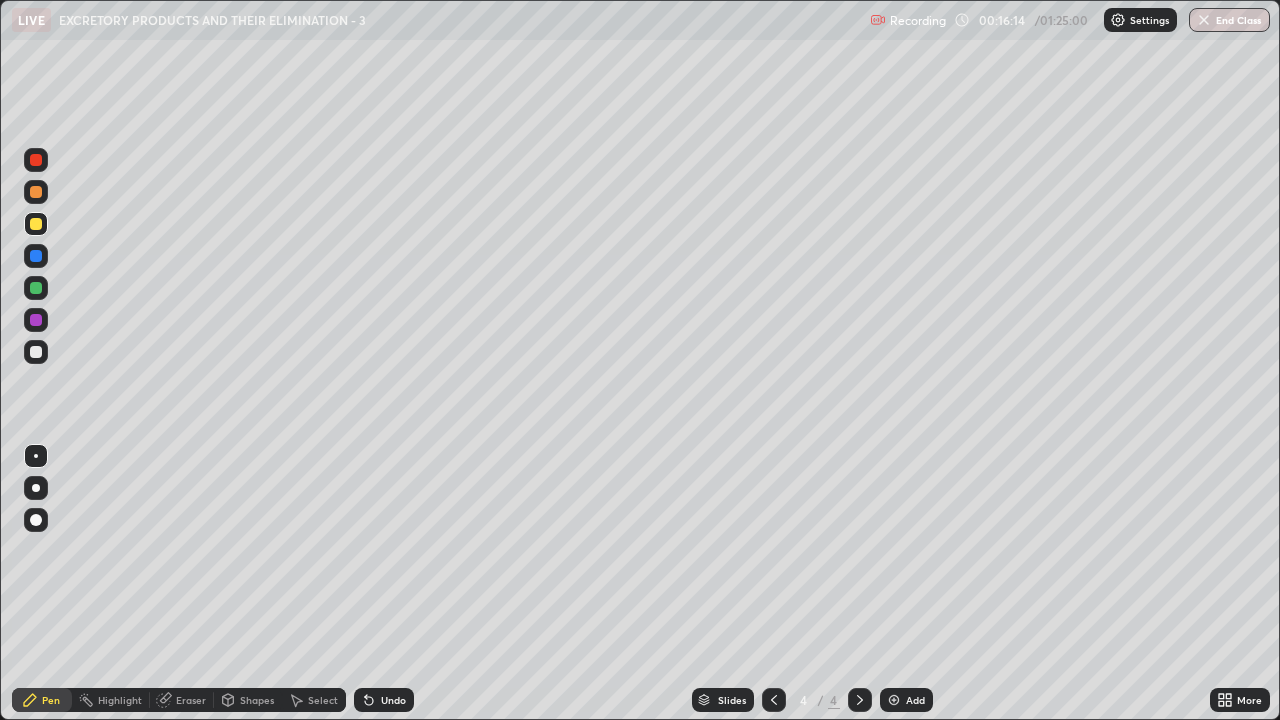 click at bounding box center [36, 352] 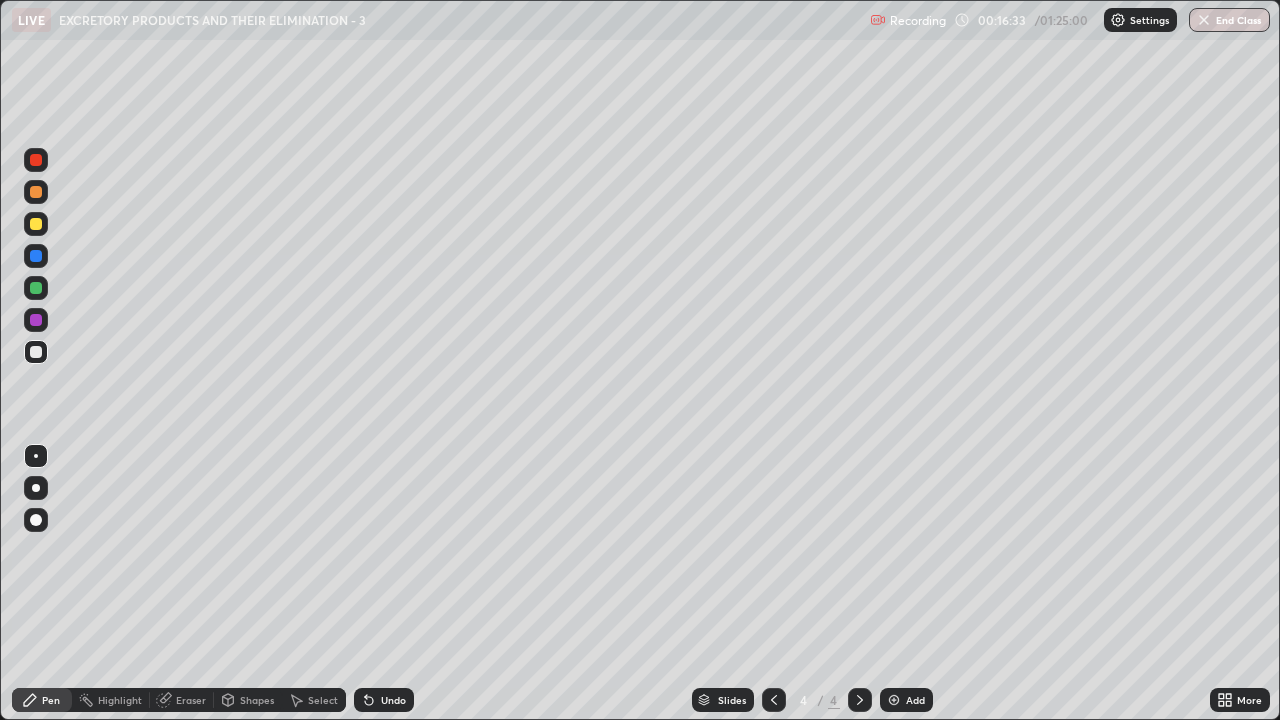 click at bounding box center [36, 160] 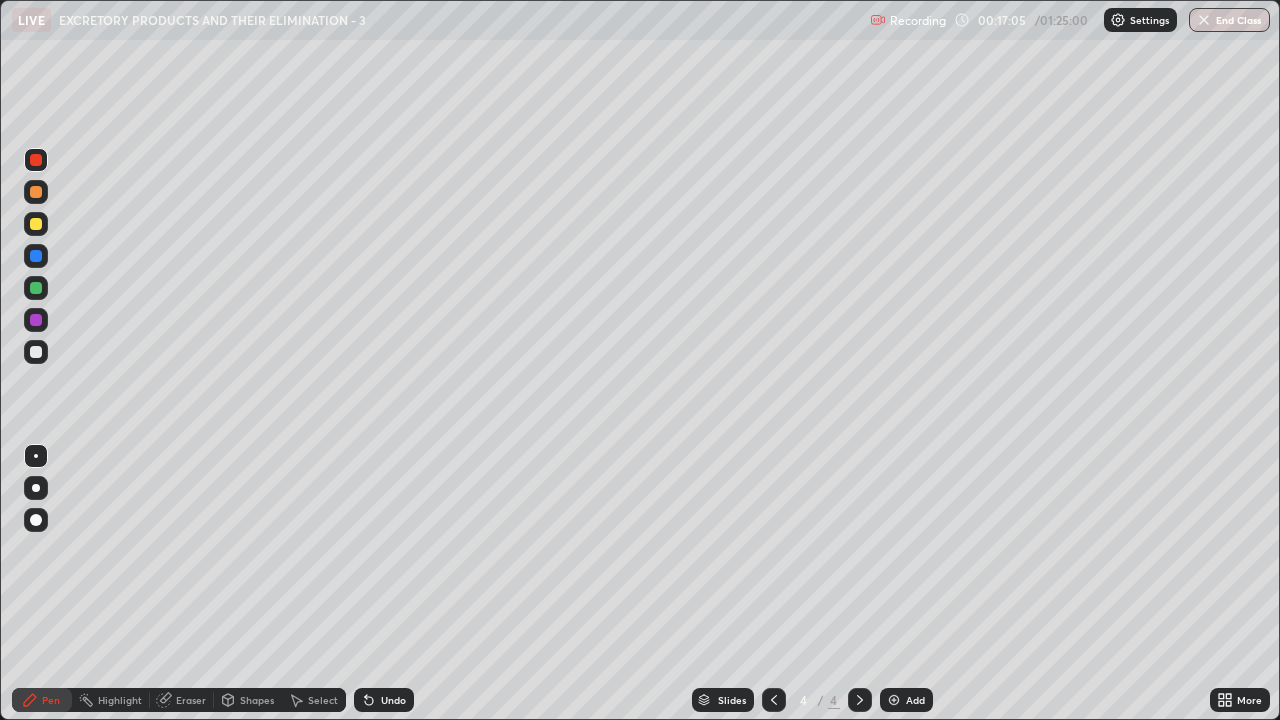 click at bounding box center [36, 352] 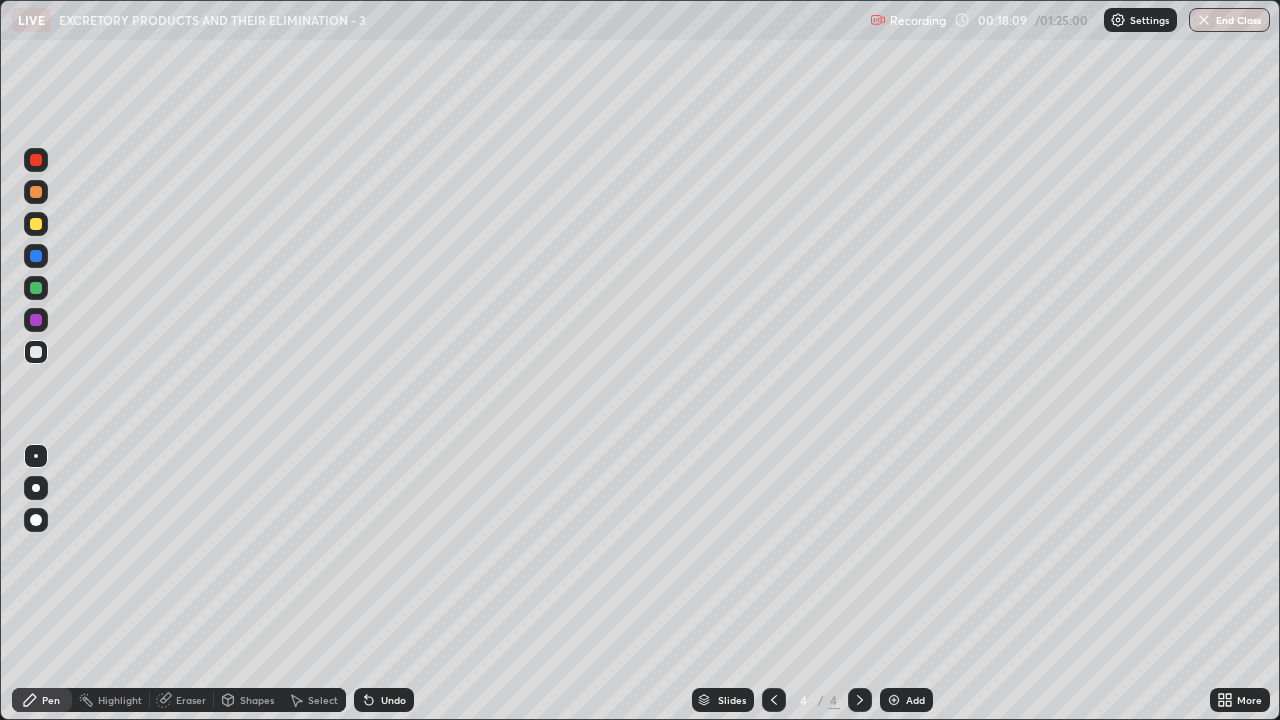 click at bounding box center [36, 256] 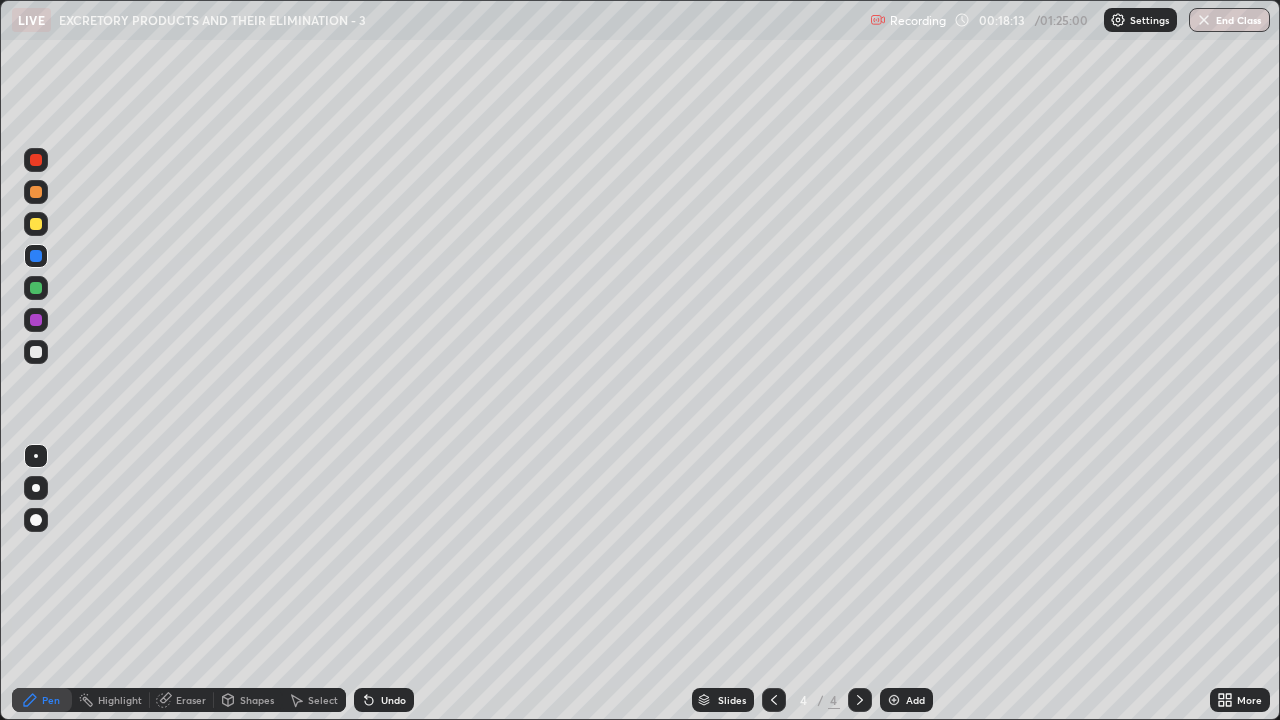 click at bounding box center (36, 352) 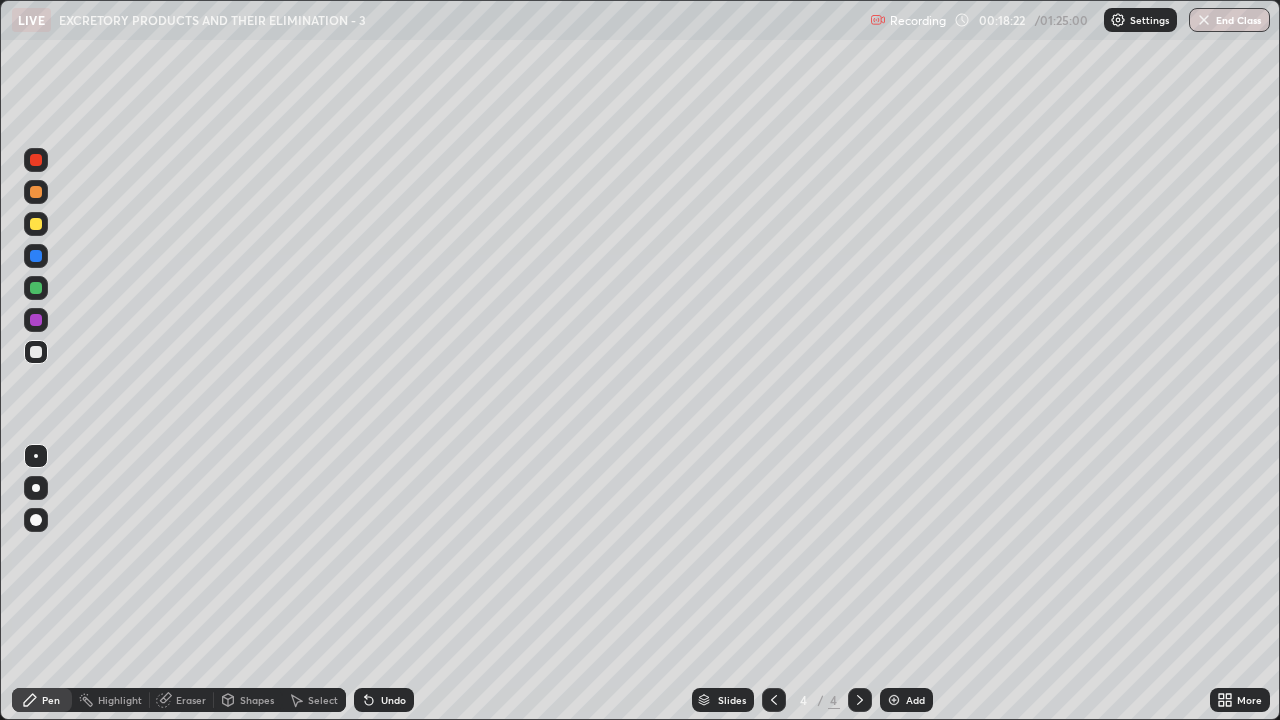 click at bounding box center [36, 256] 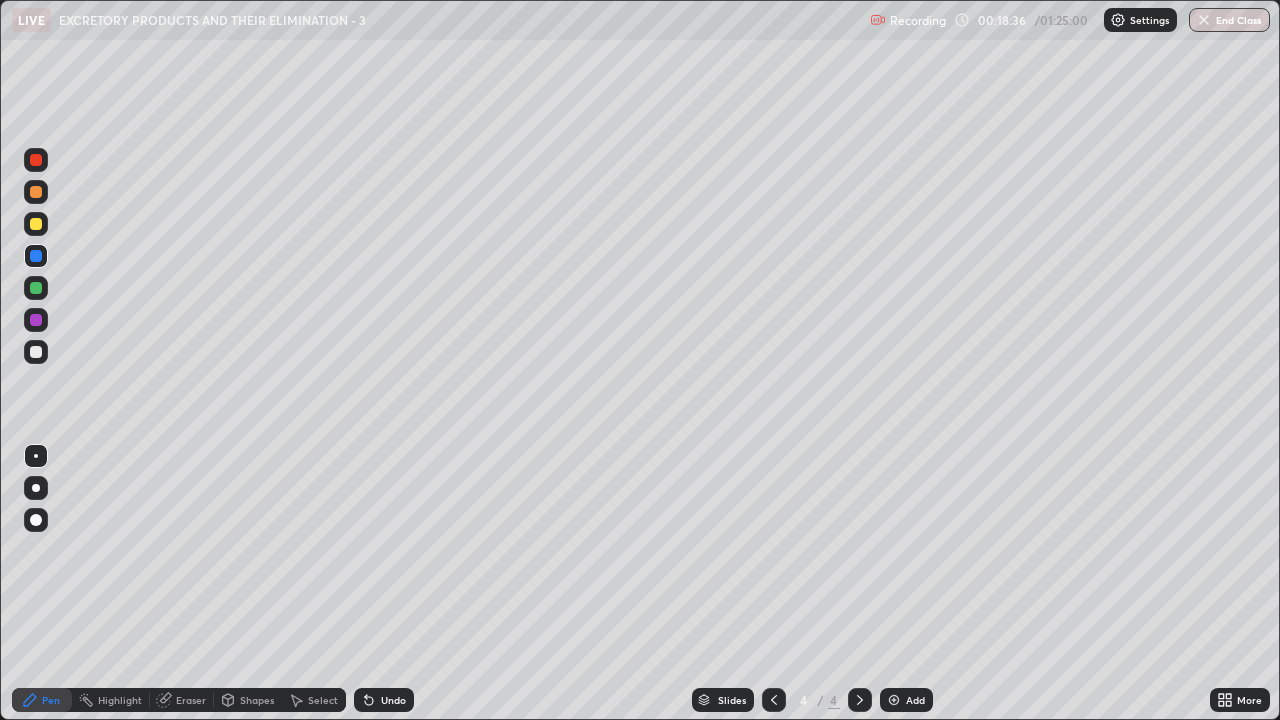 click at bounding box center [36, 320] 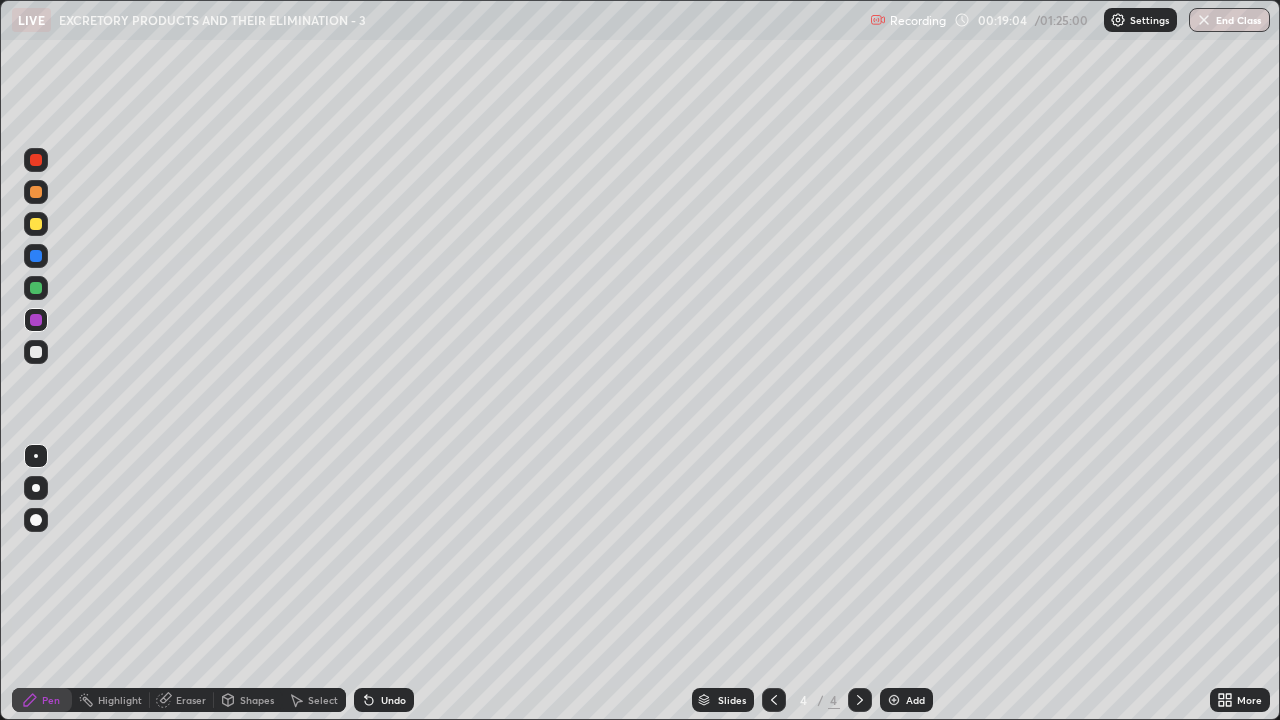 click at bounding box center (36, 288) 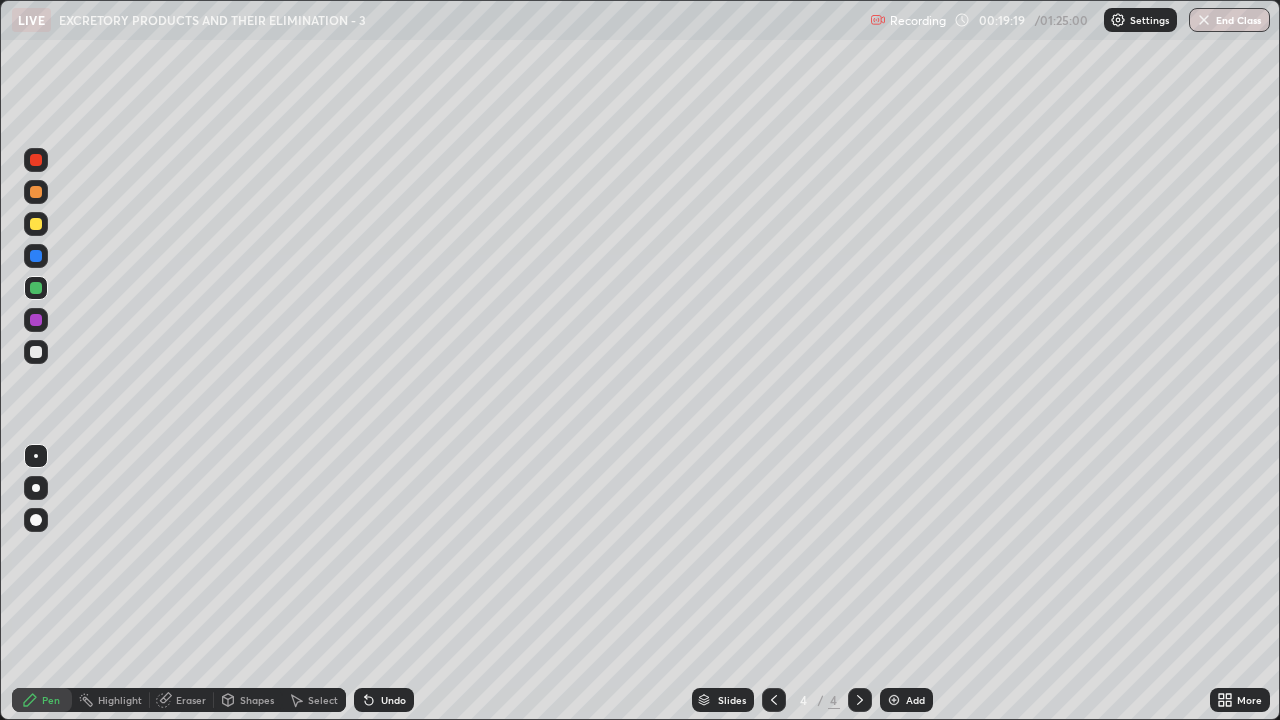 click at bounding box center (36, 224) 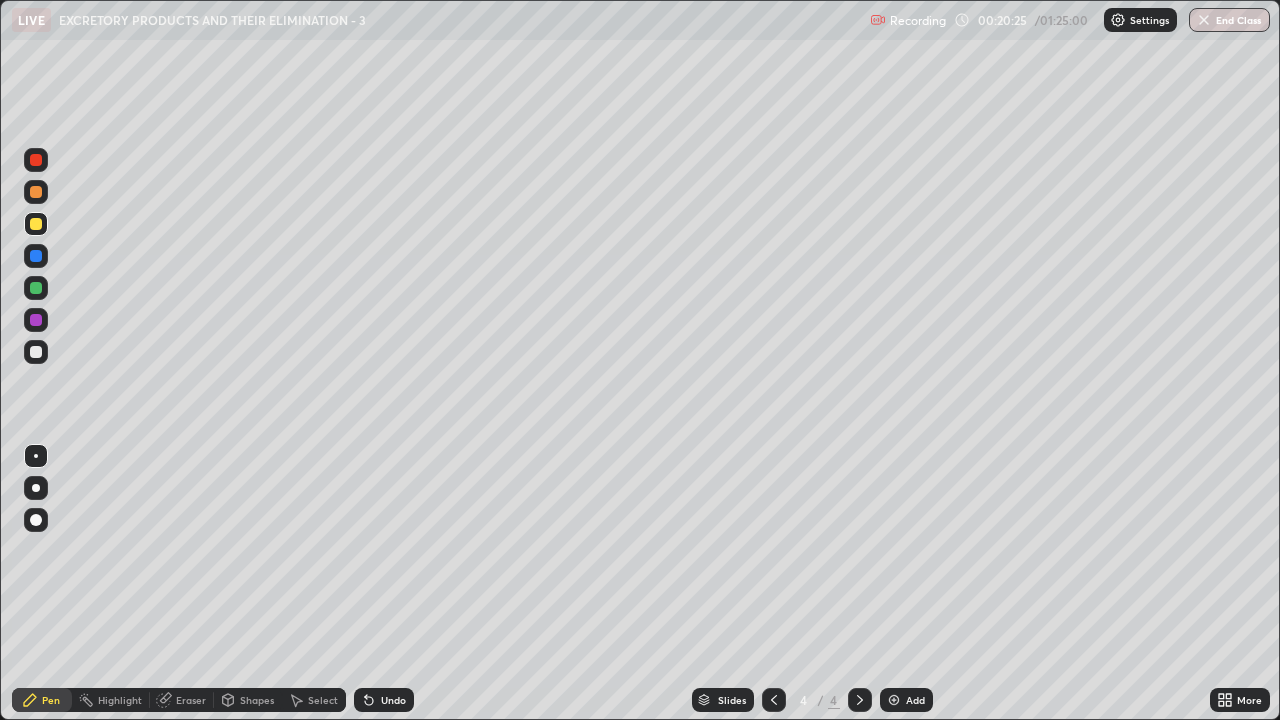 click at bounding box center (36, 224) 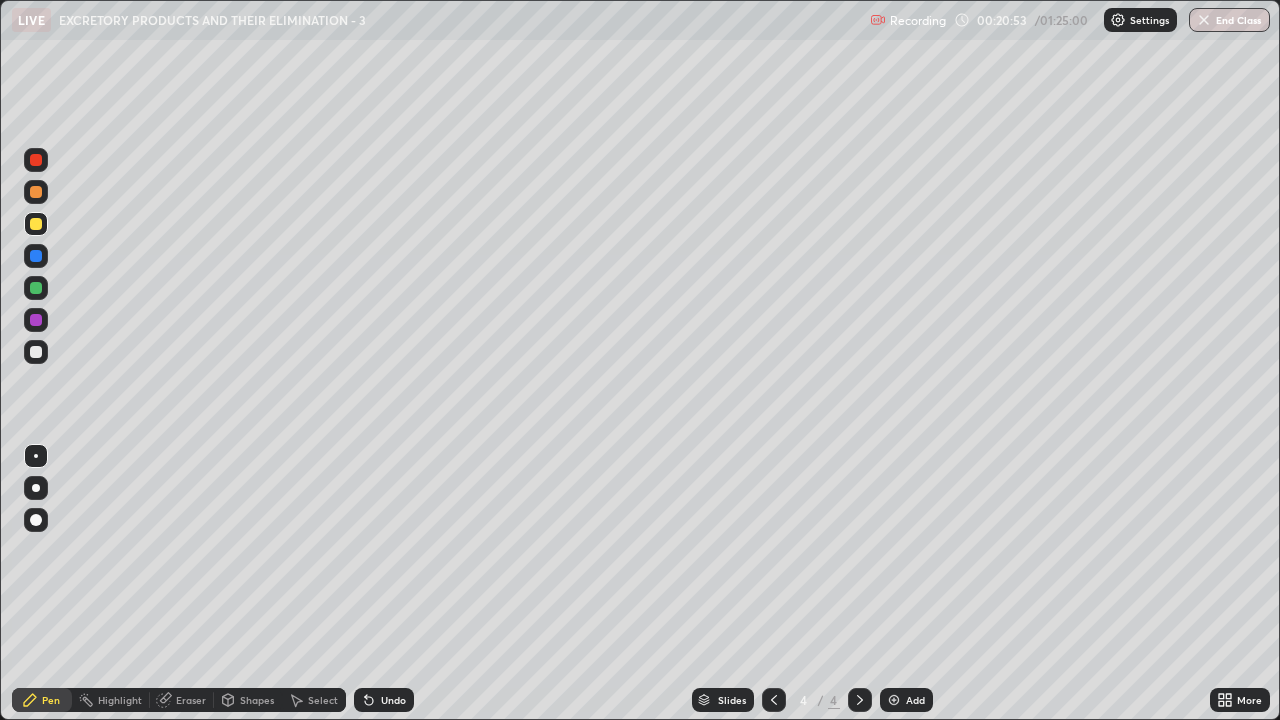 click at bounding box center (36, 192) 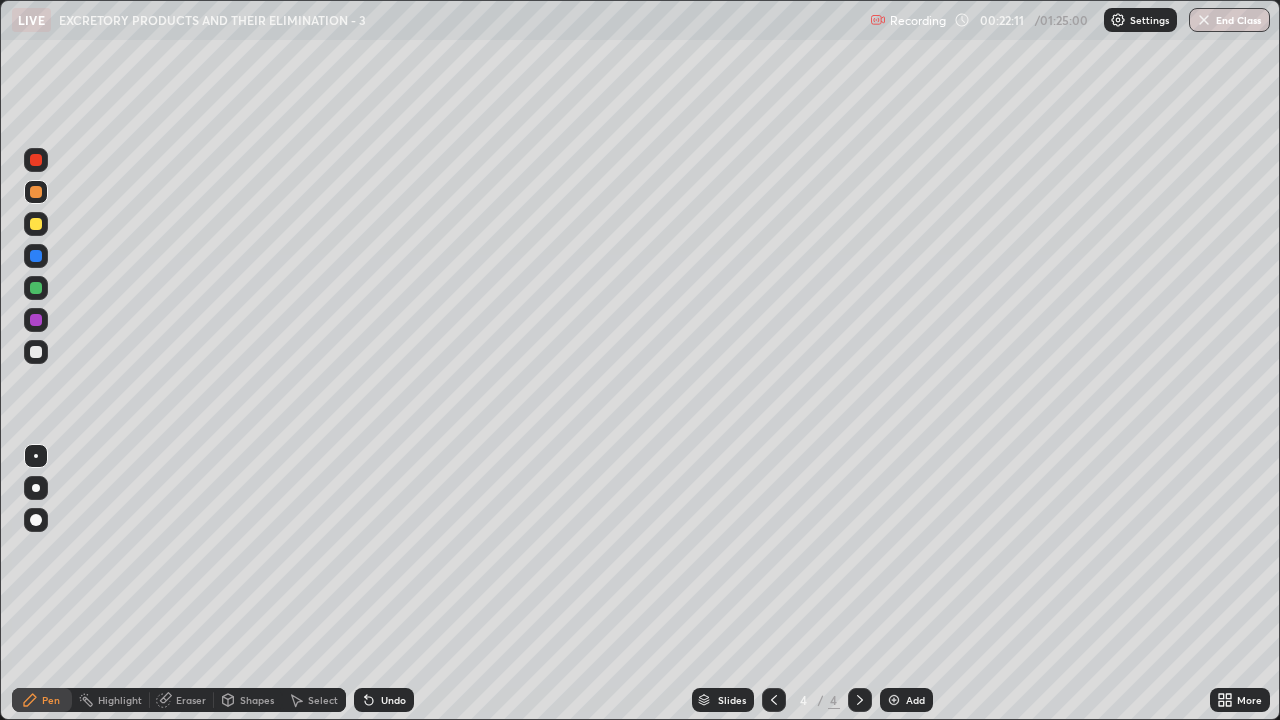 click at bounding box center (36, 288) 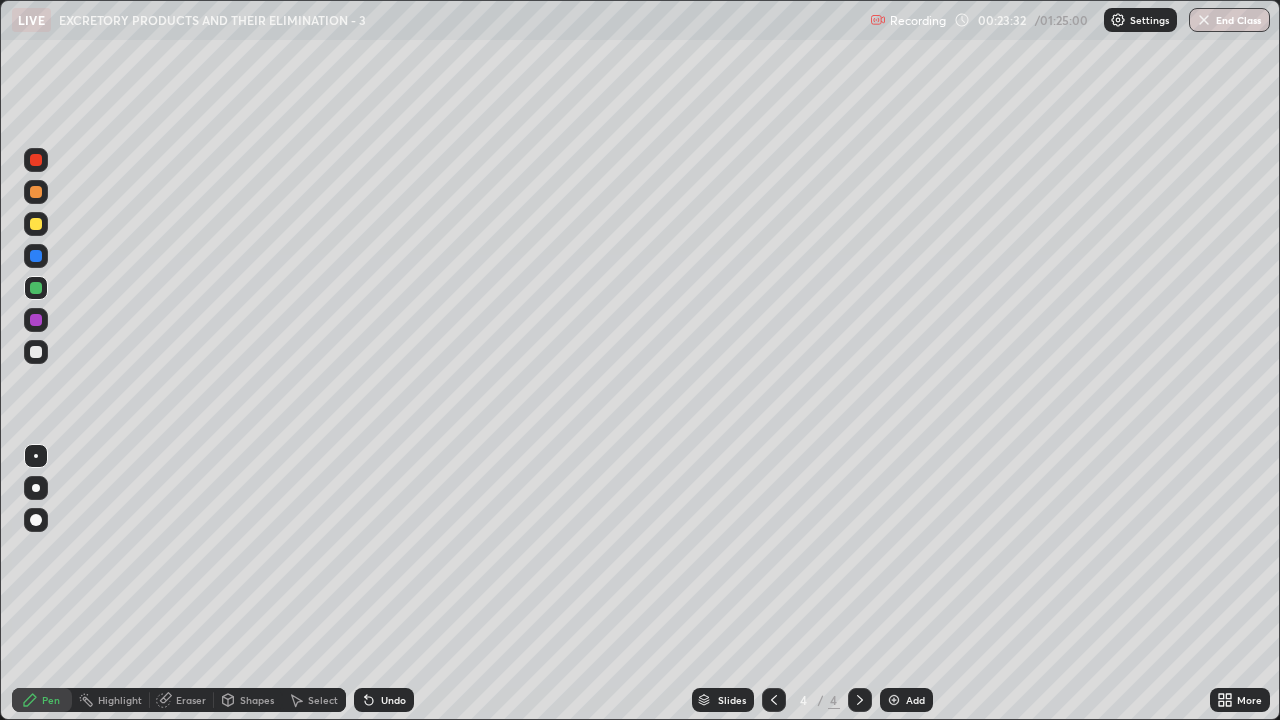 click at bounding box center [894, 700] 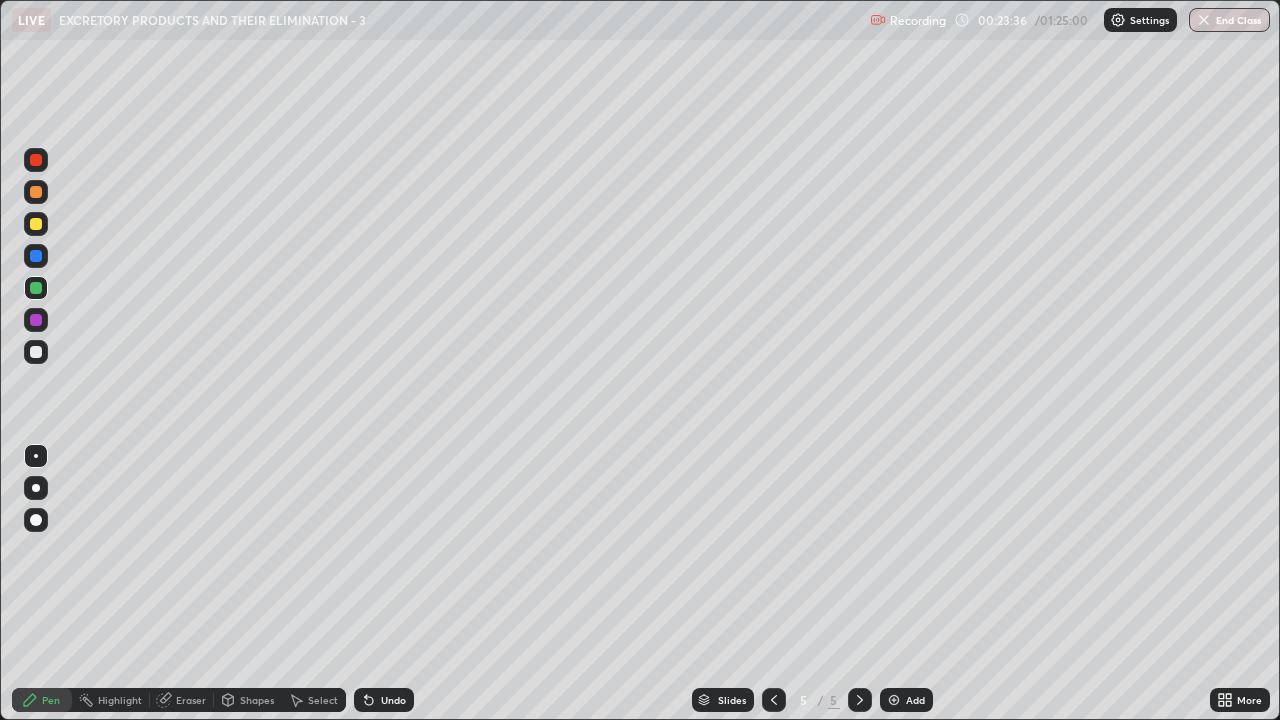 click at bounding box center (36, 192) 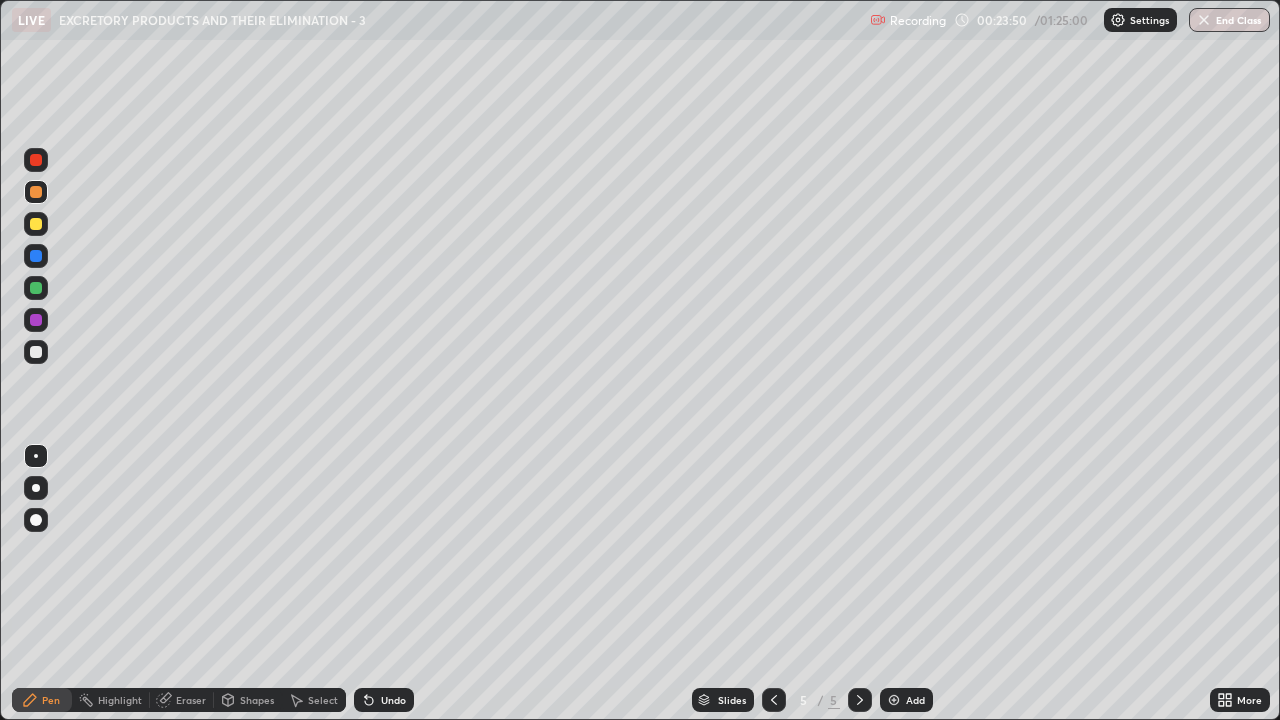 click at bounding box center (36, 160) 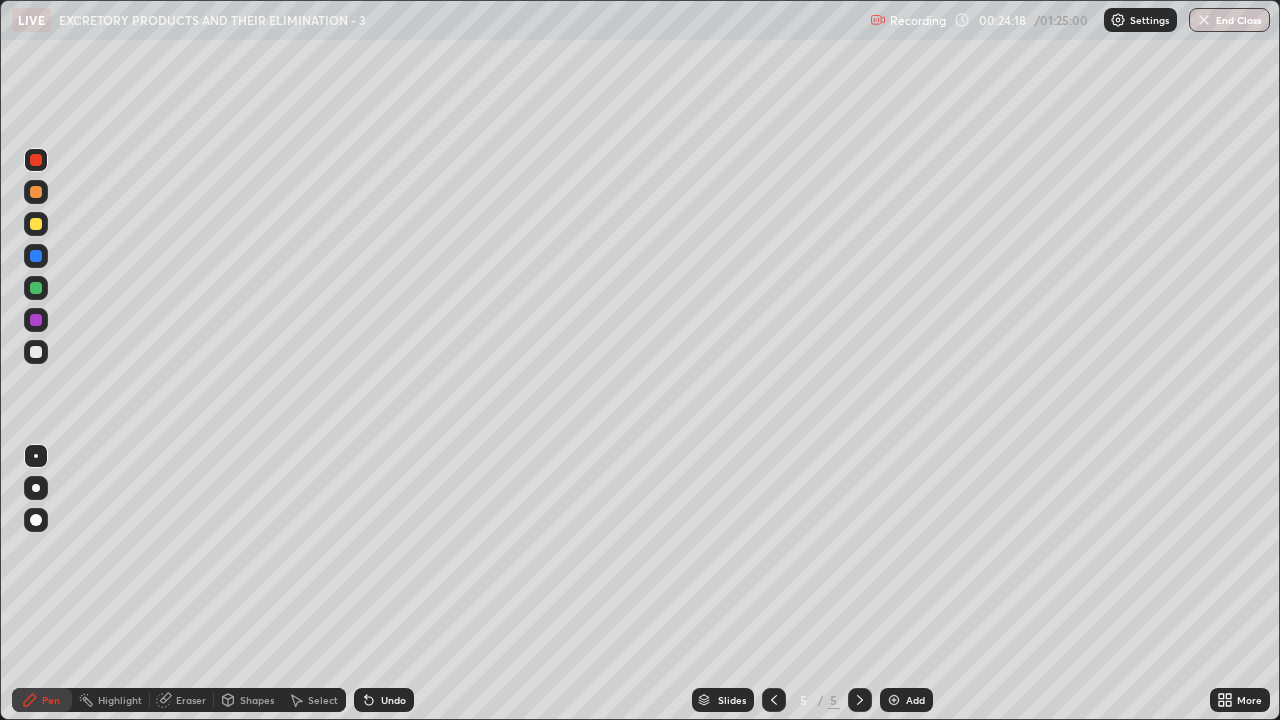 click at bounding box center [36, 352] 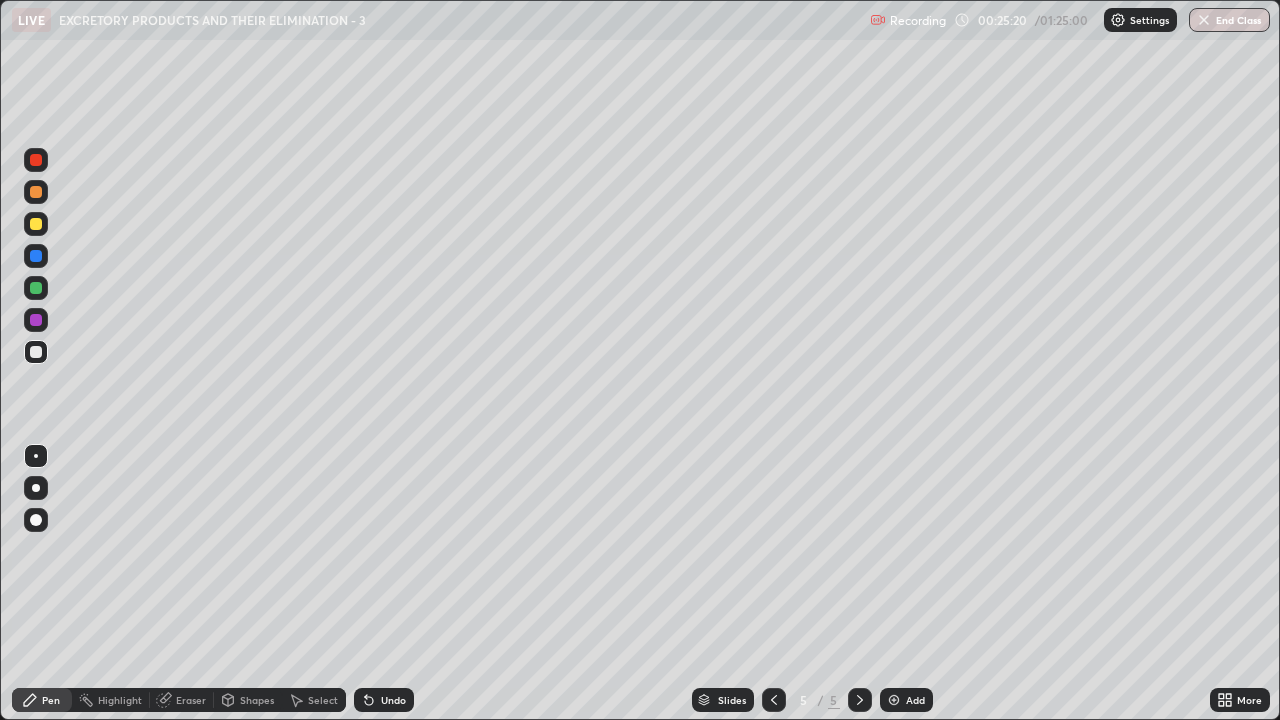 click at bounding box center [36, 288] 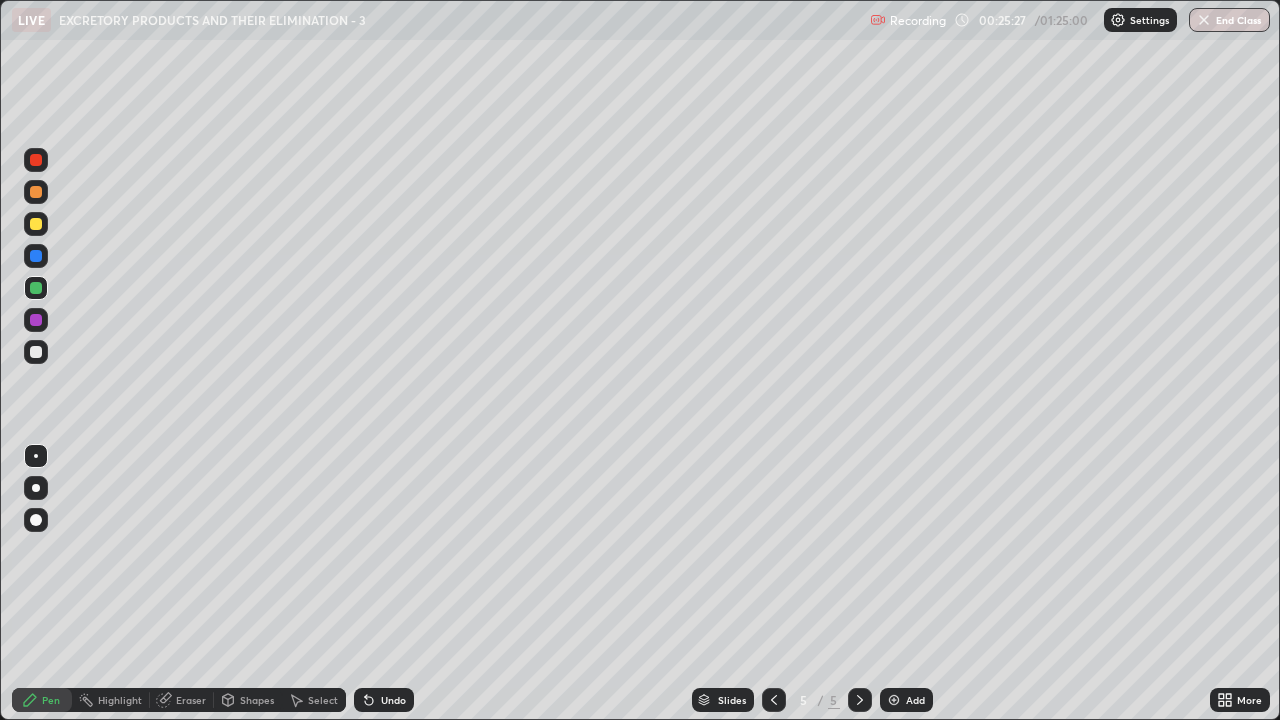 click at bounding box center (36, 352) 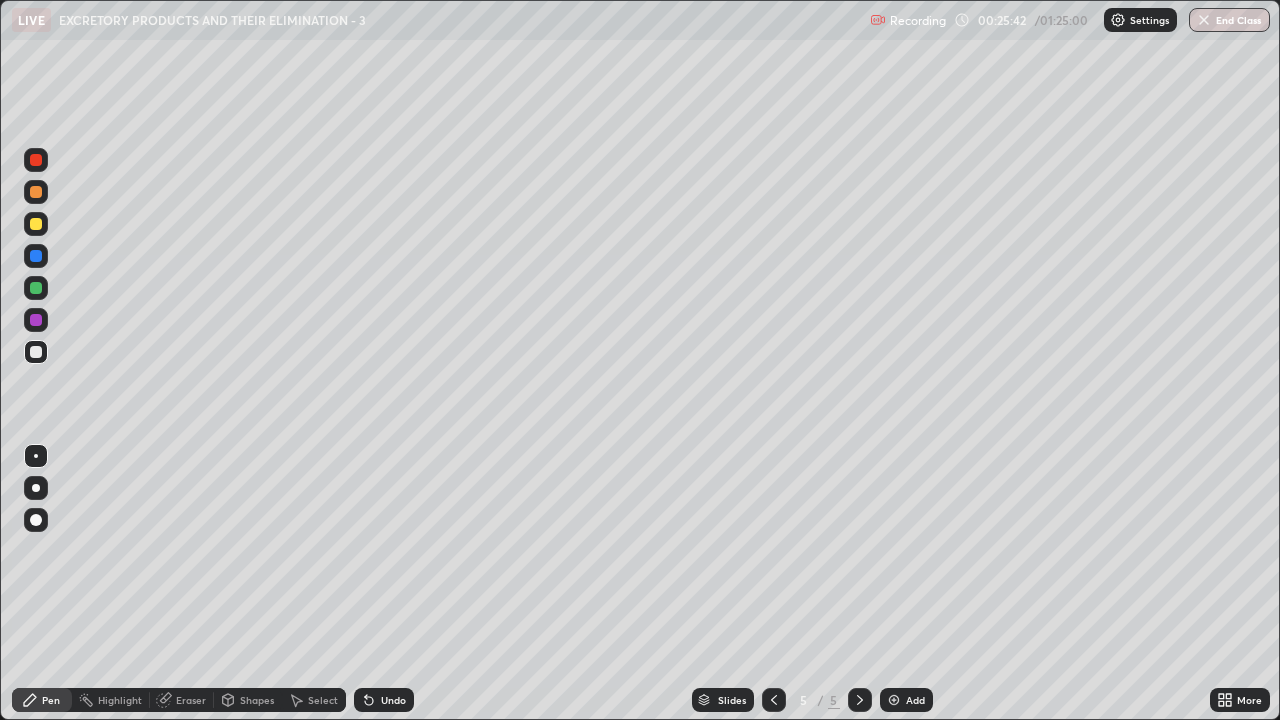 click at bounding box center [36, 288] 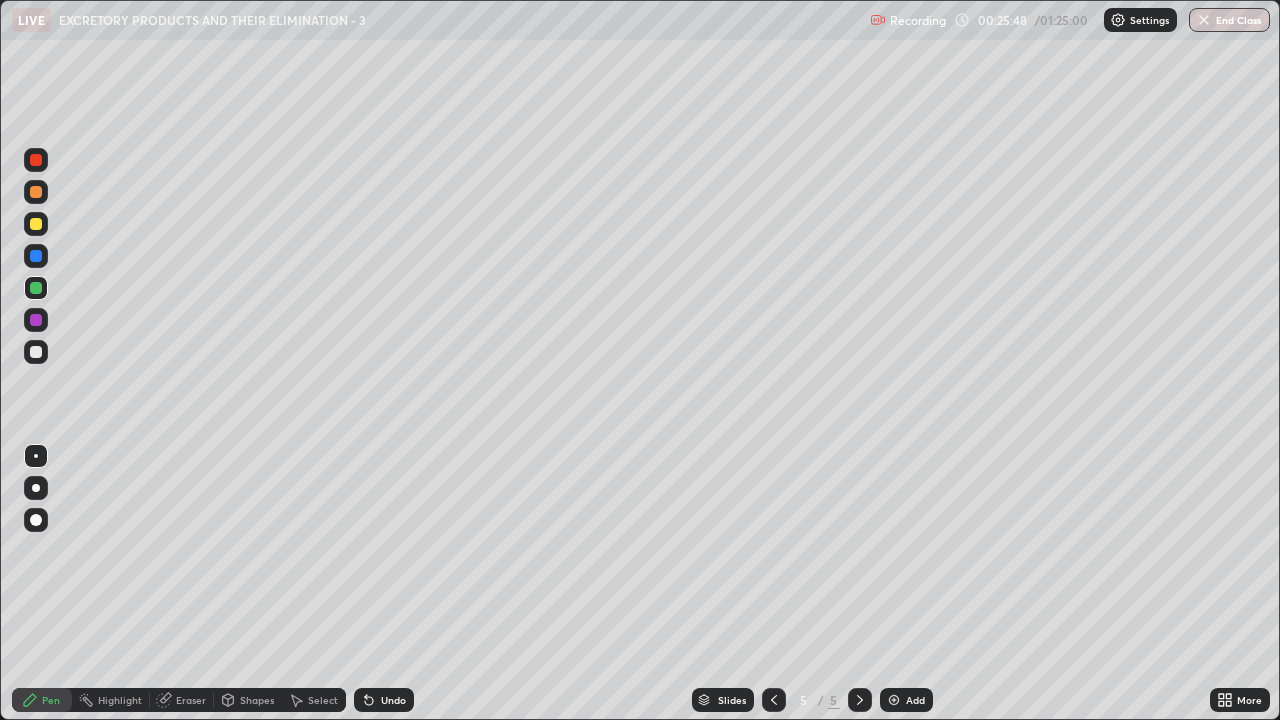click on "Eraser" at bounding box center [191, 700] 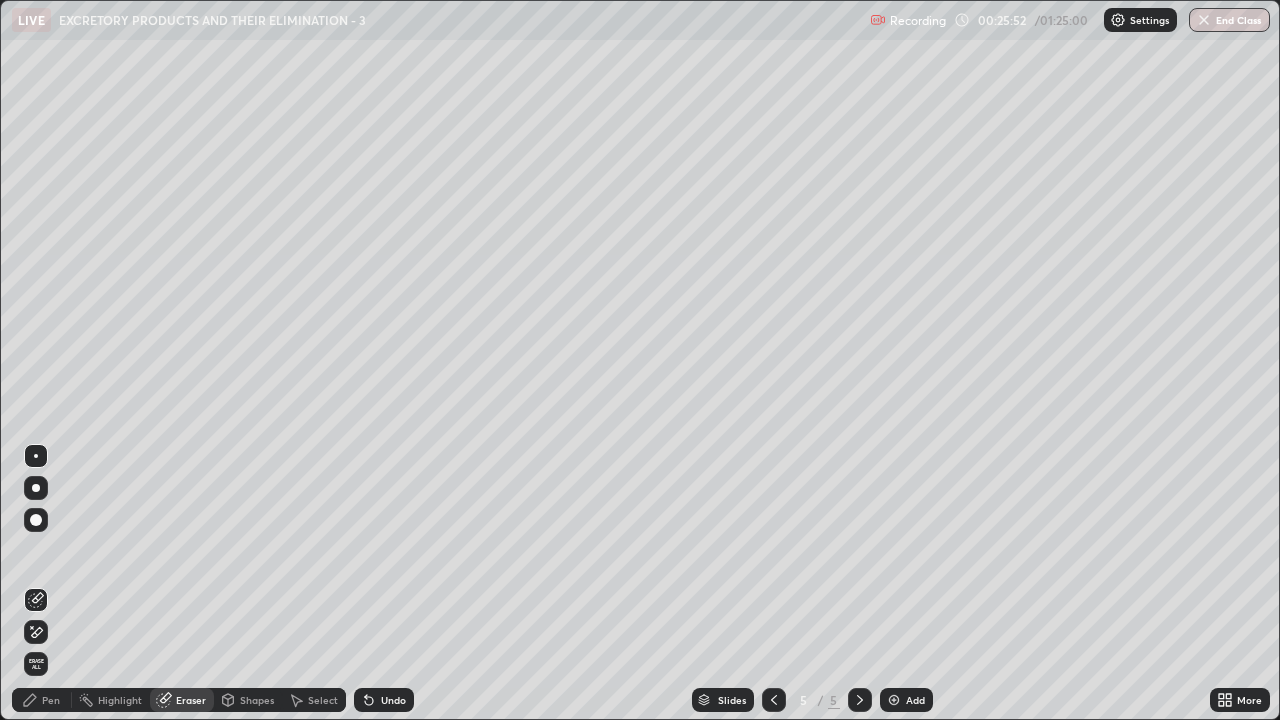 click 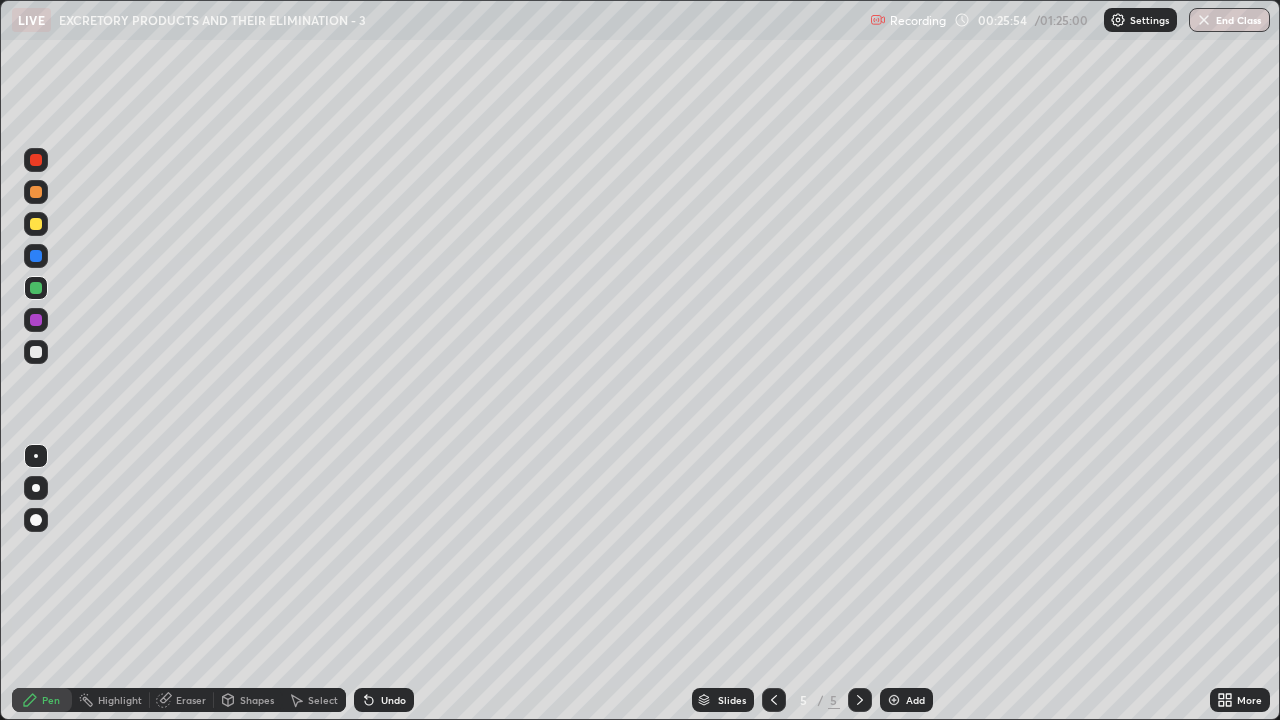 click at bounding box center [36, 192] 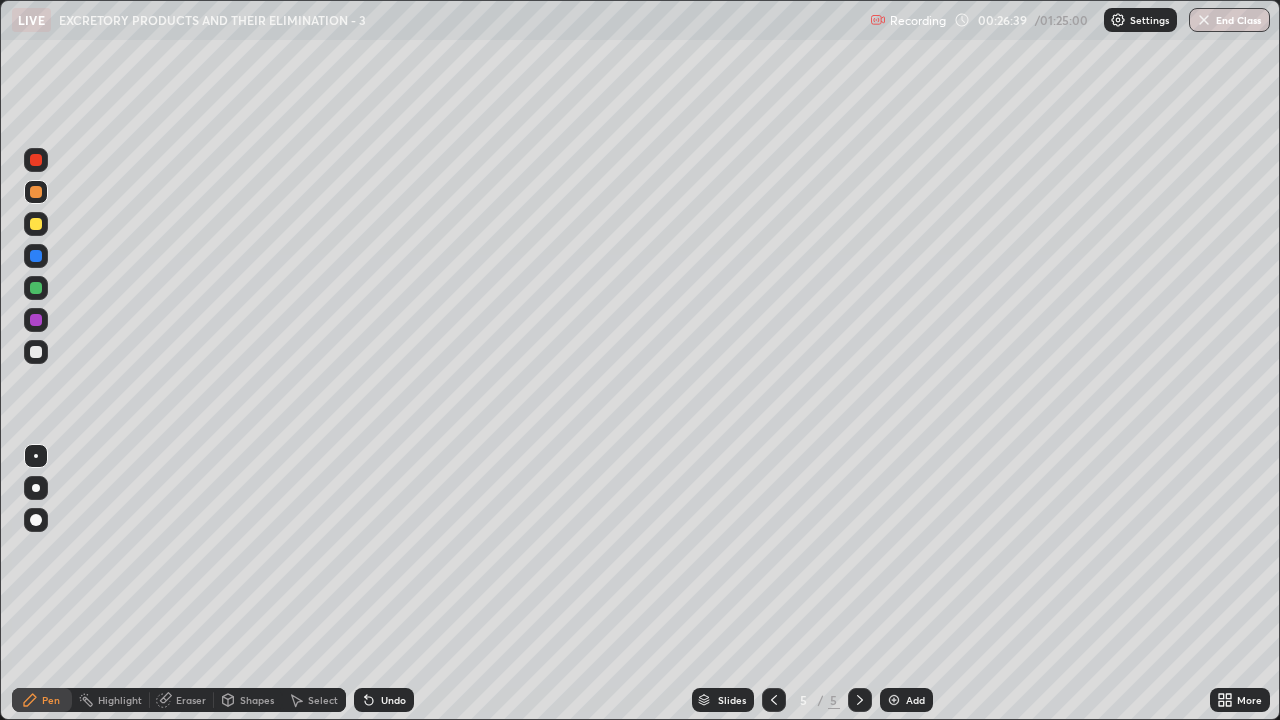 click at bounding box center (36, 352) 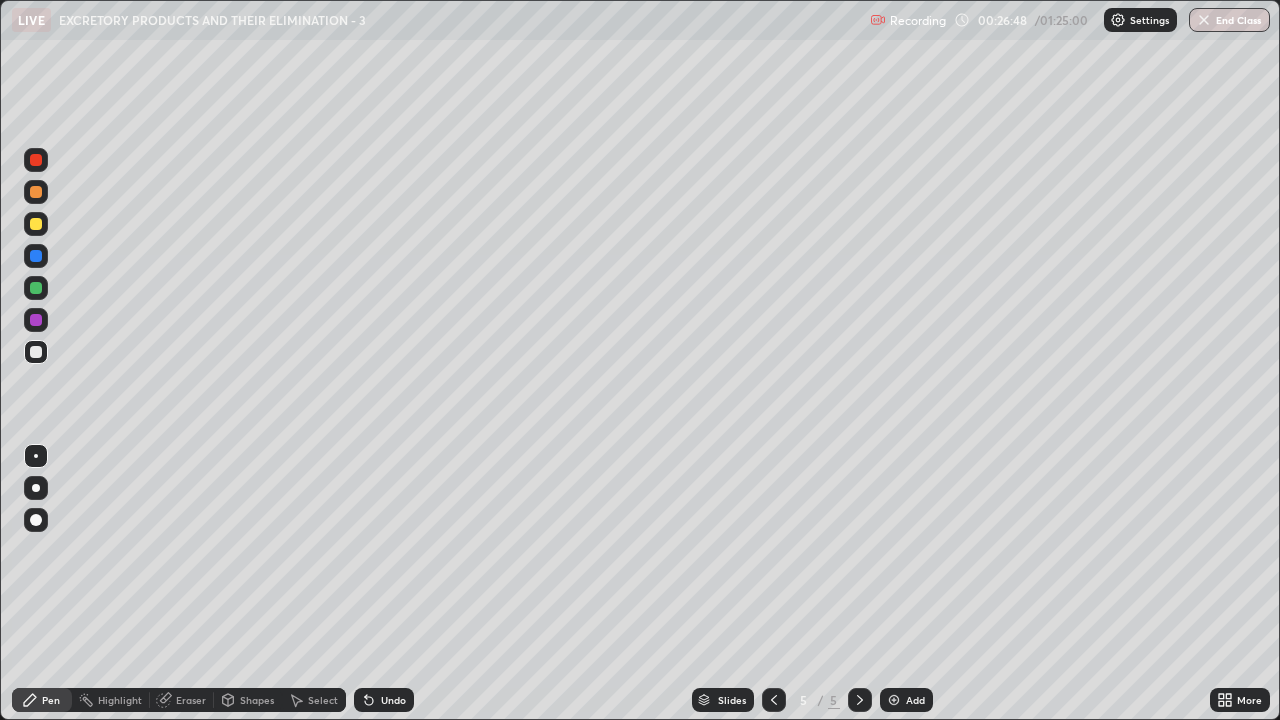 click at bounding box center [36, 288] 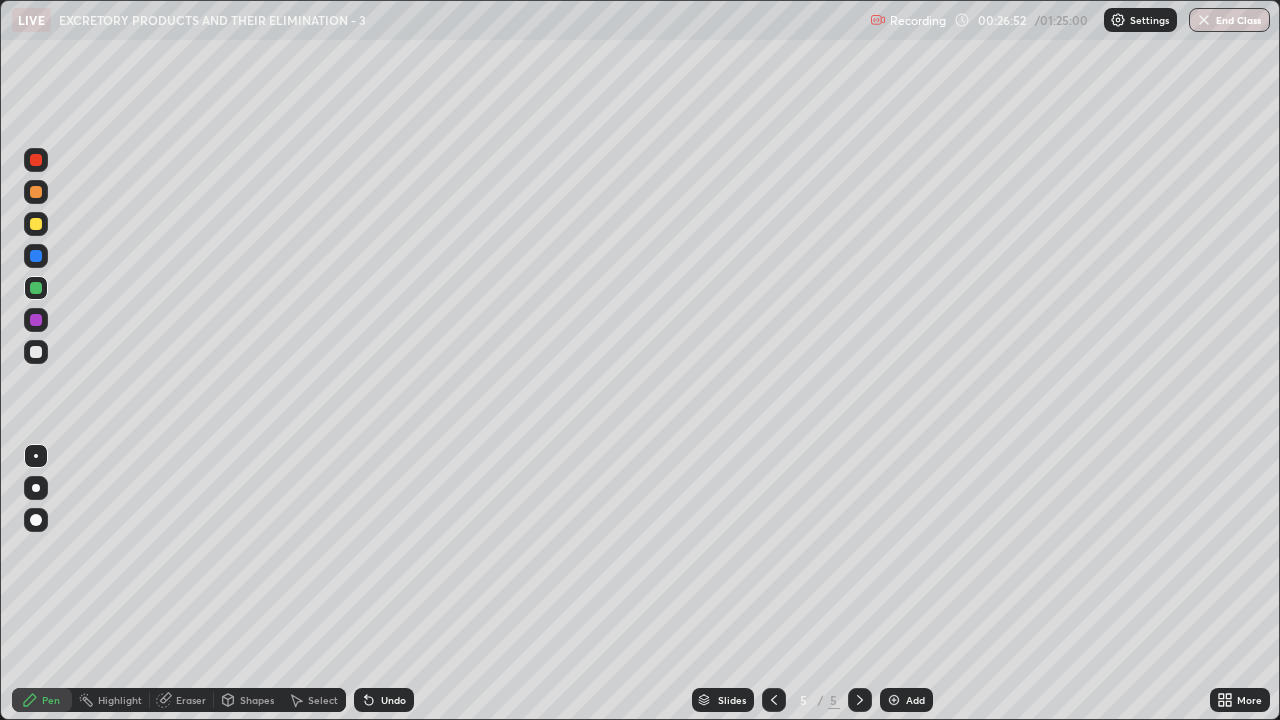 click at bounding box center (36, 352) 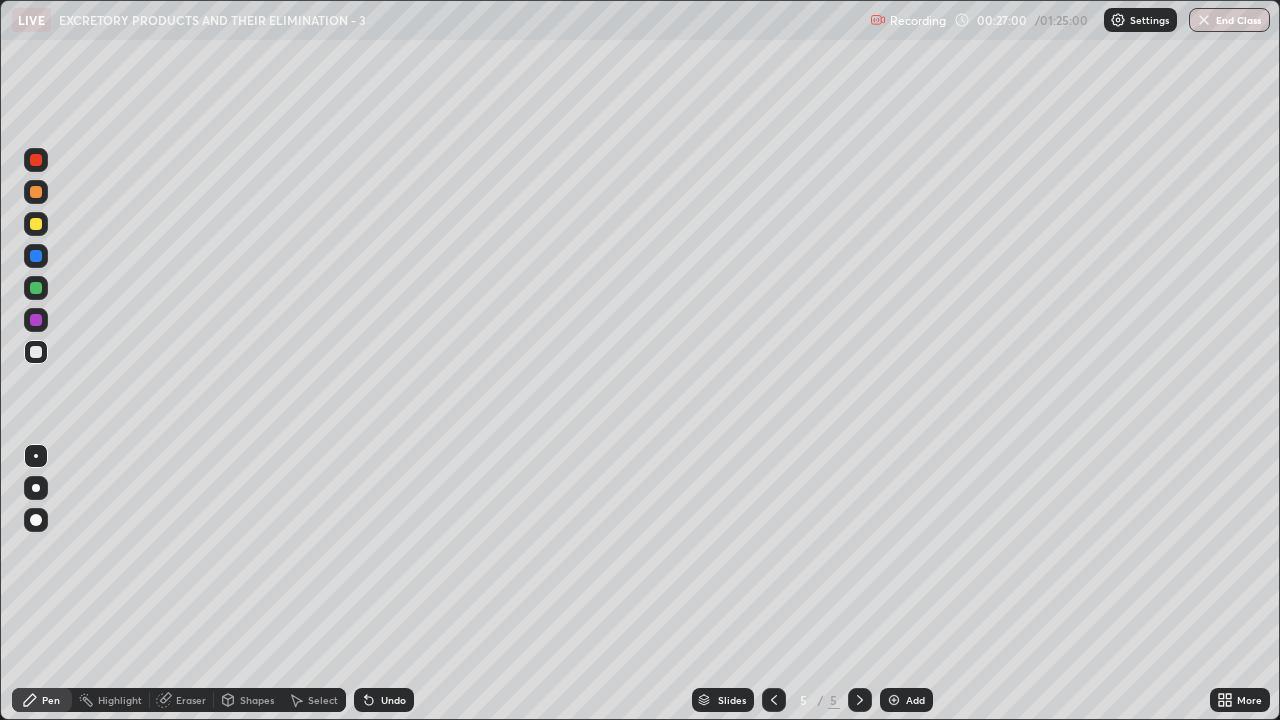 click on "Eraser" at bounding box center [191, 700] 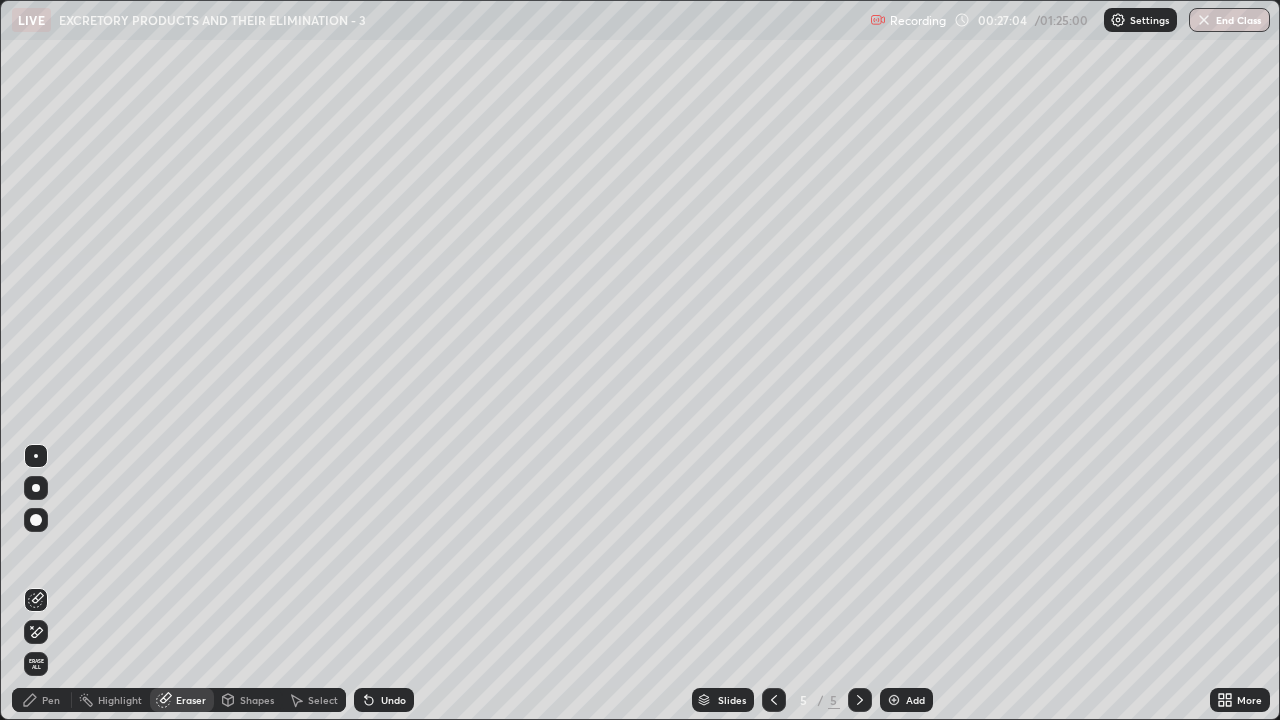 click on "Pen" at bounding box center (51, 700) 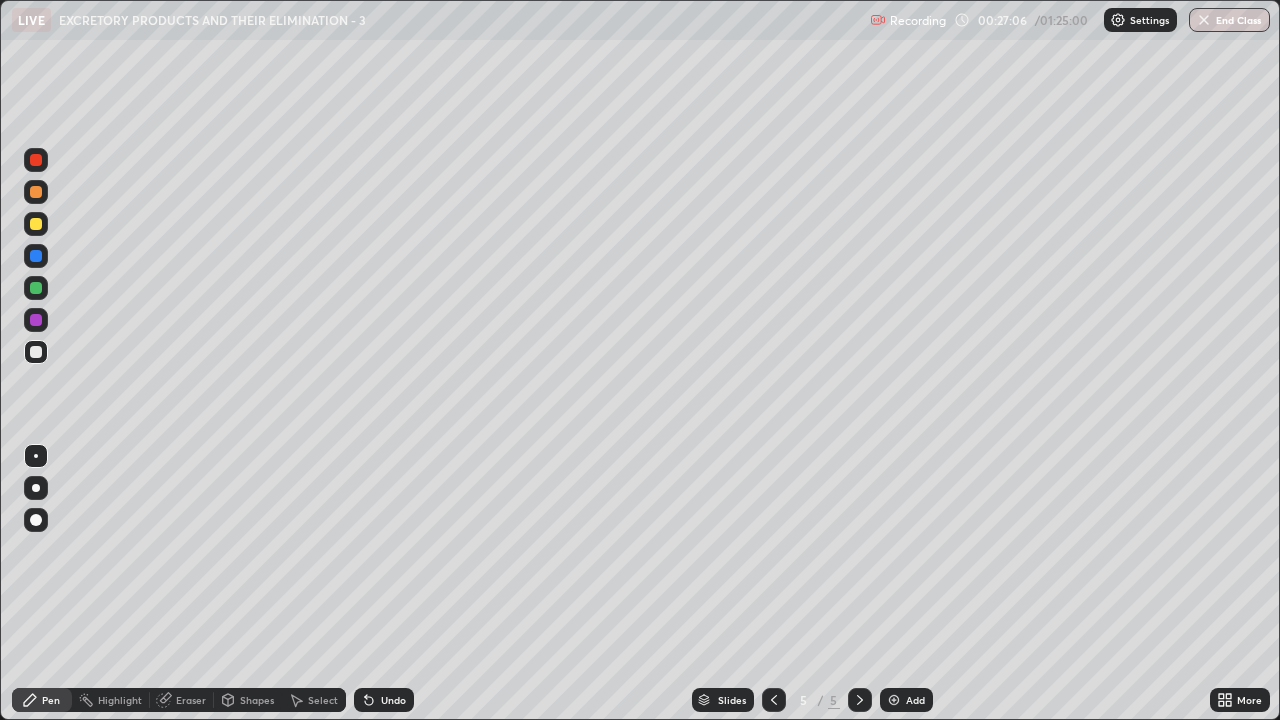 click at bounding box center (36, 192) 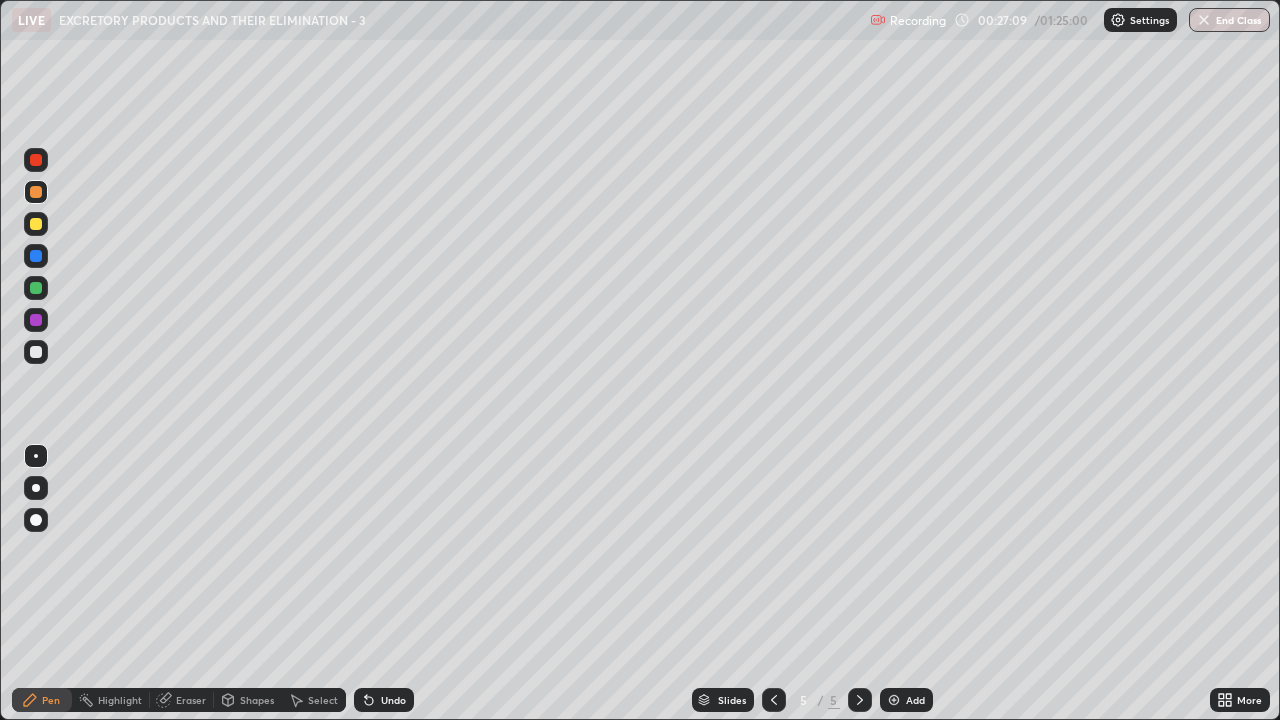 click at bounding box center (36, 352) 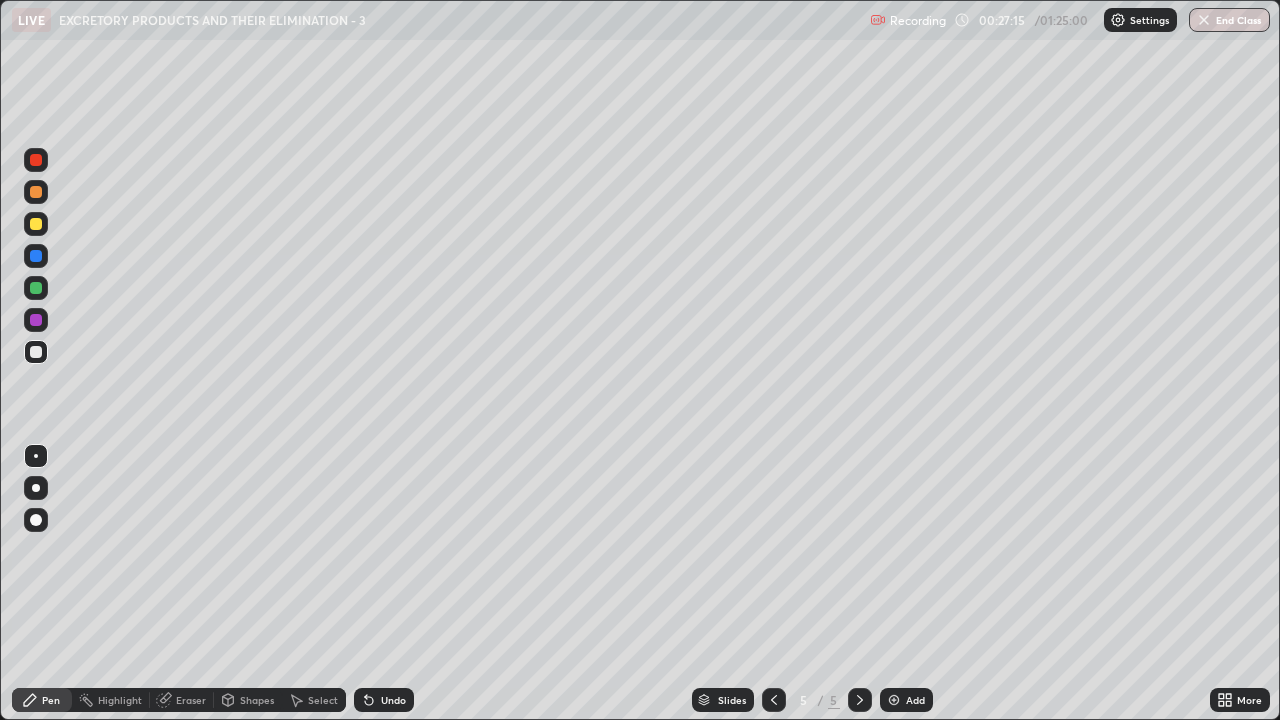 click at bounding box center (36, 288) 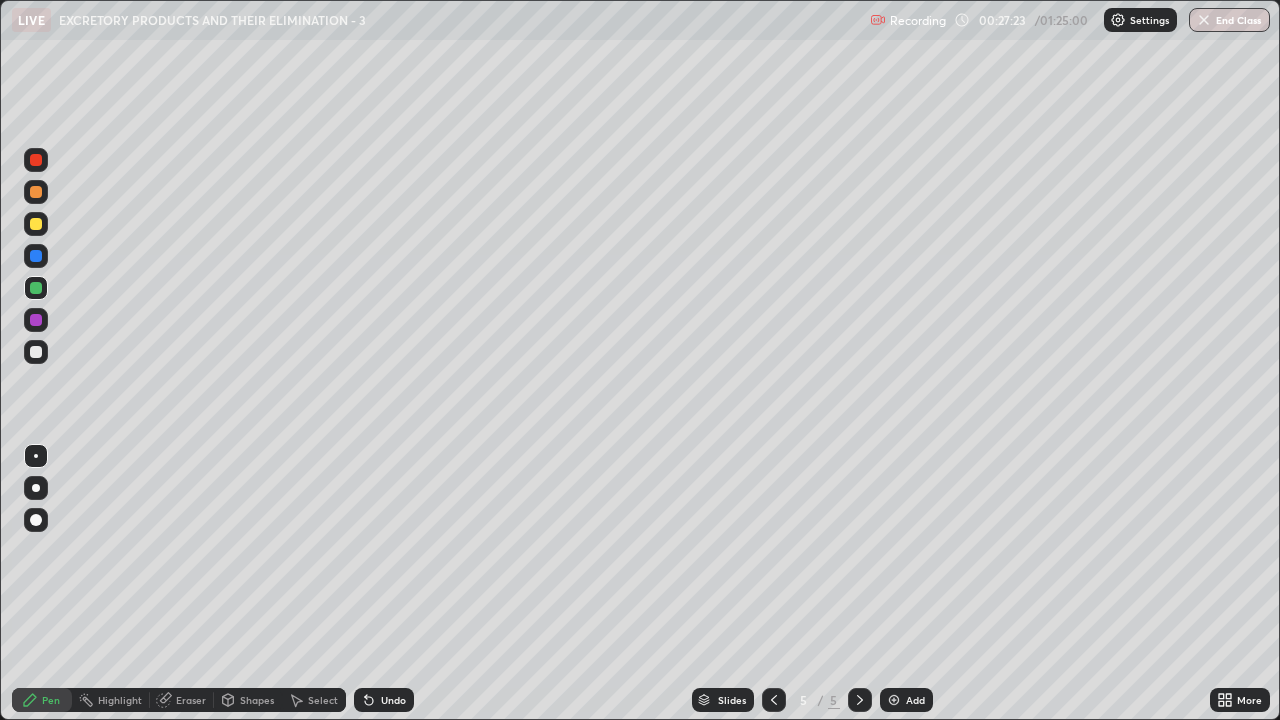 click at bounding box center [36, 352] 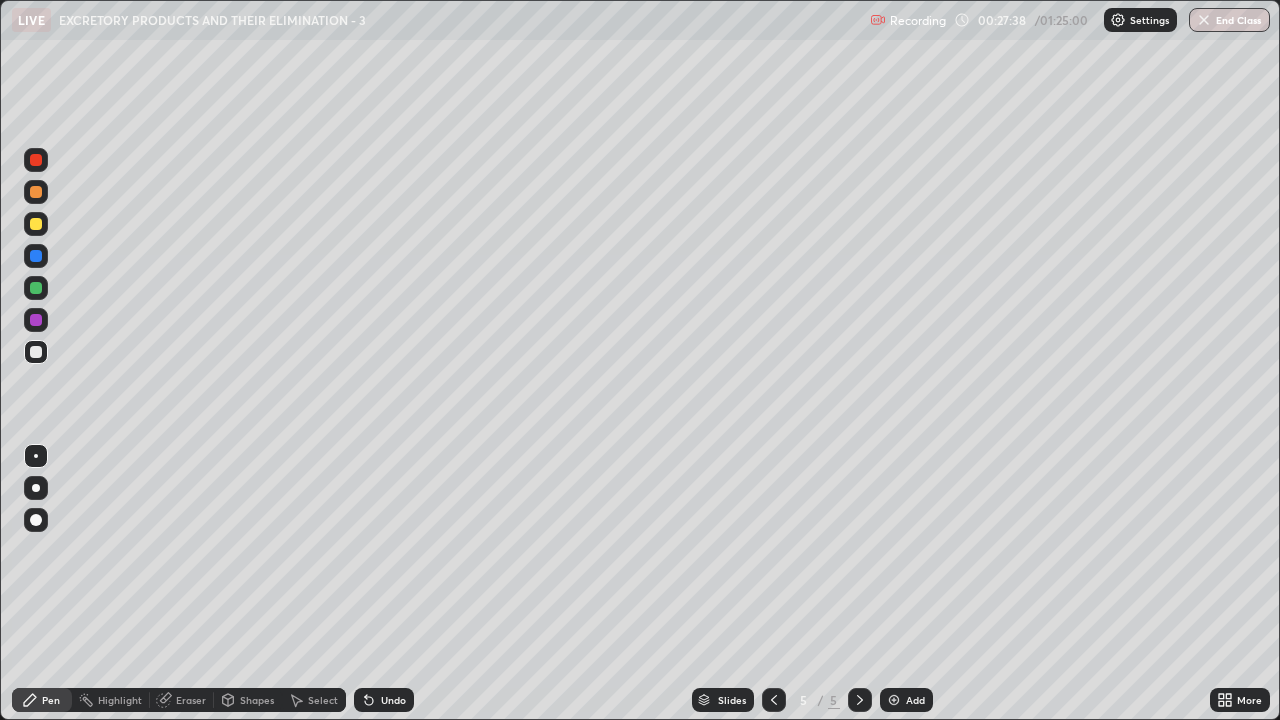 click at bounding box center (36, 288) 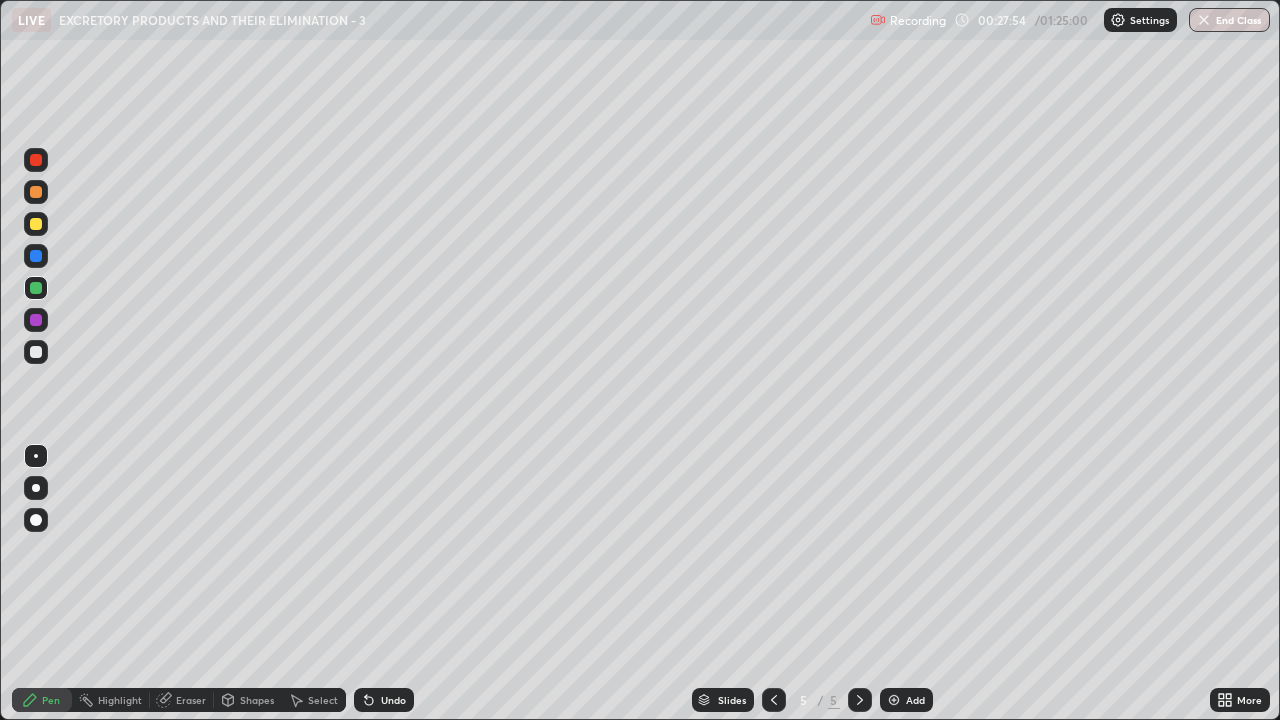 click on "Eraser" at bounding box center (191, 700) 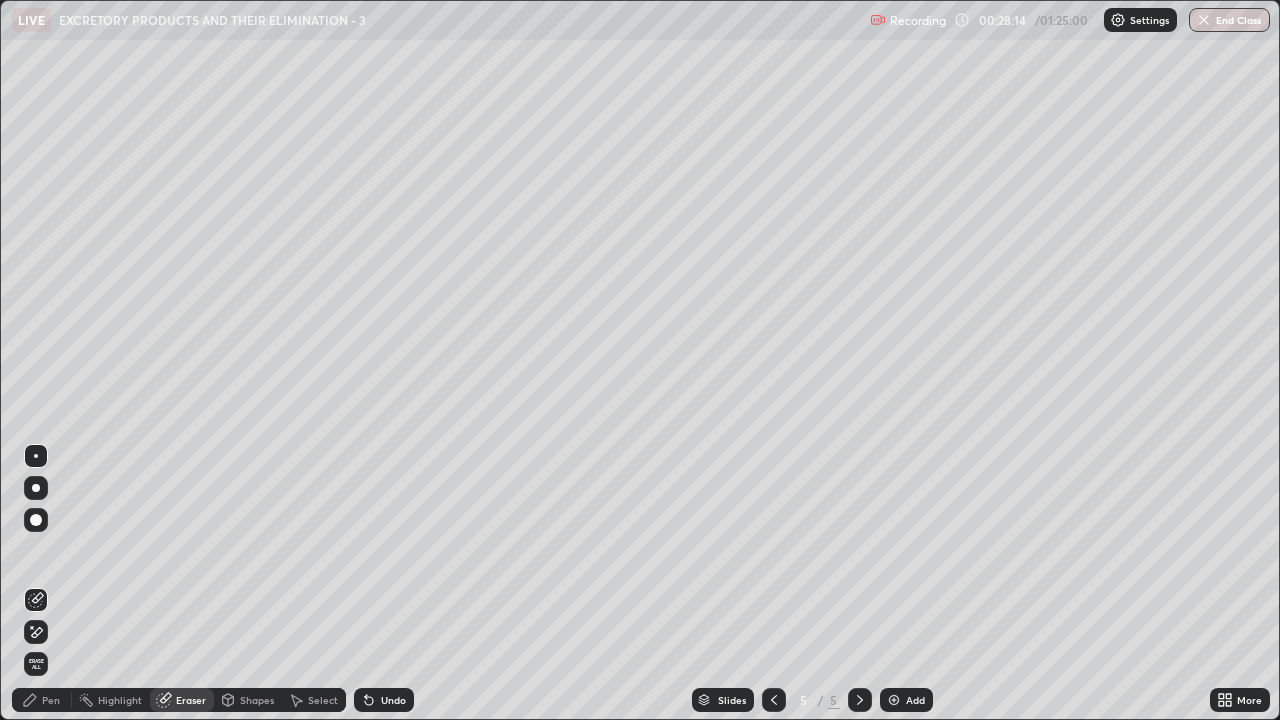 click on "Pen" at bounding box center (51, 700) 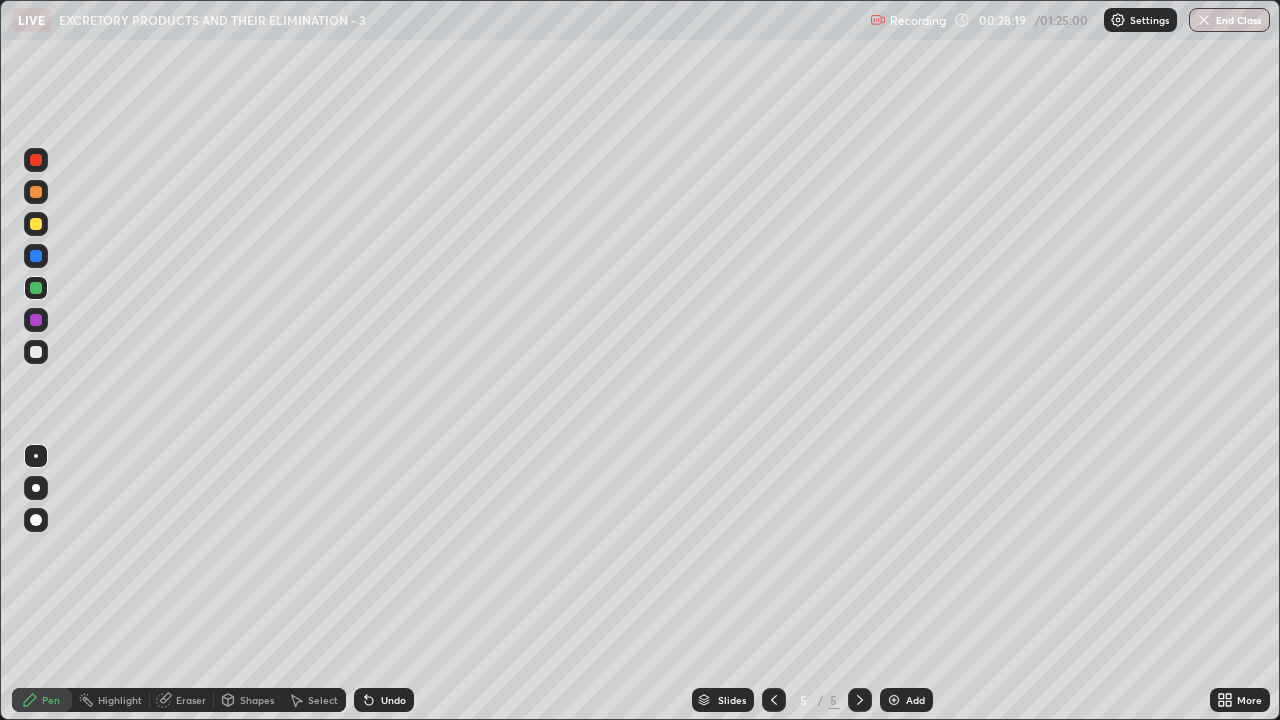 click at bounding box center [36, 192] 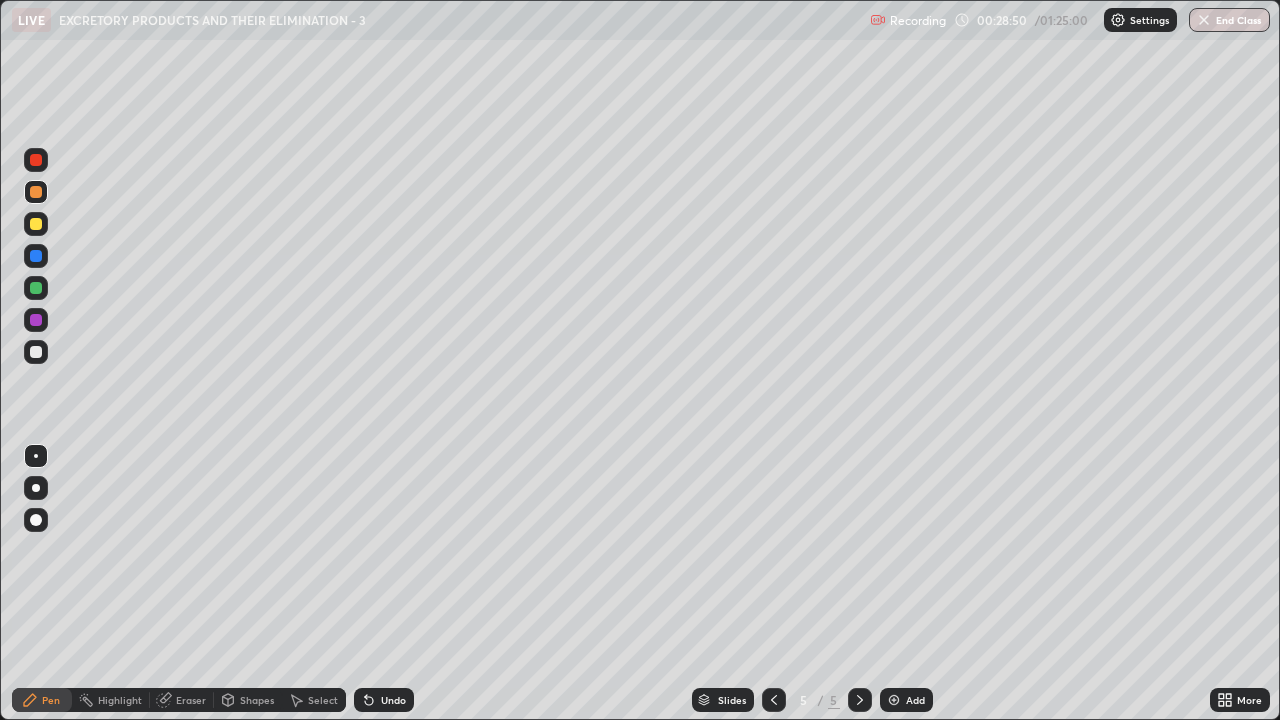 click at bounding box center [36, 352] 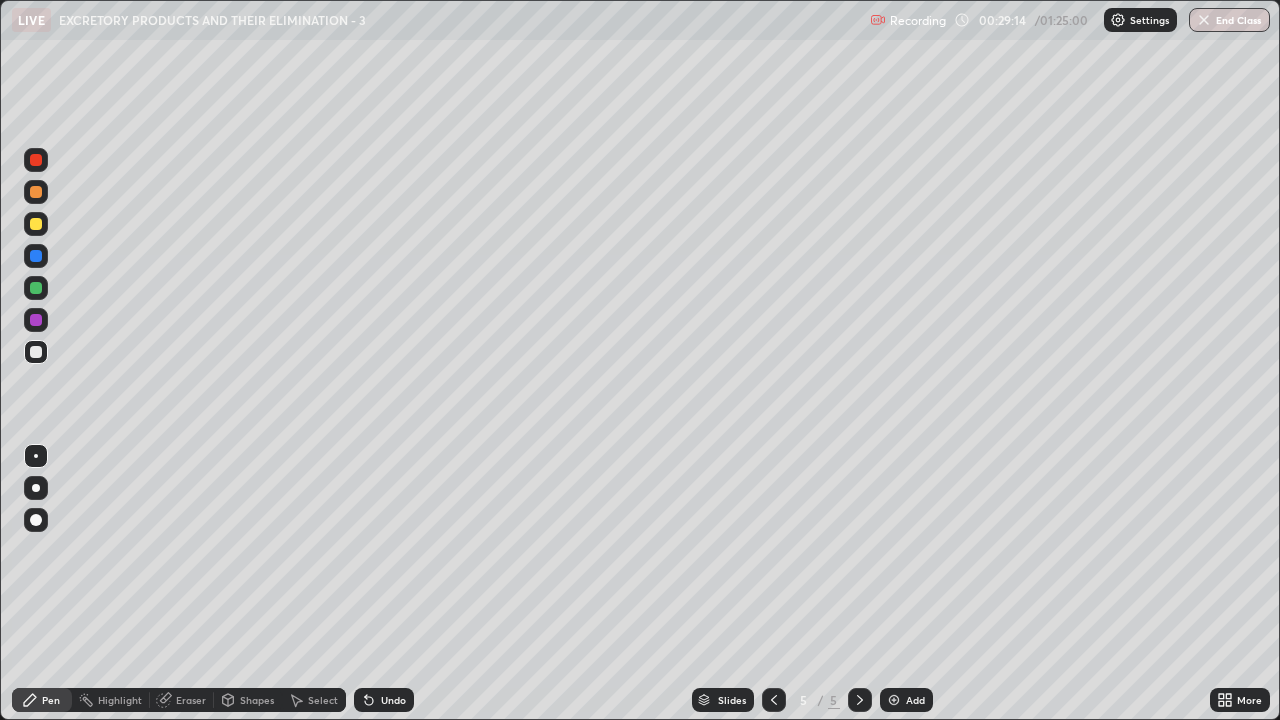 click at bounding box center [36, 224] 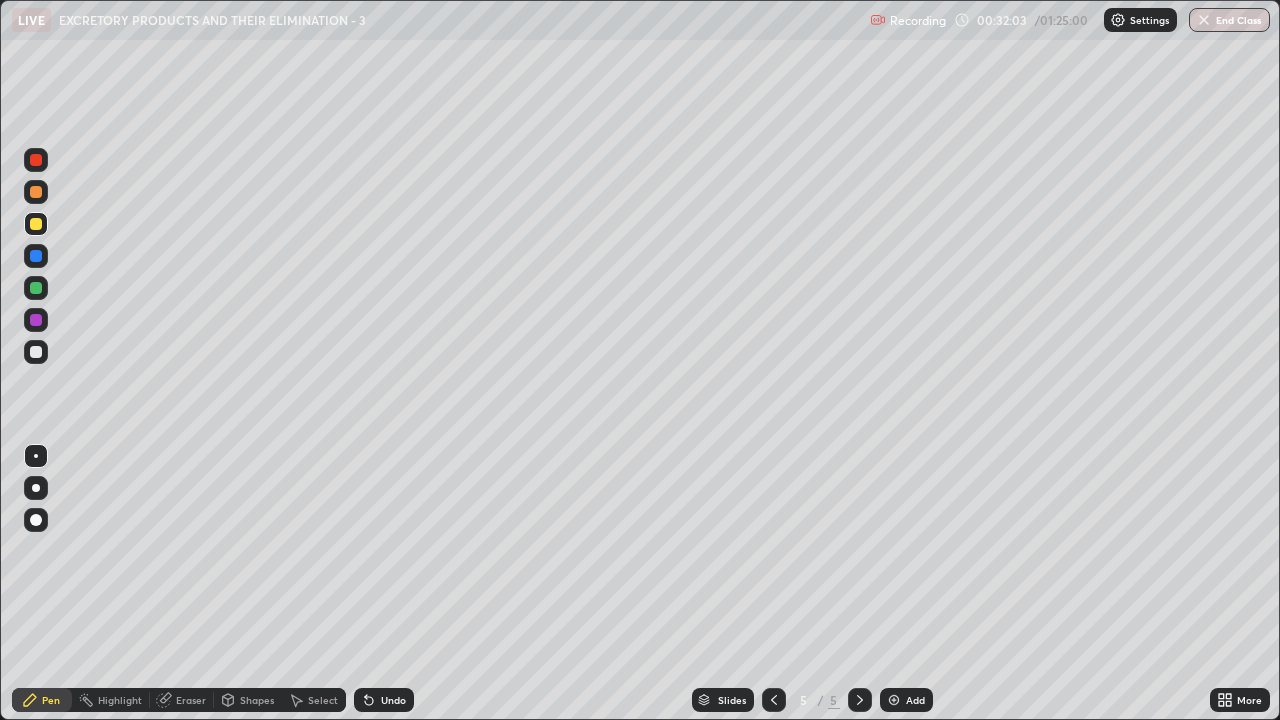 click at bounding box center [36, 288] 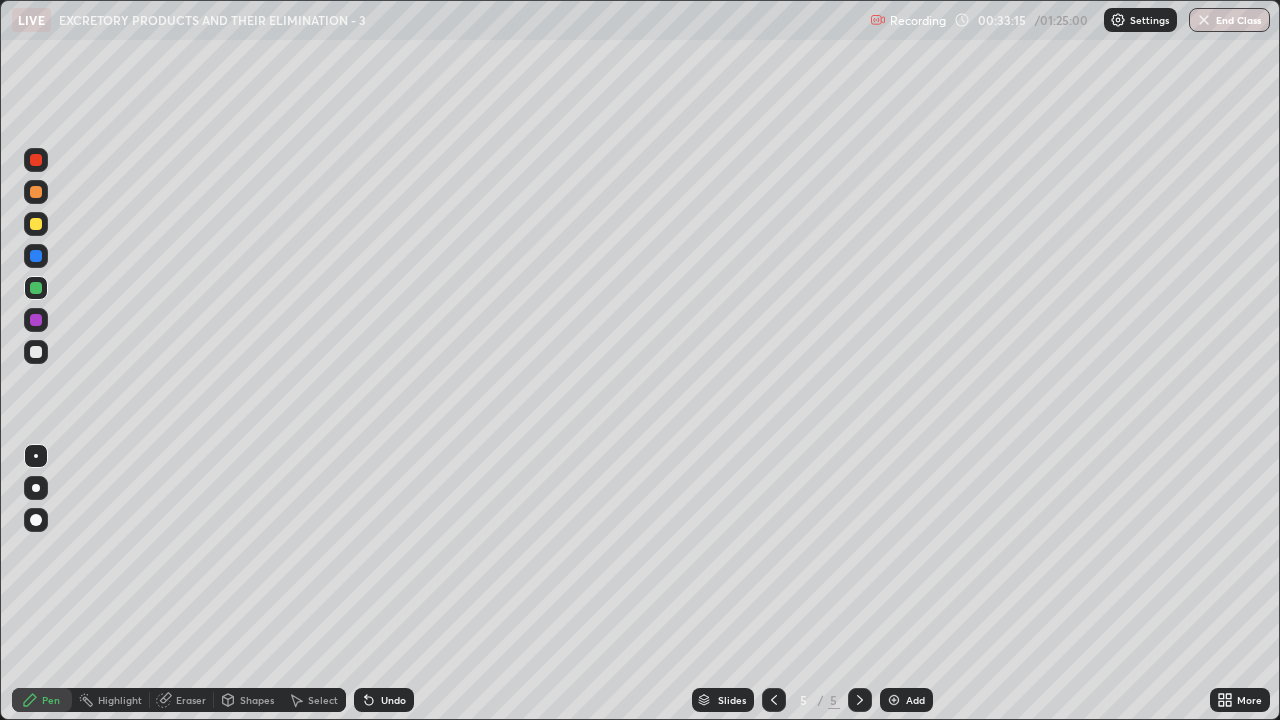 click at bounding box center [36, 352] 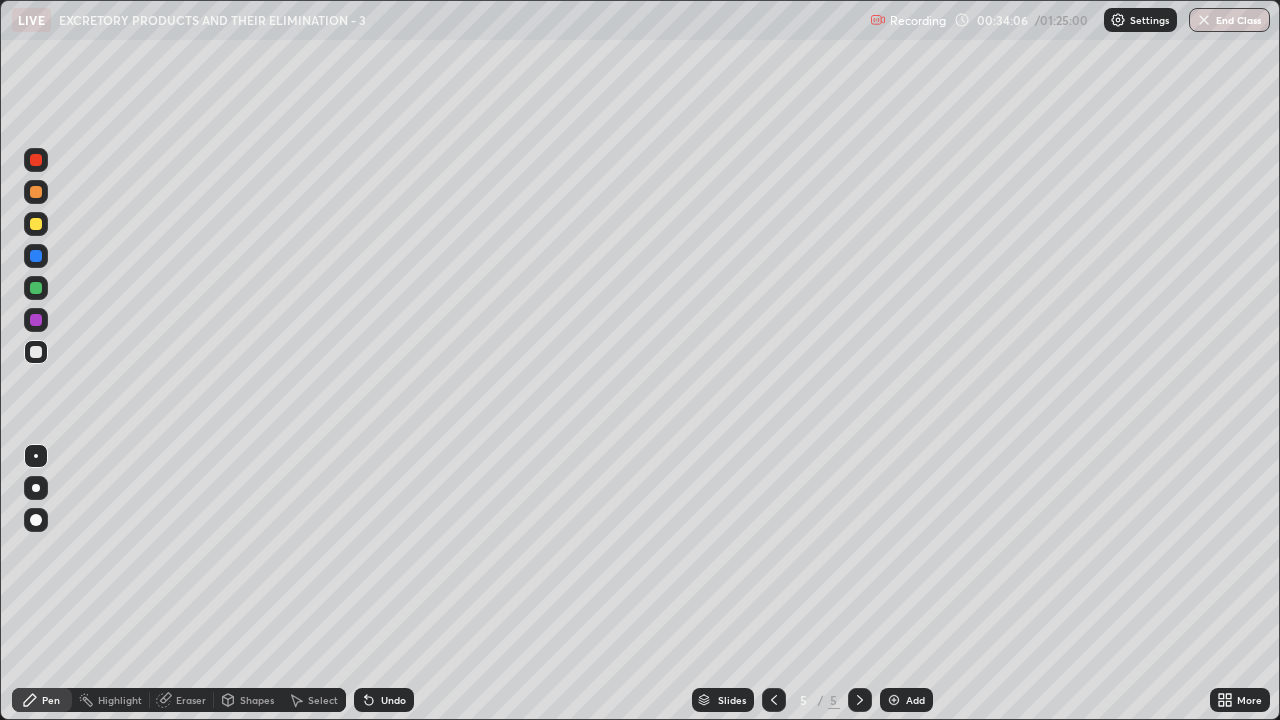 click at bounding box center [36, 160] 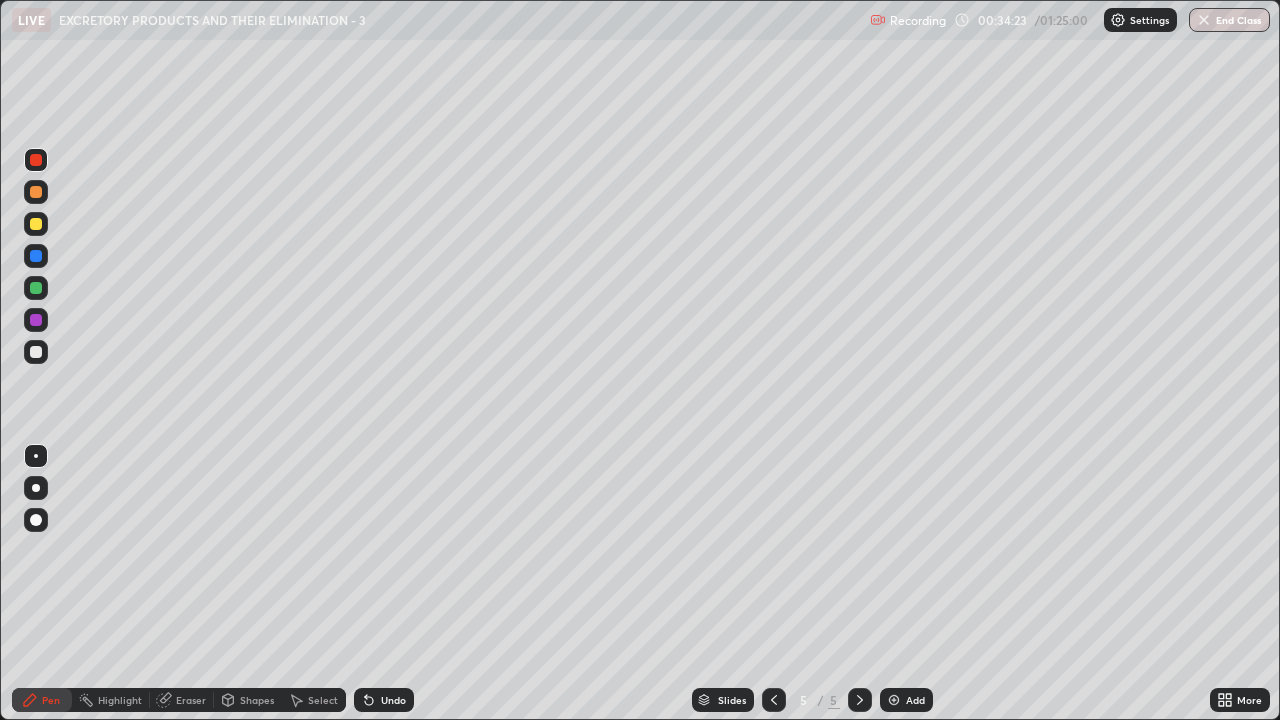 click at bounding box center (36, 256) 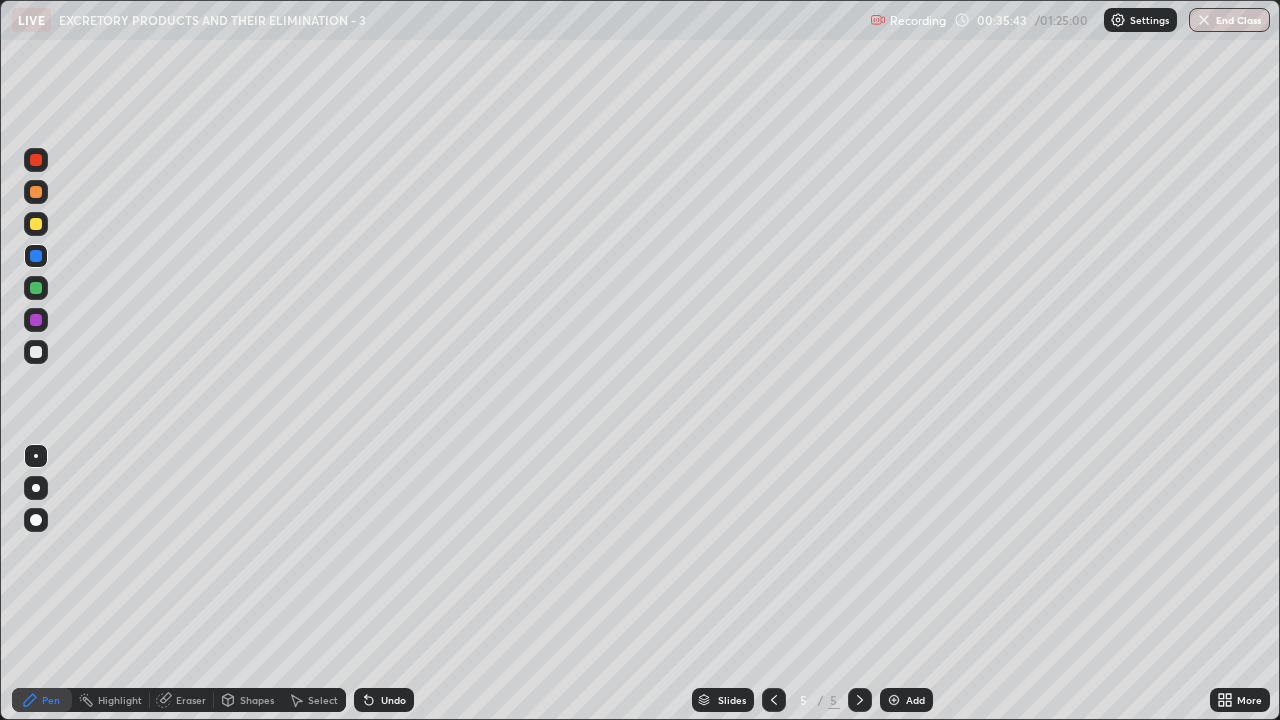 click at bounding box center (36, 352) 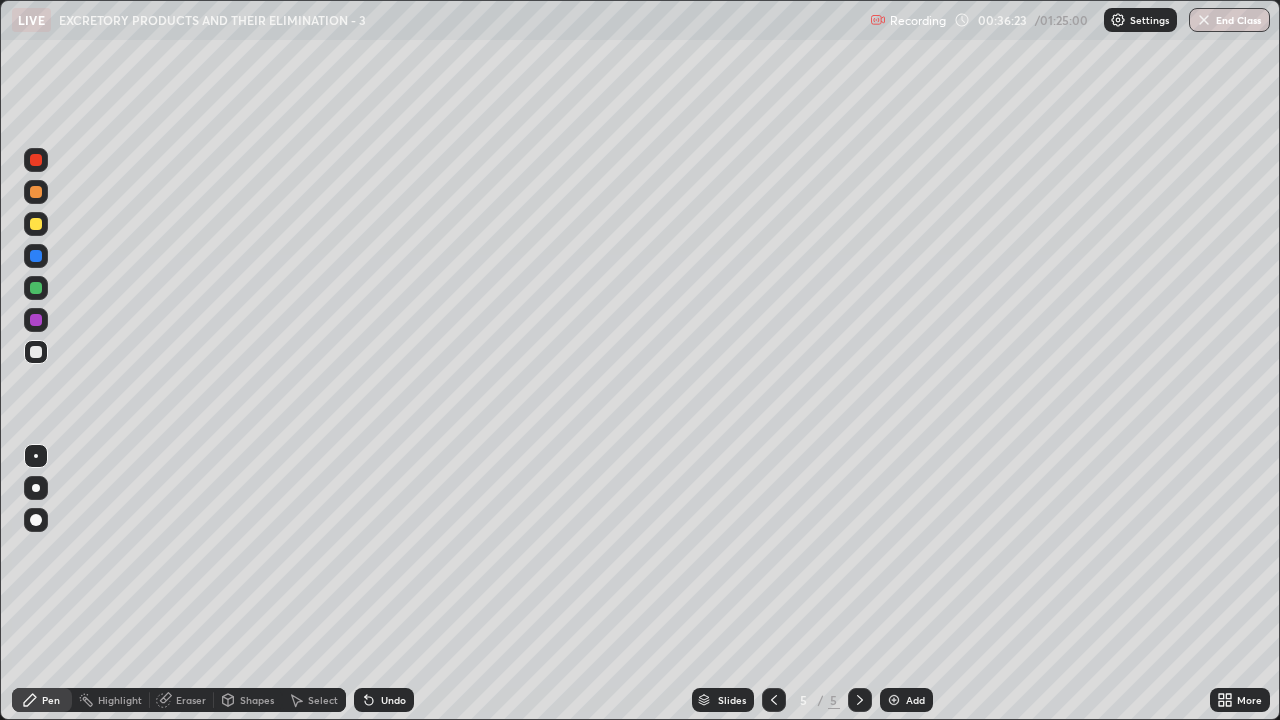 click at bounding box center (36, 160) 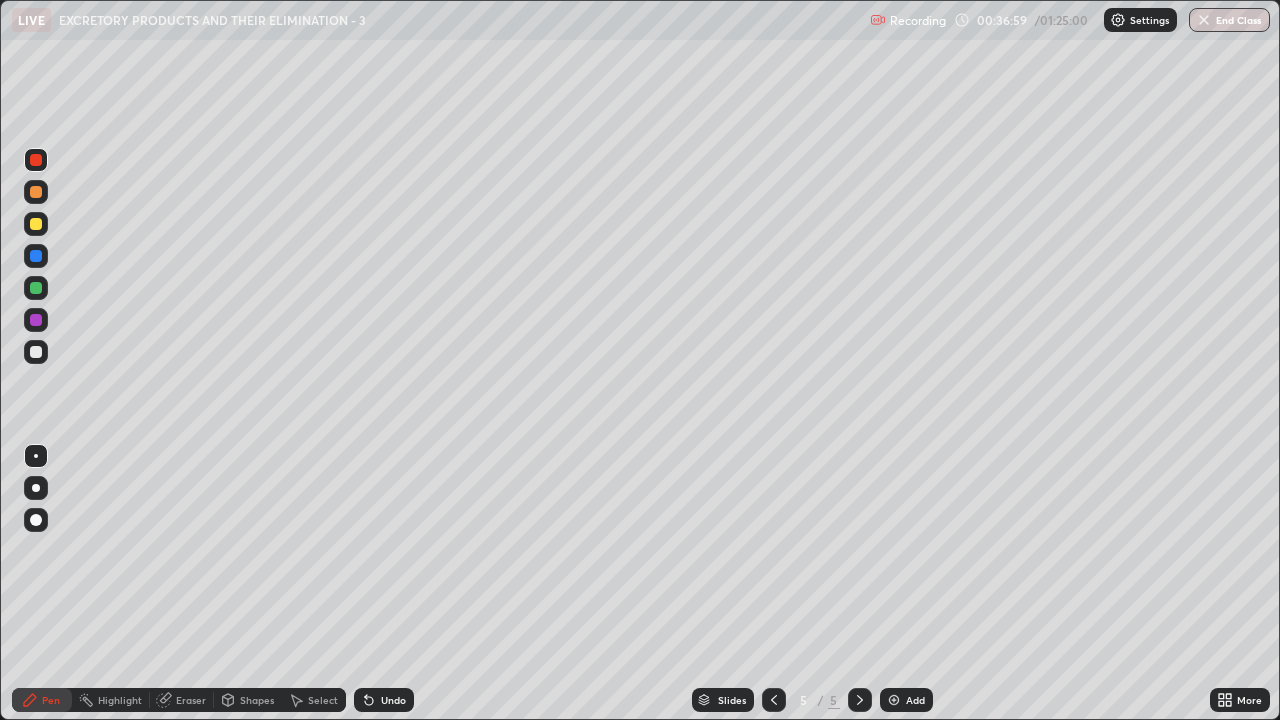 click at bounding box center (36, 352) 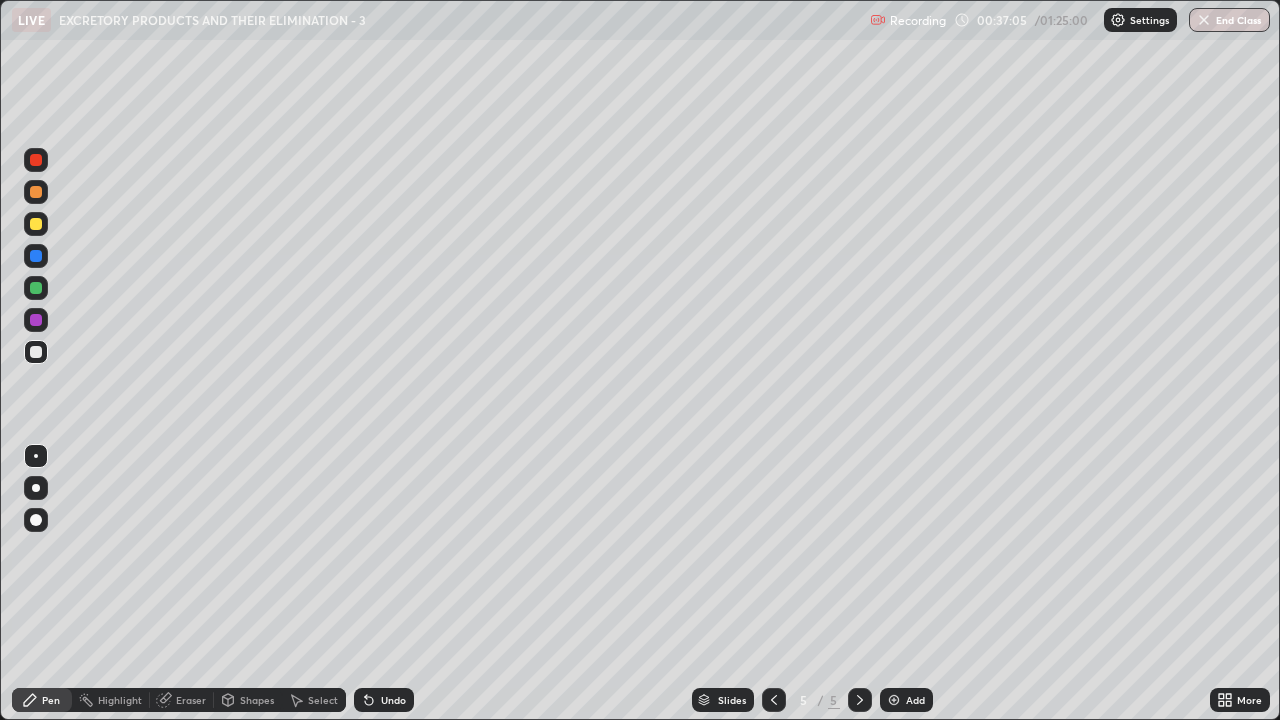 click on "Slides 5 / 5 Add" at bounding box center (812, 700) 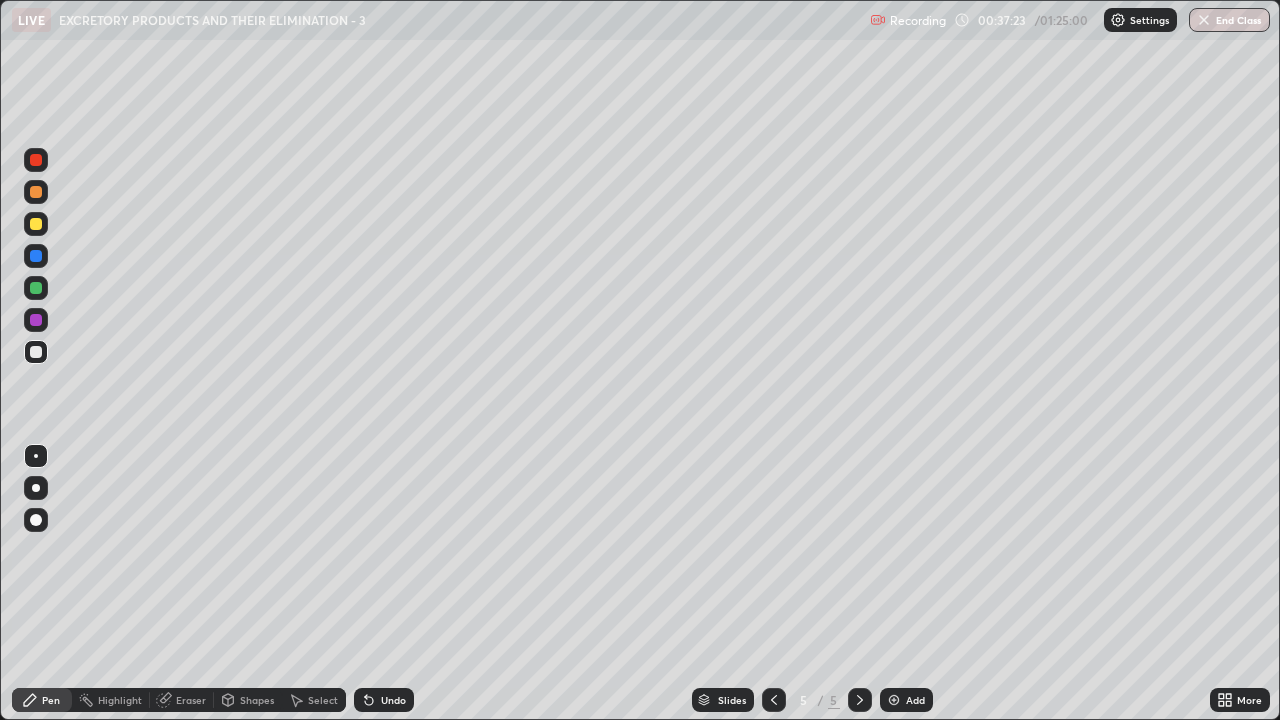 click at bounding box center (36, 352) 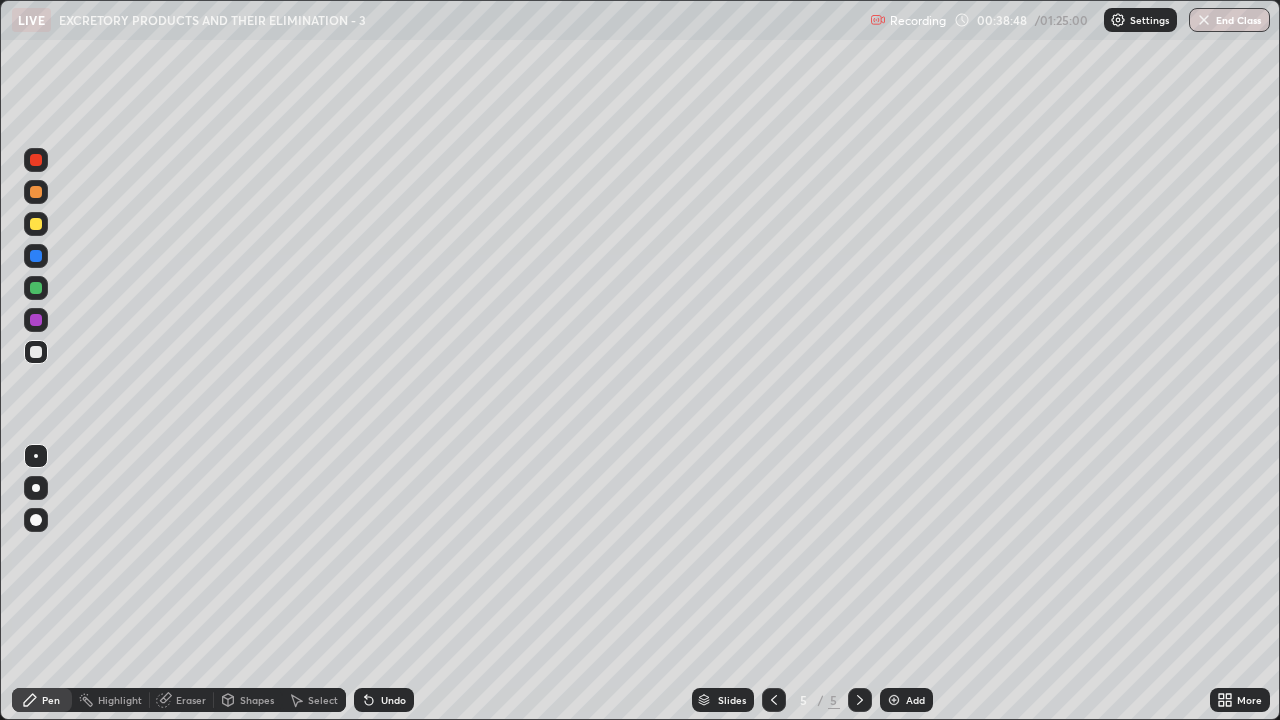 click on "Eraser" at bounding box center [191, 700] 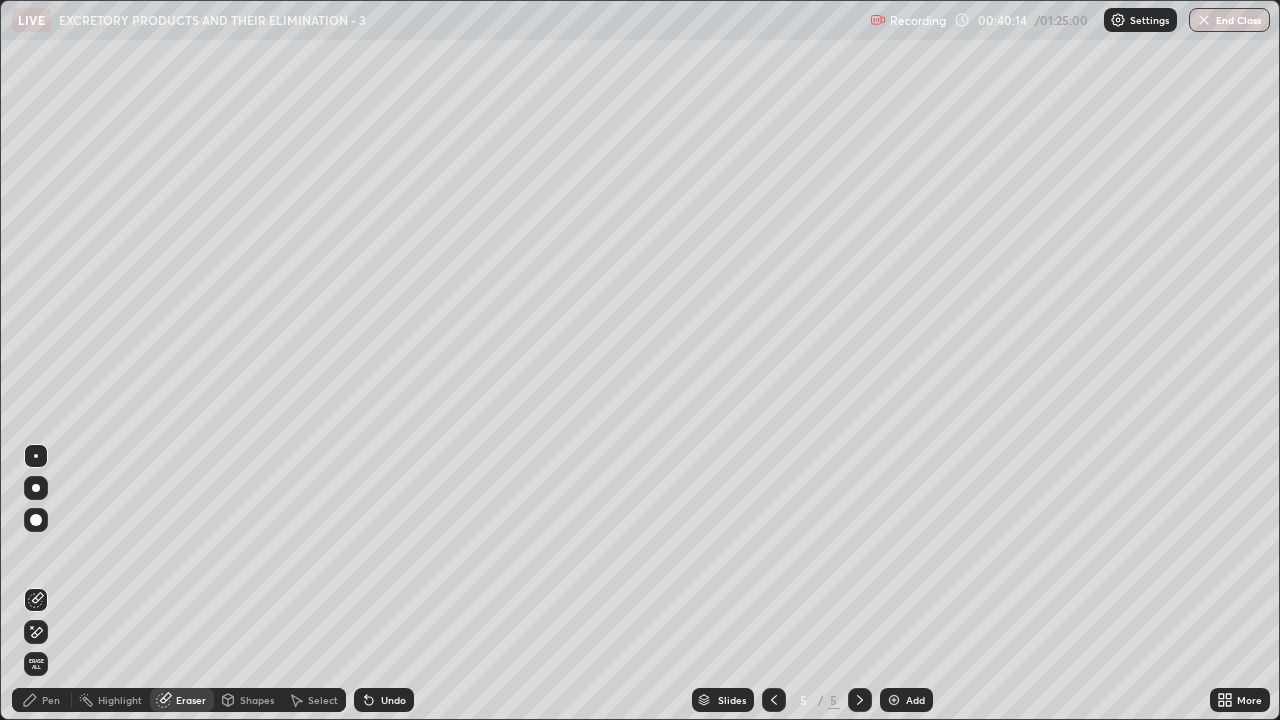 click 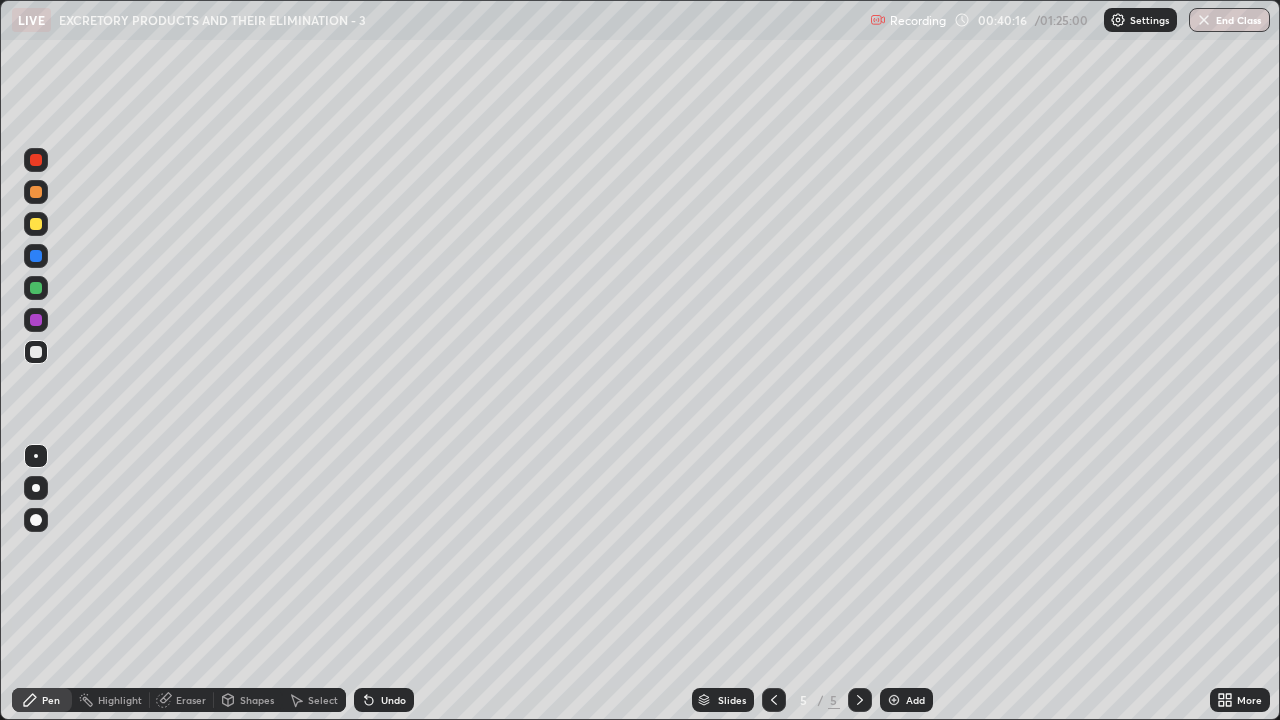 click at bounding box center (36, 224) 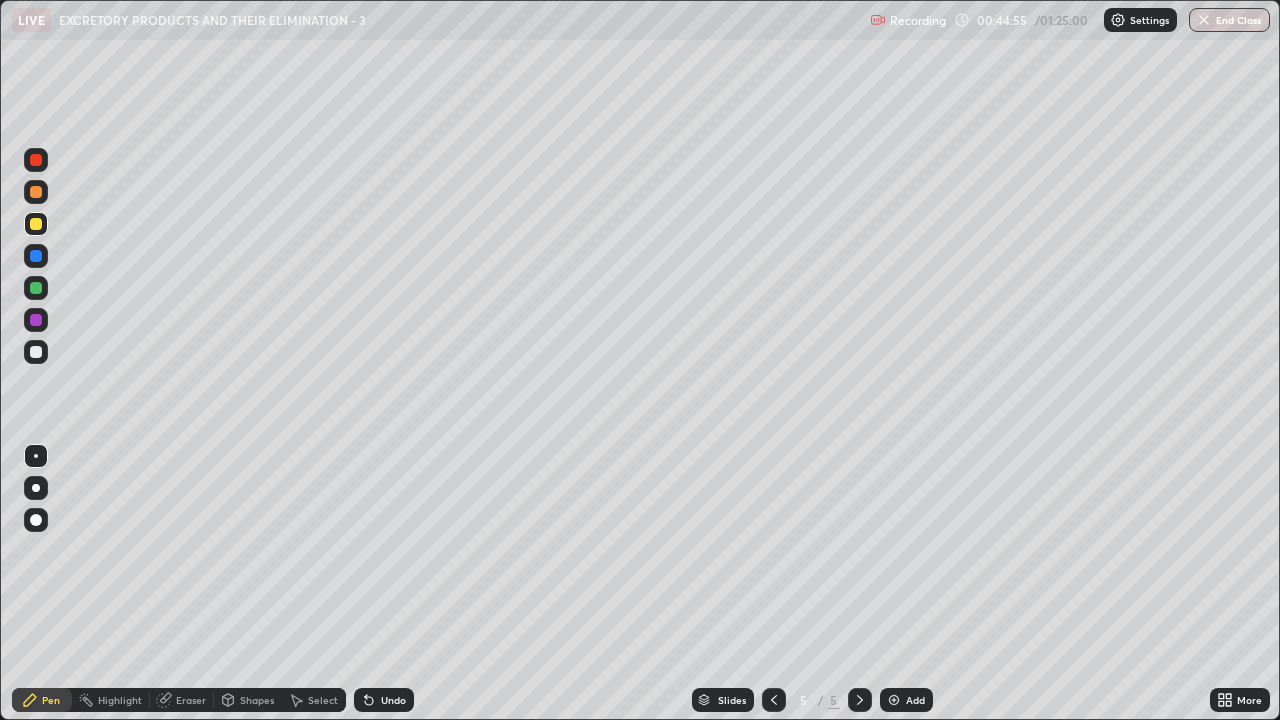 click at bounding box center (894, 700) 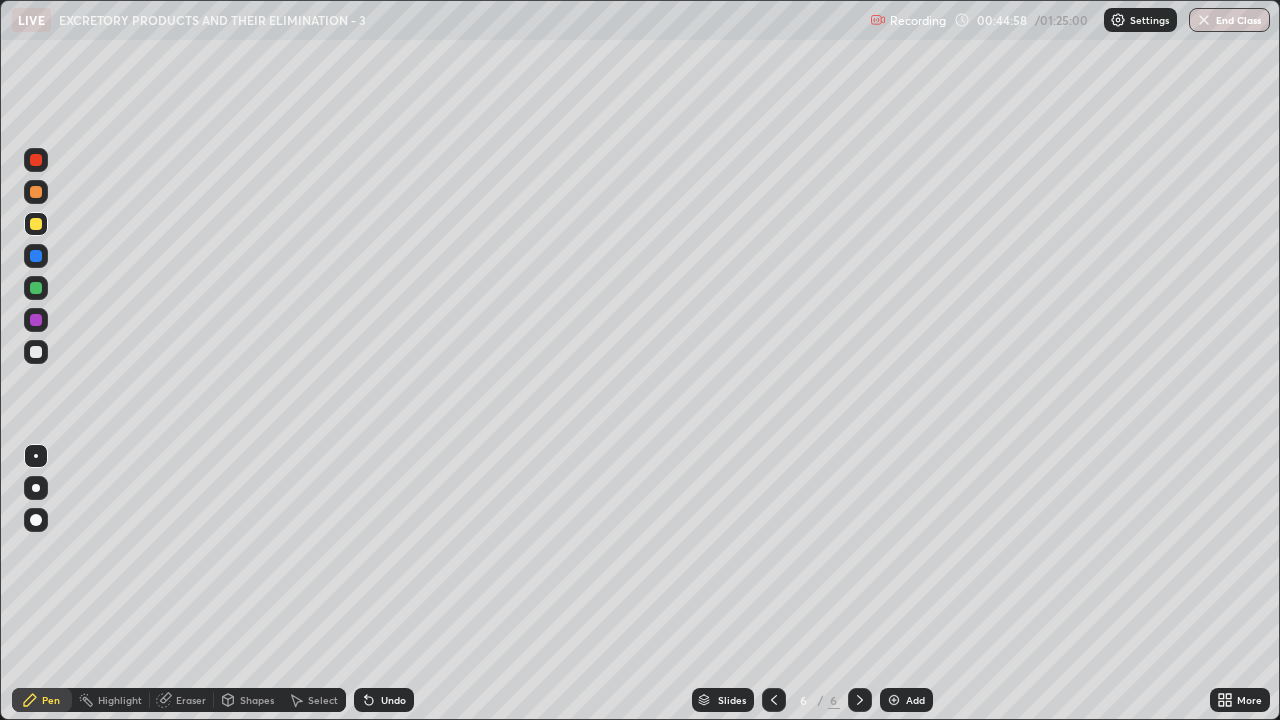 click at bounding box center [36, 352] 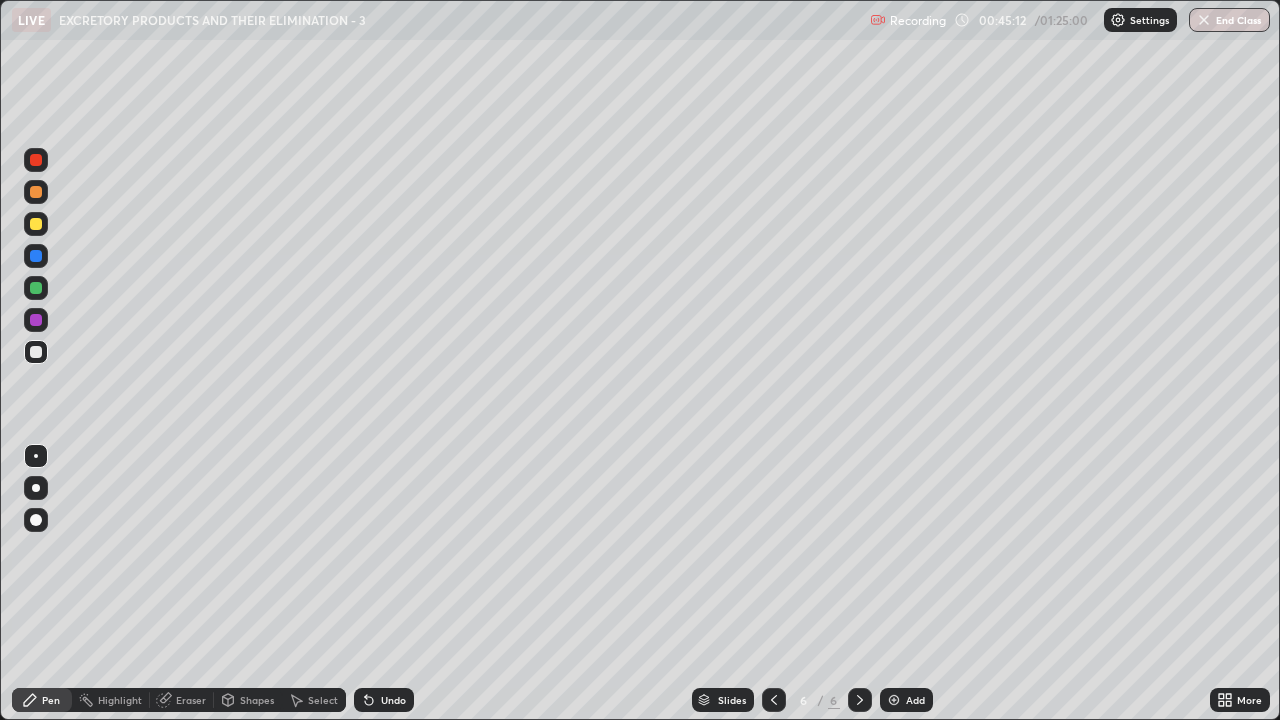 click at bounding box center [36, 192] 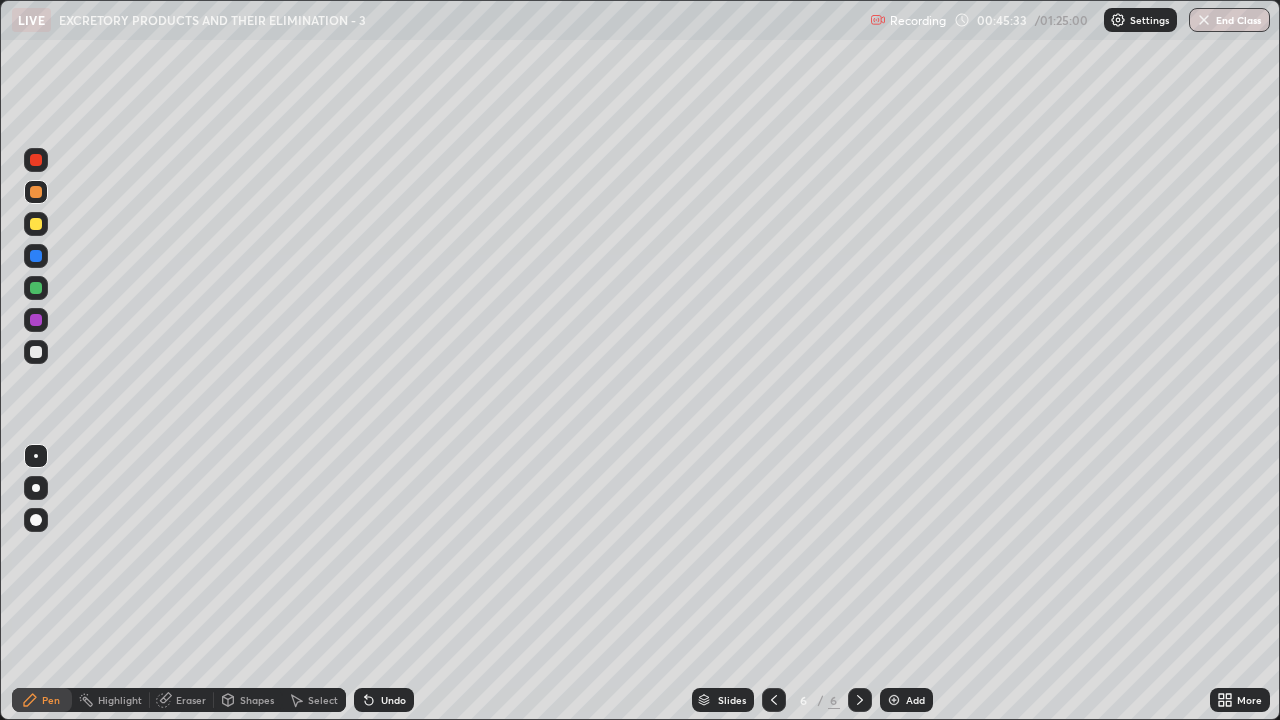 click at bounding box center [36, 352] 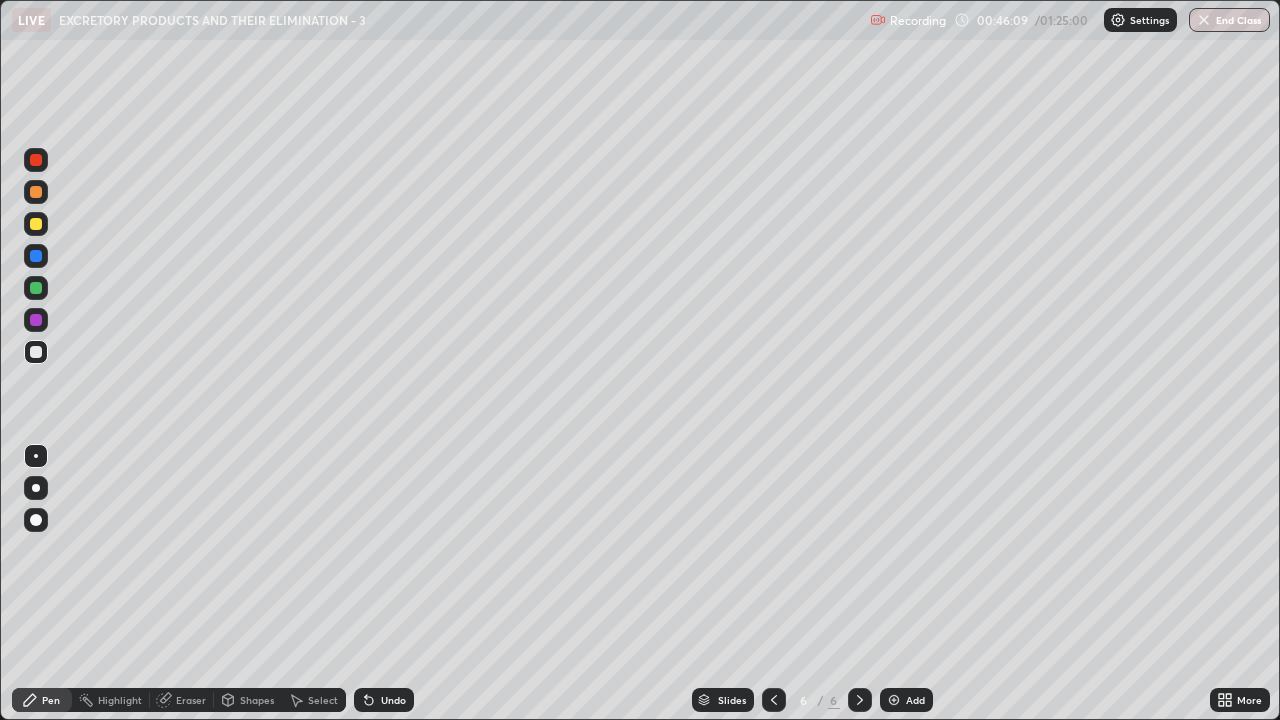click at bounding box center (36, 288) 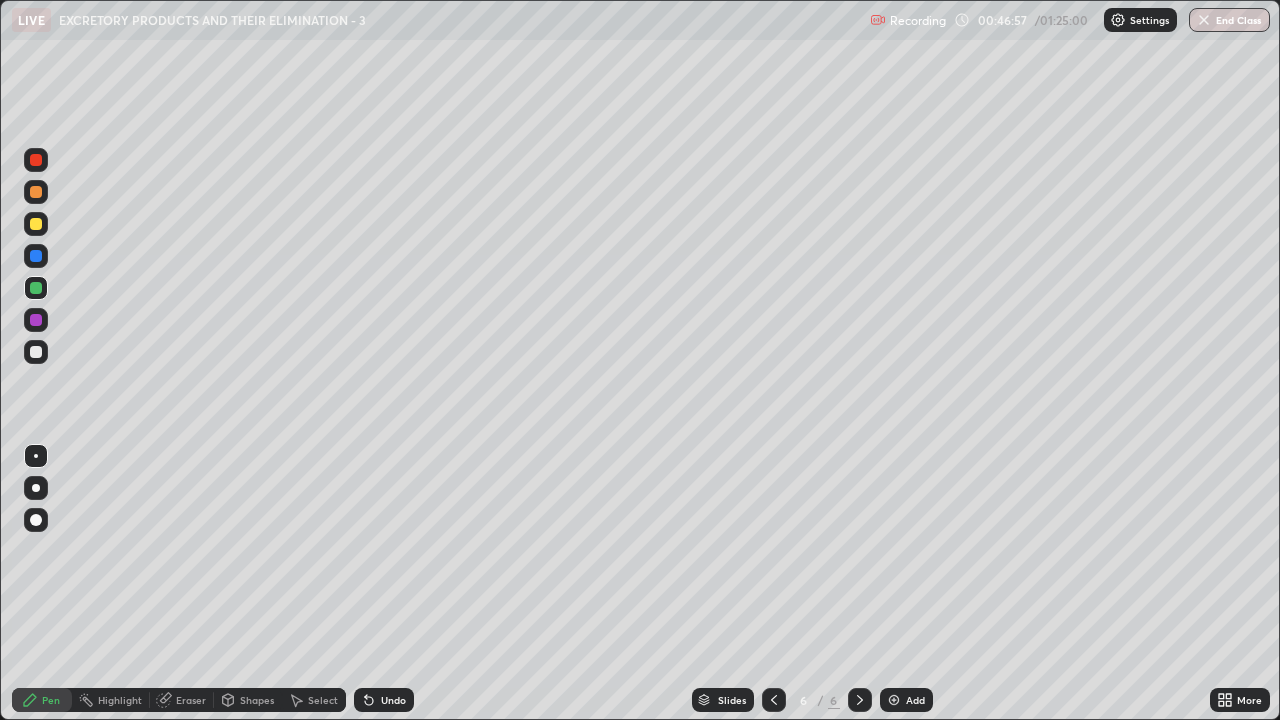 click at bounding box center (36, 352) 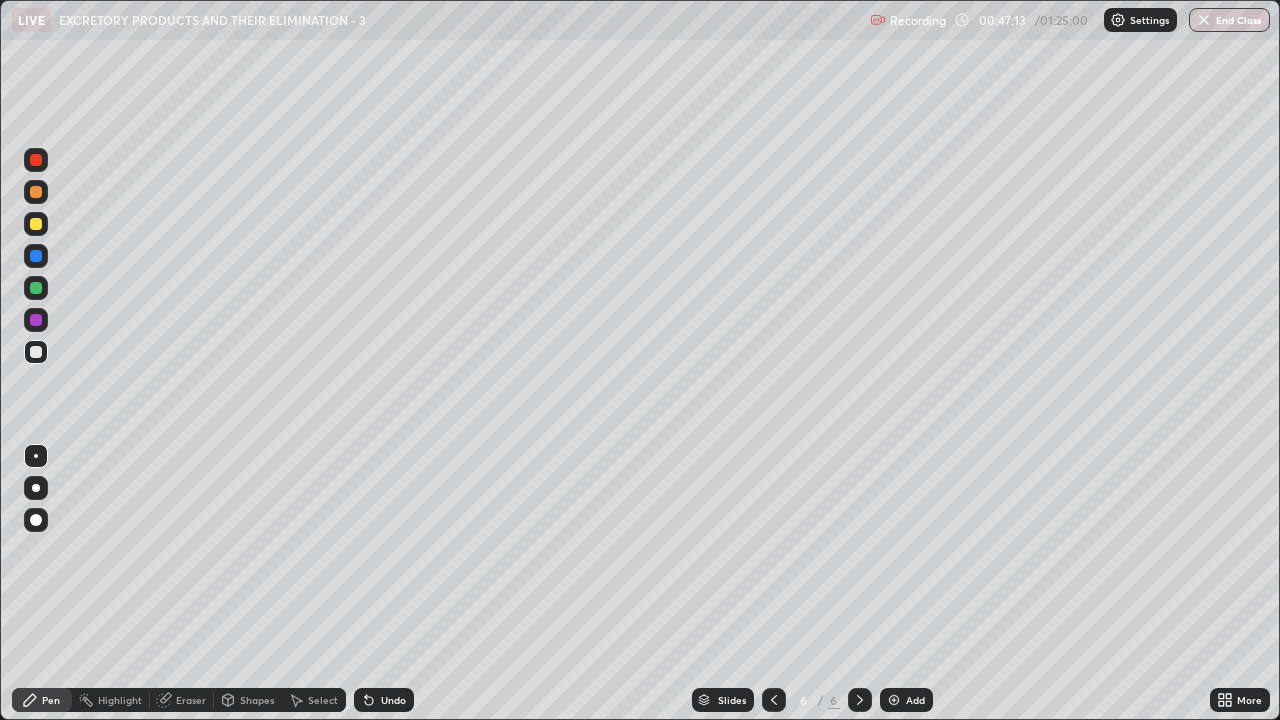 click at bounding box center (36, 288) 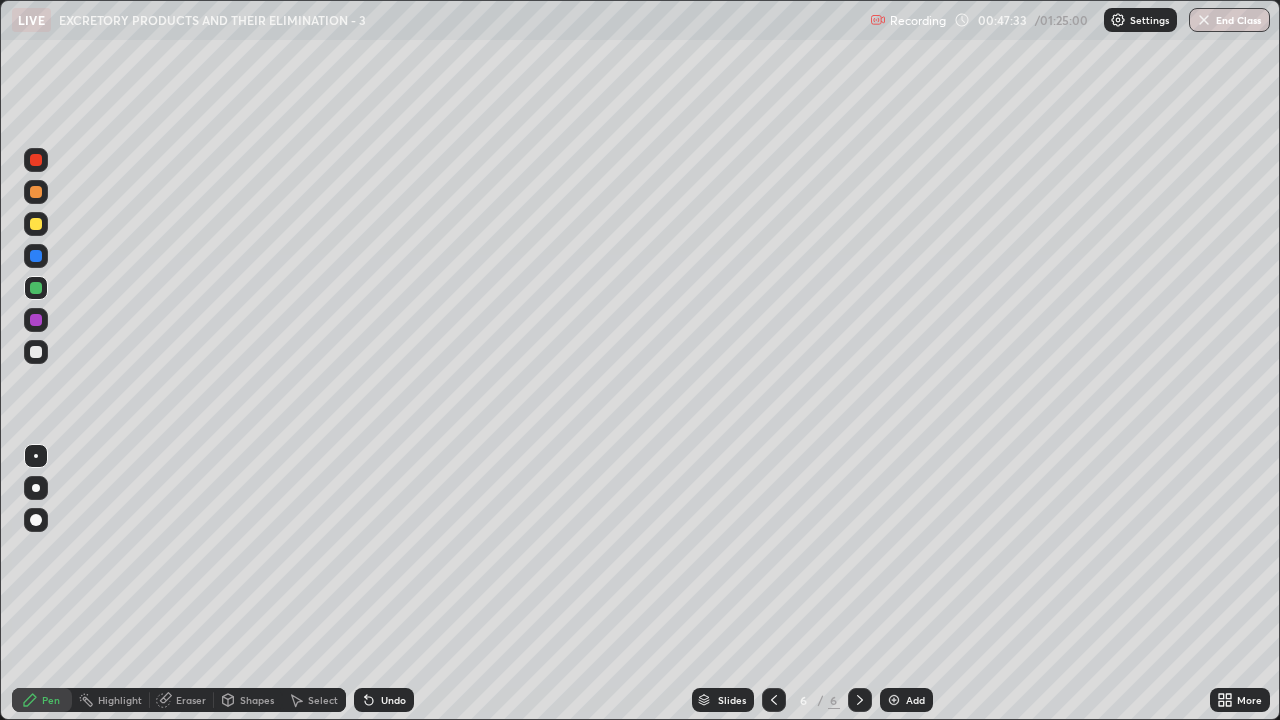 click at bounding box center (36, 256) 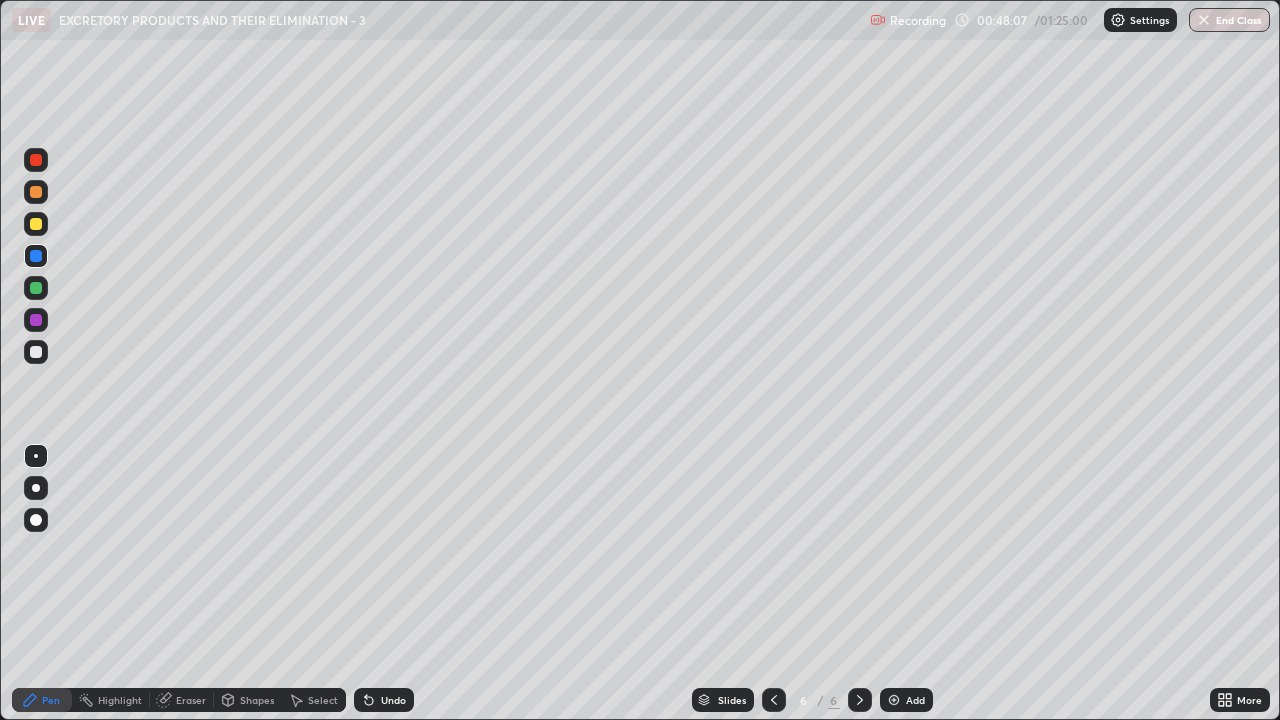 click at bounding box center [36, 352] 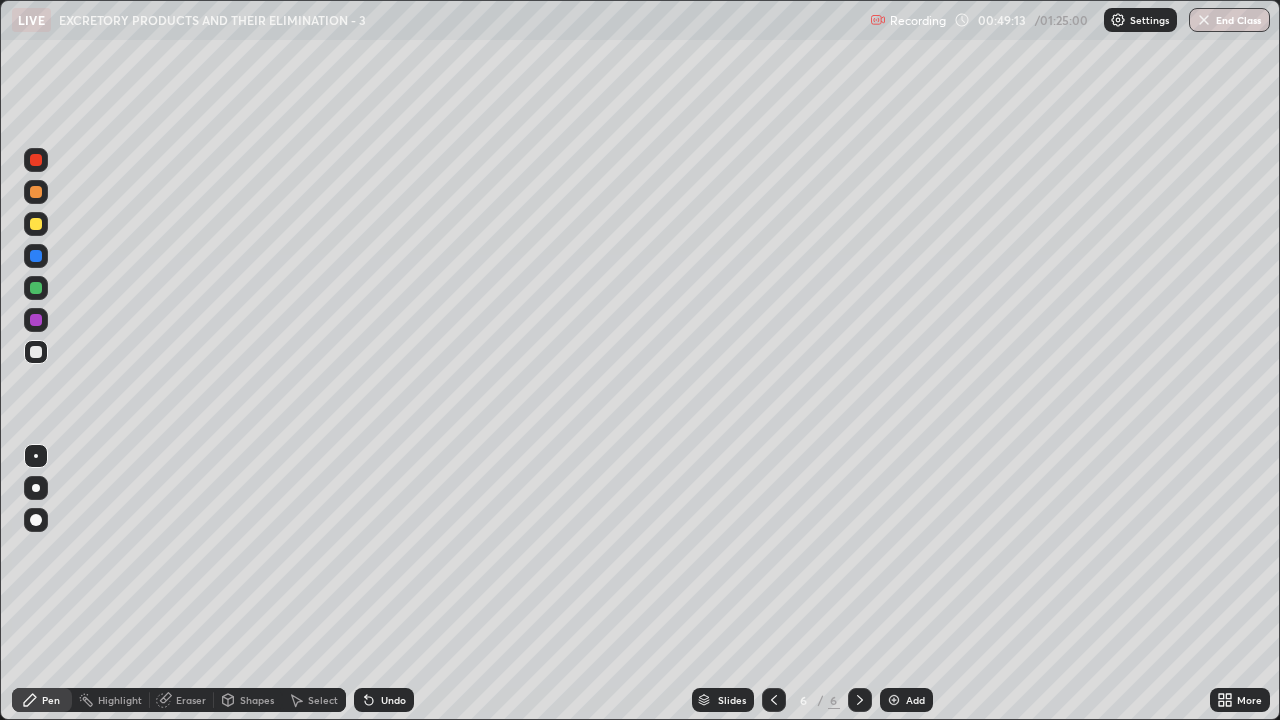 click at bounding box center (36, 256) 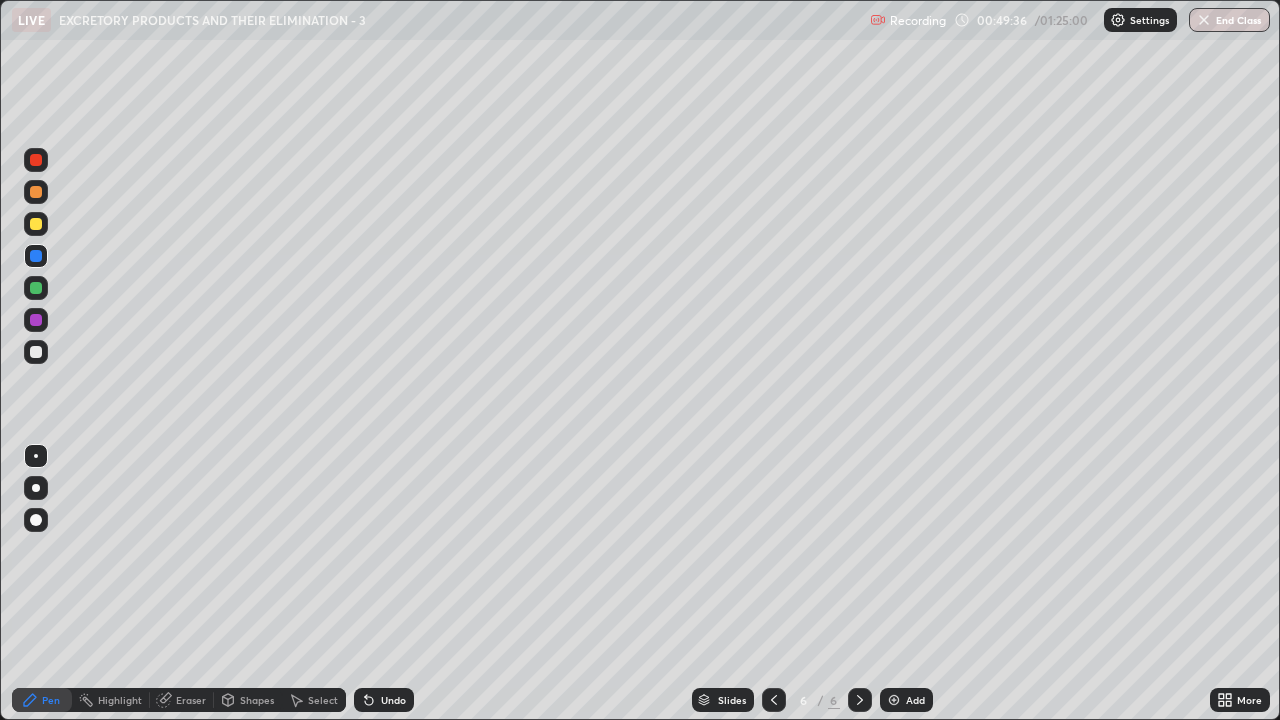 click at bounding box center [36, 352] 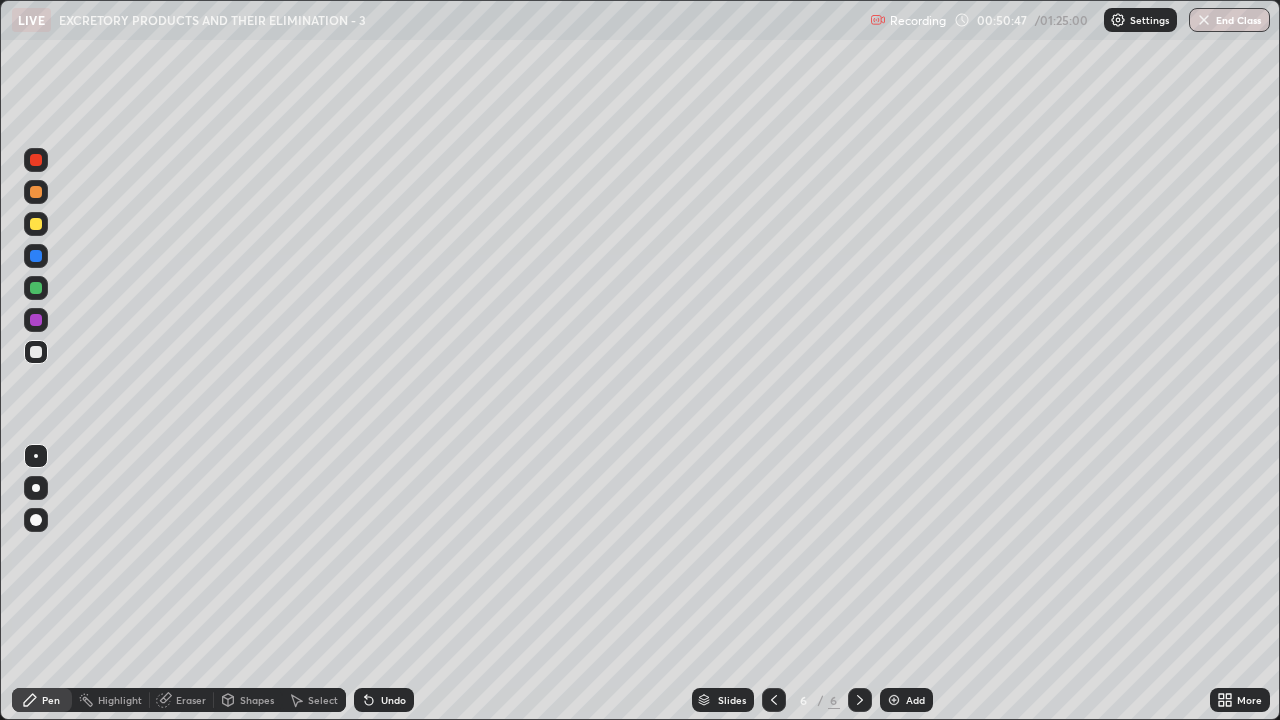 click on "Eraser" at bounding box center [191, 700] 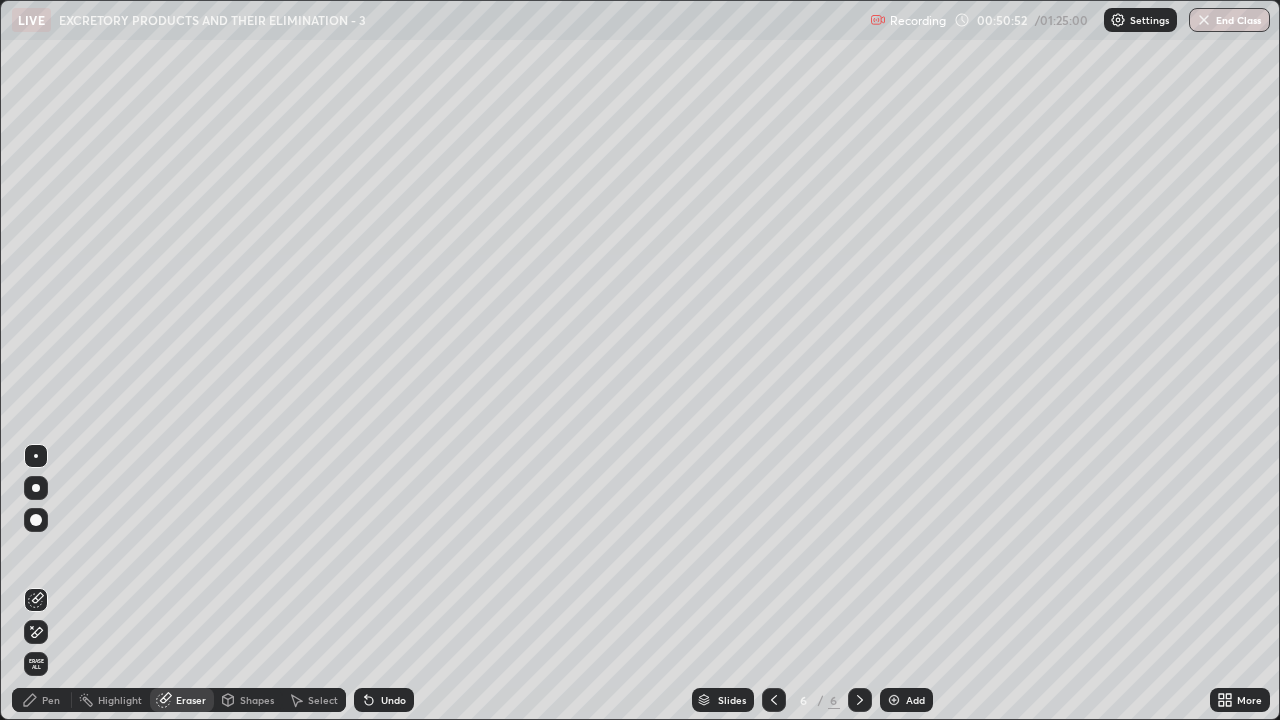 click on "Pen" at bounding box center [51, 700] 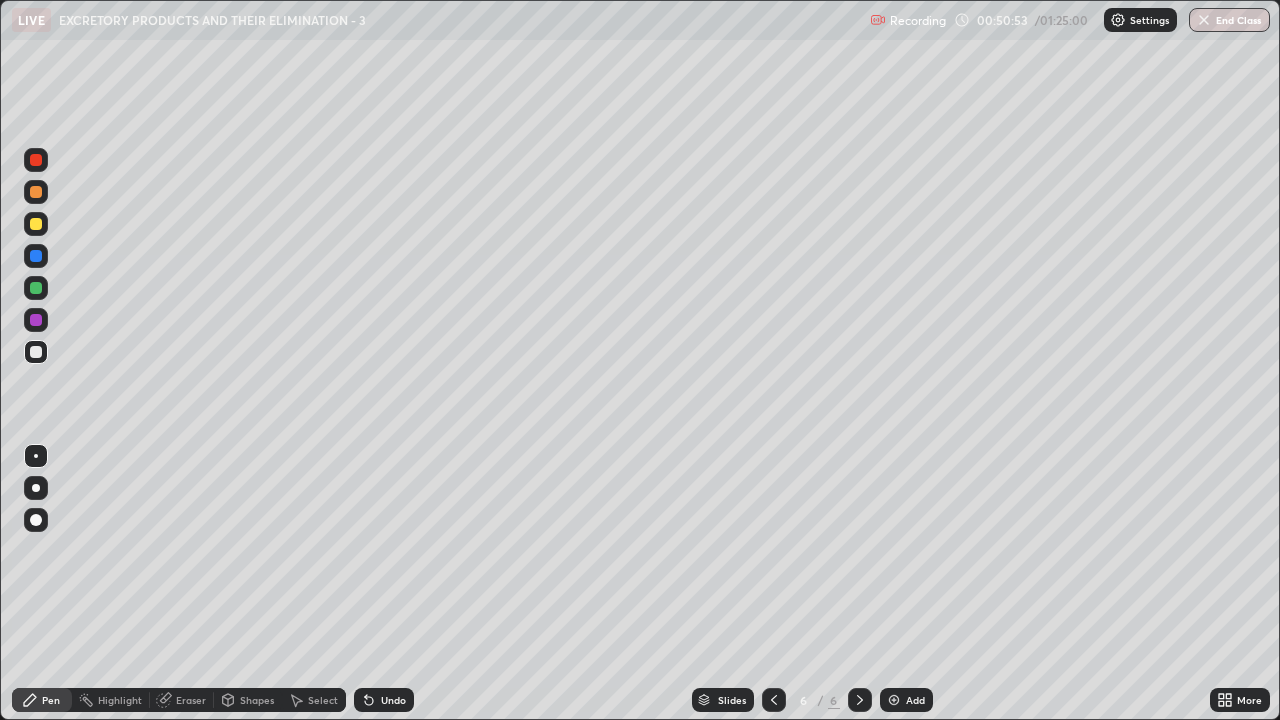 click at bounding box center (36, 256) 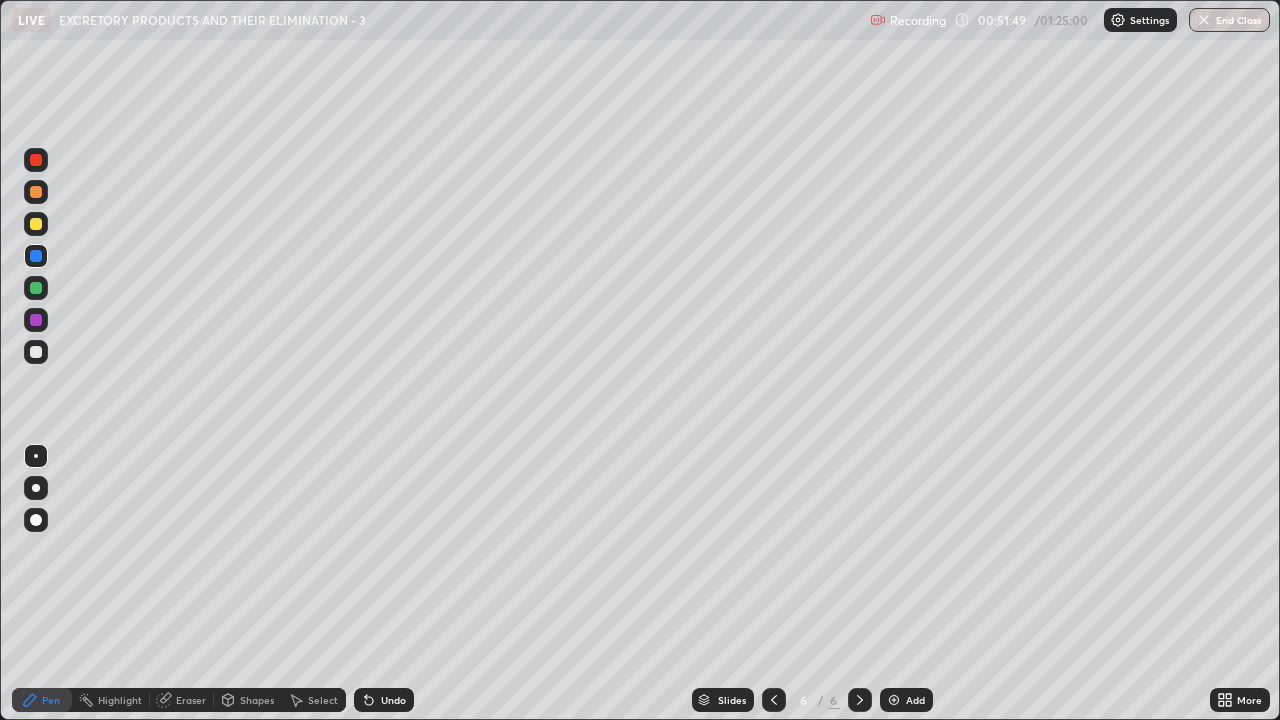 click at bounding box center (36, 352) 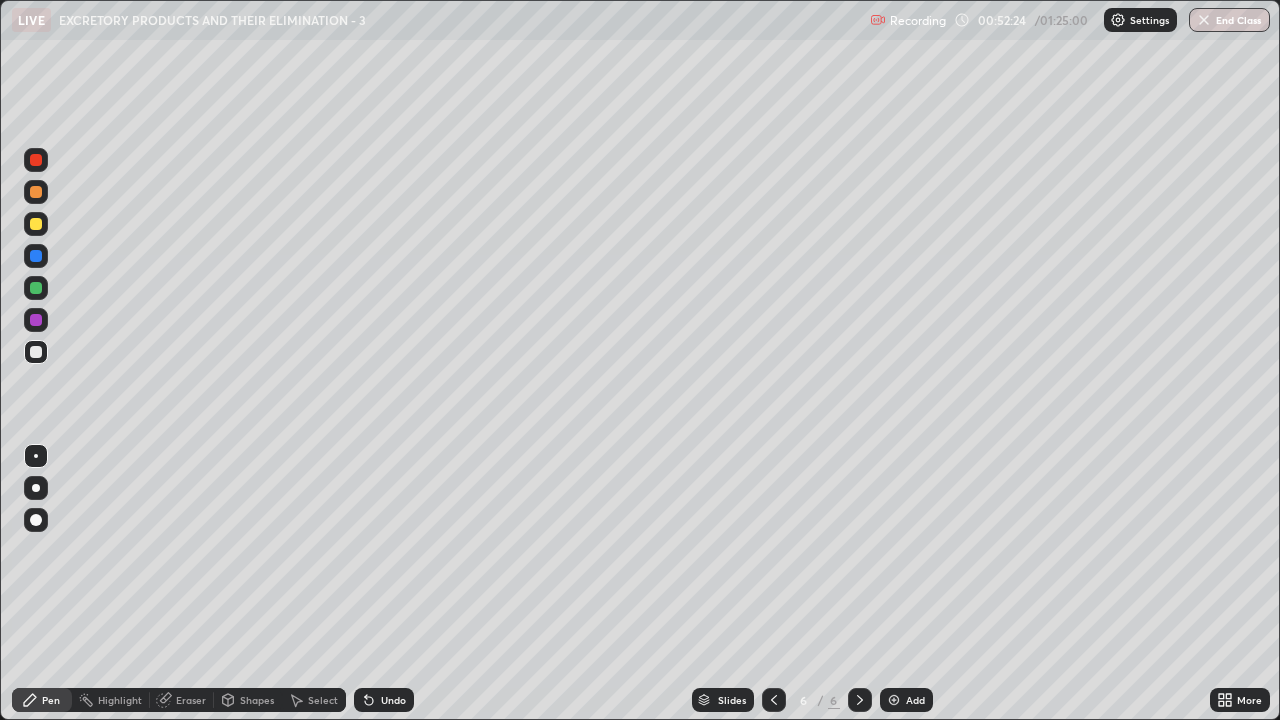 click on "Eraser" at bounding box center [182, 700] 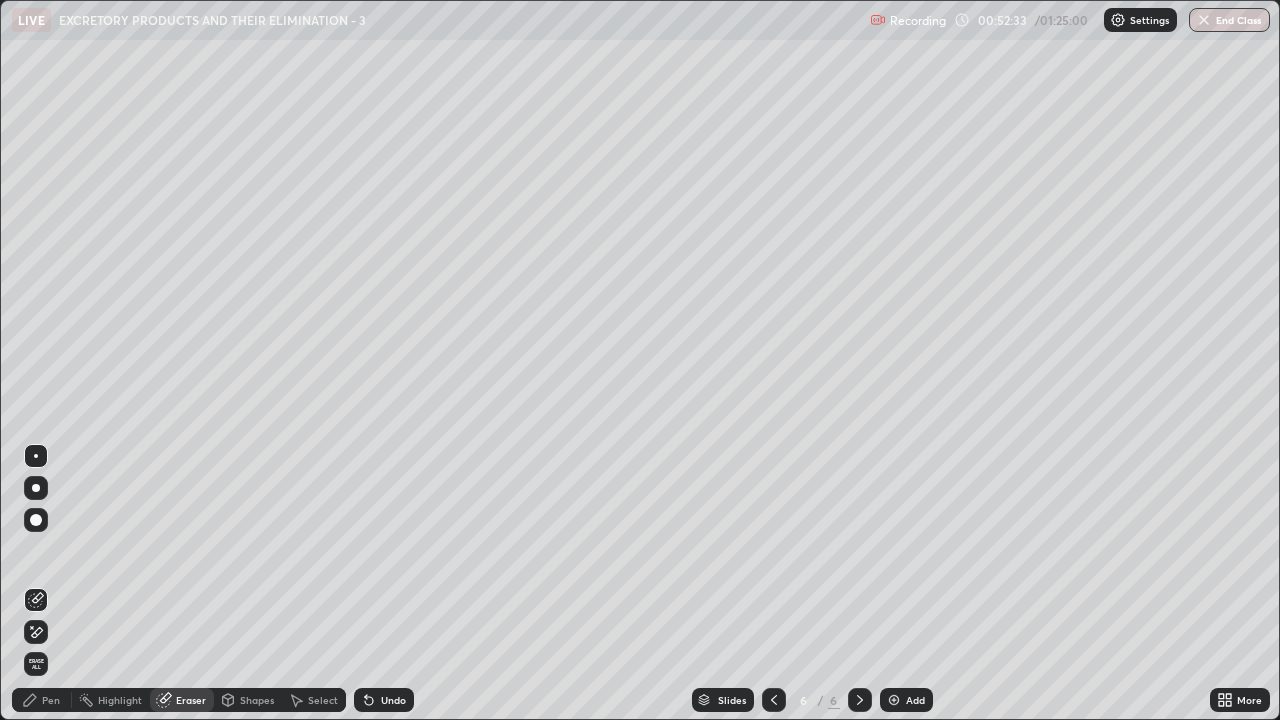 click 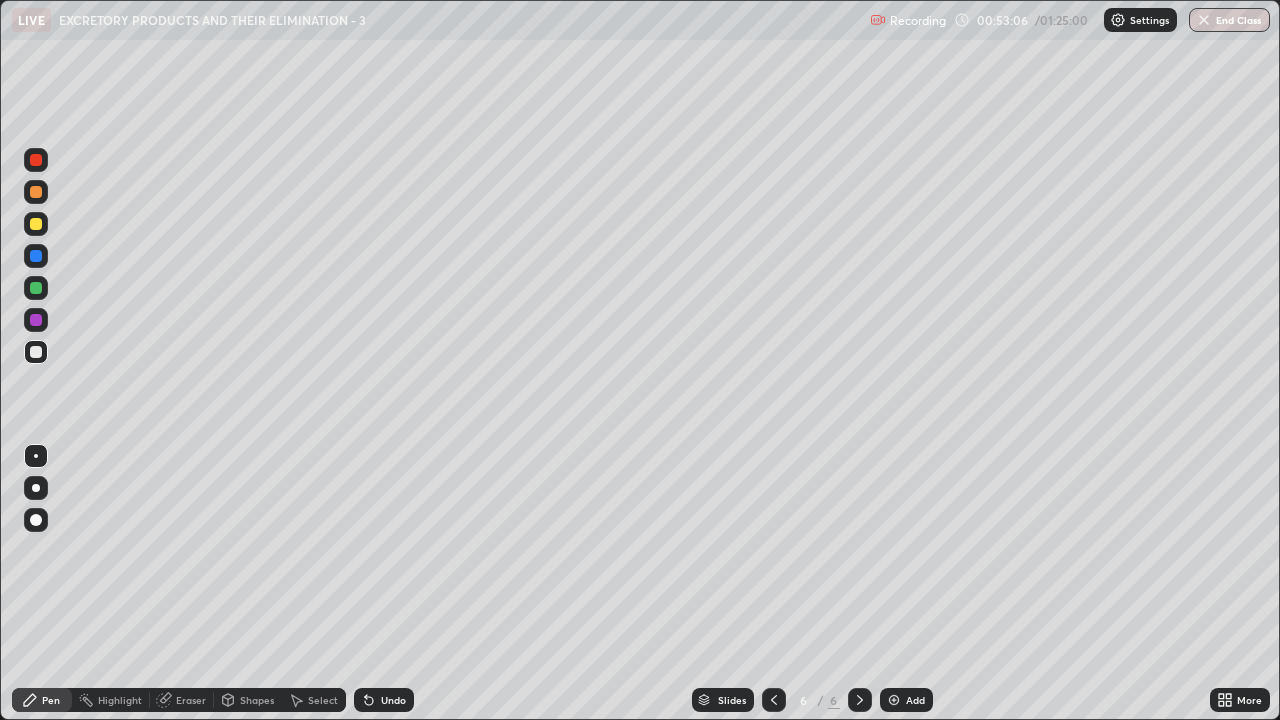 click at bounding box center [894, 700] 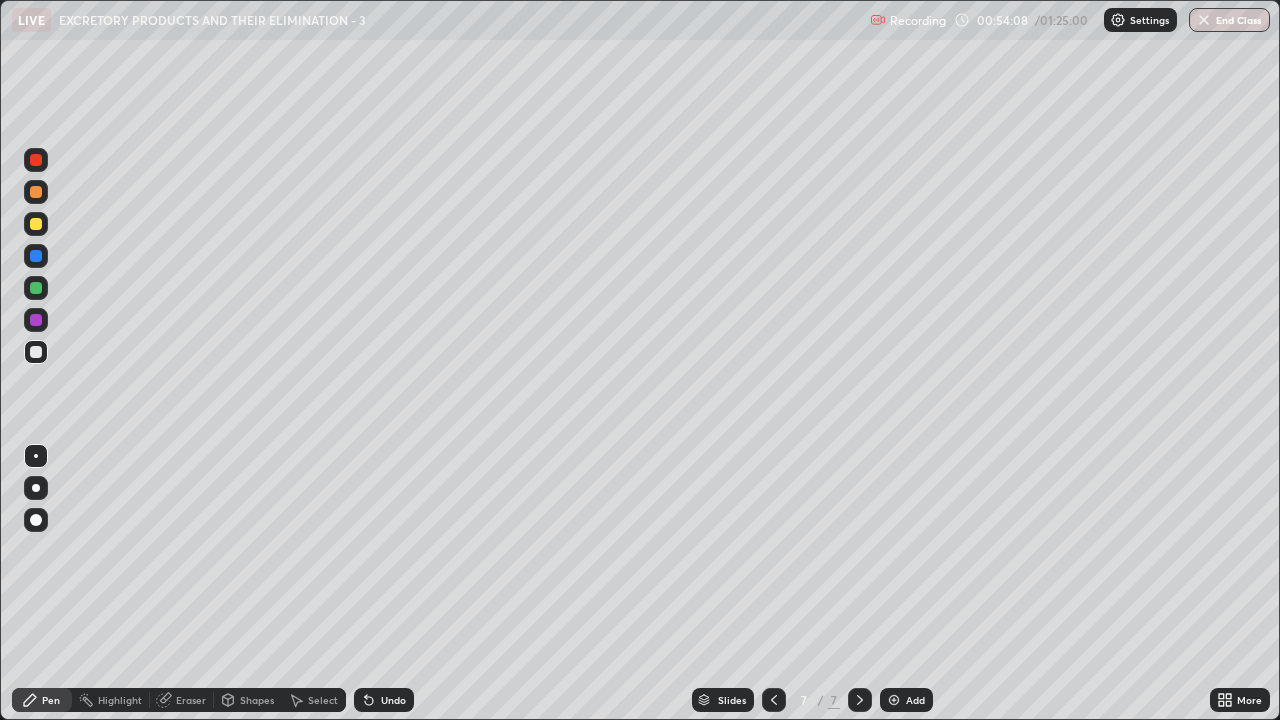 click at bounding box center [36, 256] 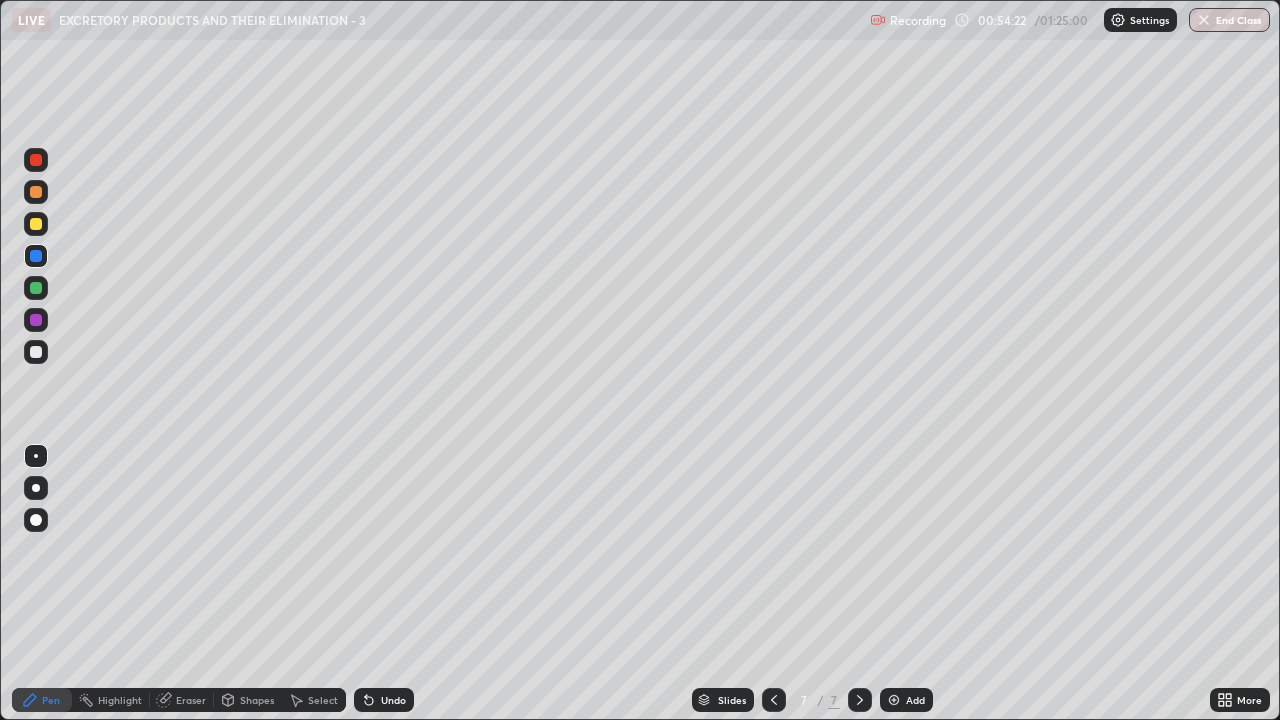 click at bounding box center (36, 224) 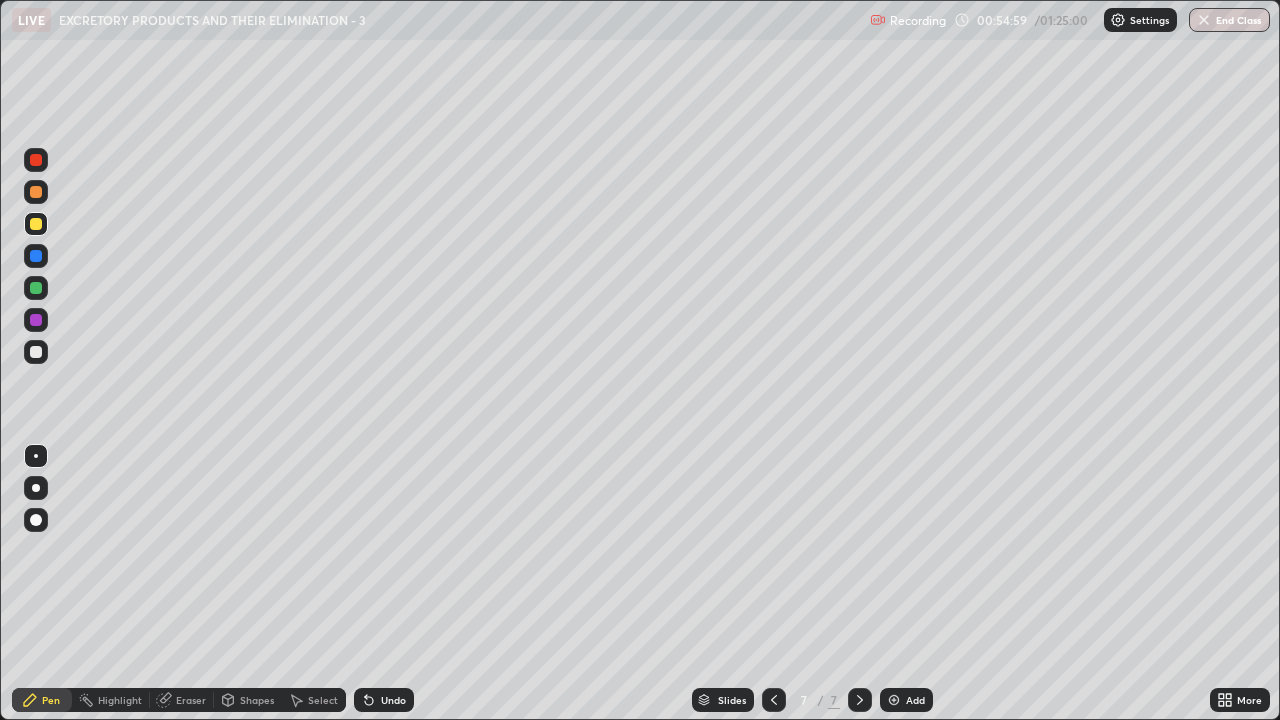 click at bounding box center (36, 352) 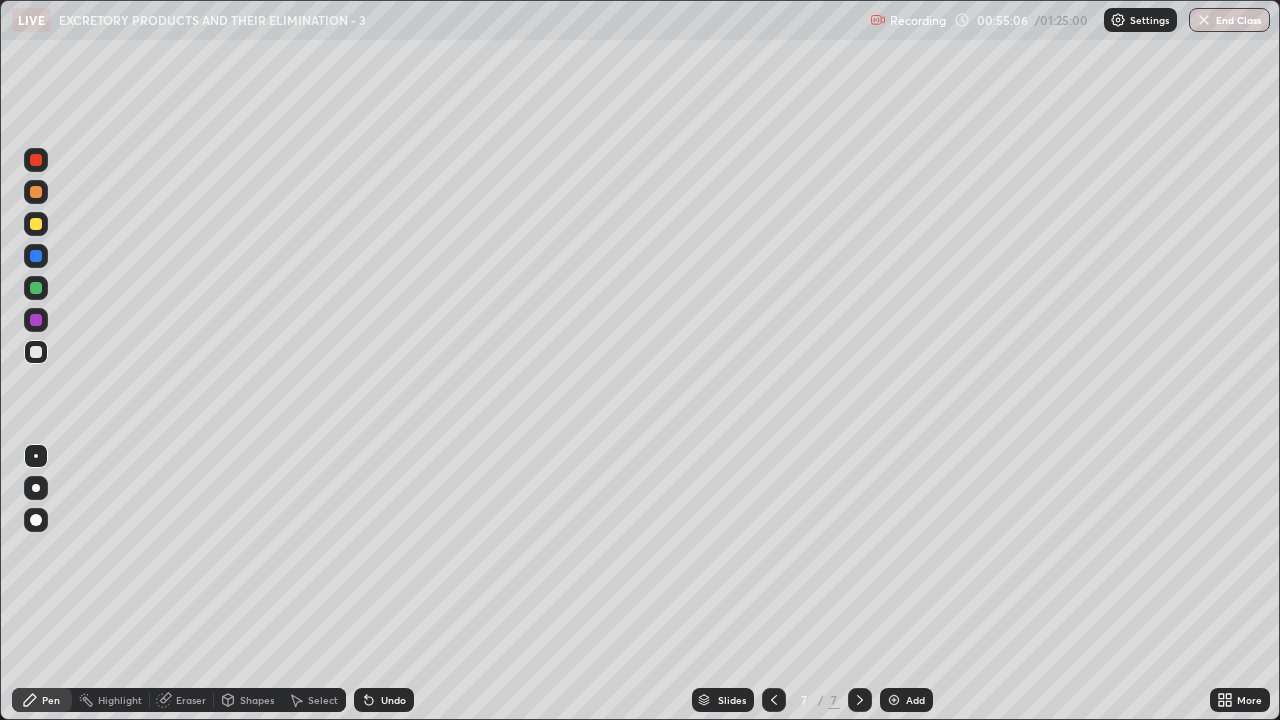click on "Eraser" at bounding box center (191, 700) 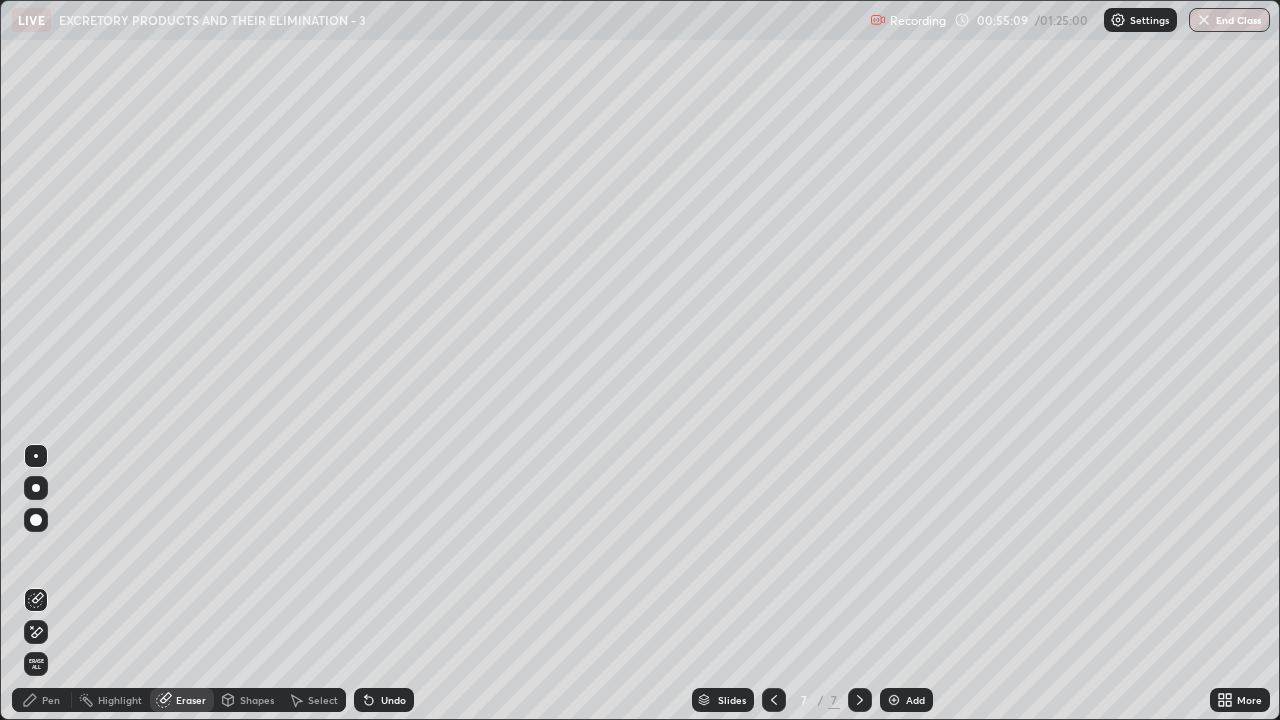 click on "Pen" at bounding box center (51, 700) 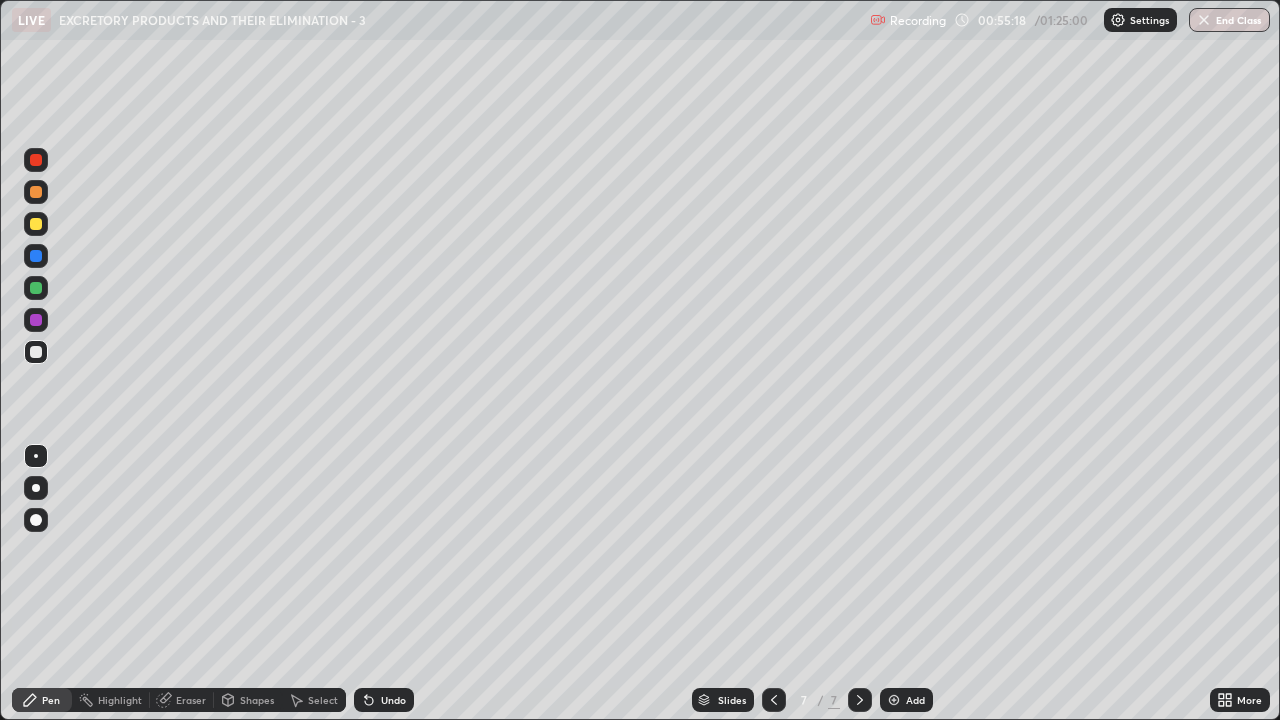 click at bounding box center (36, 192) 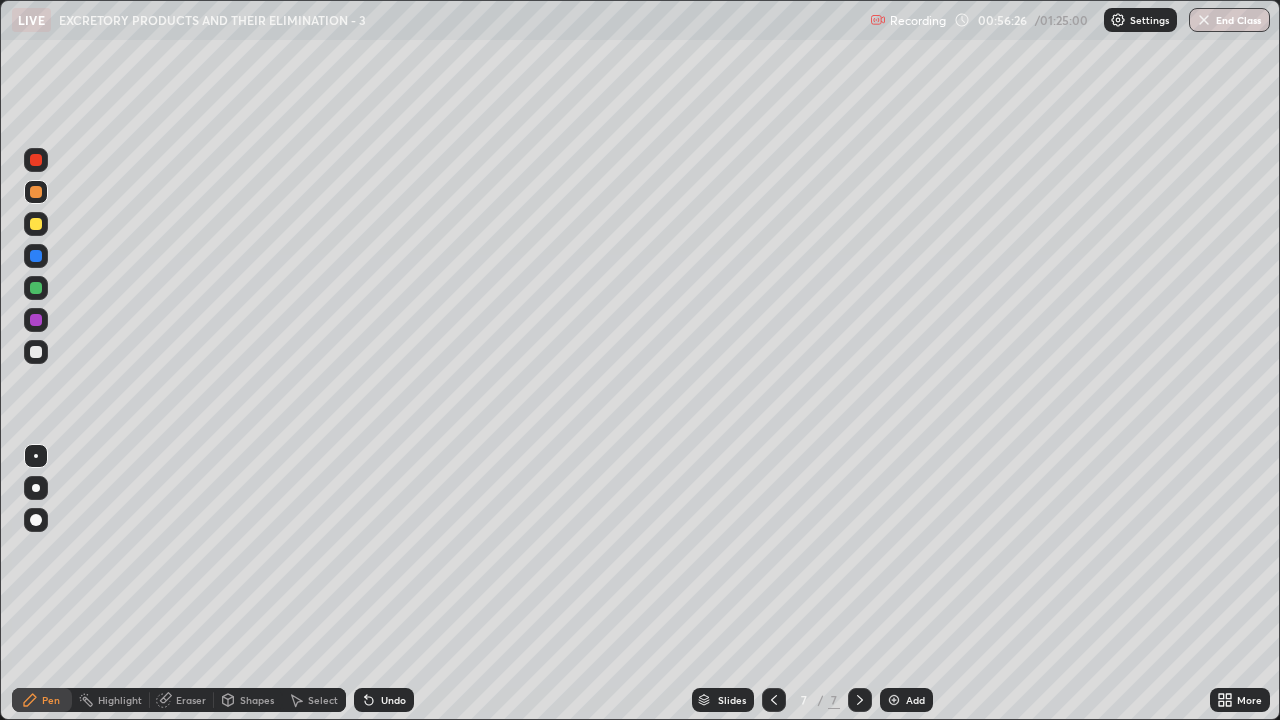click at bounding box center [36, 352] 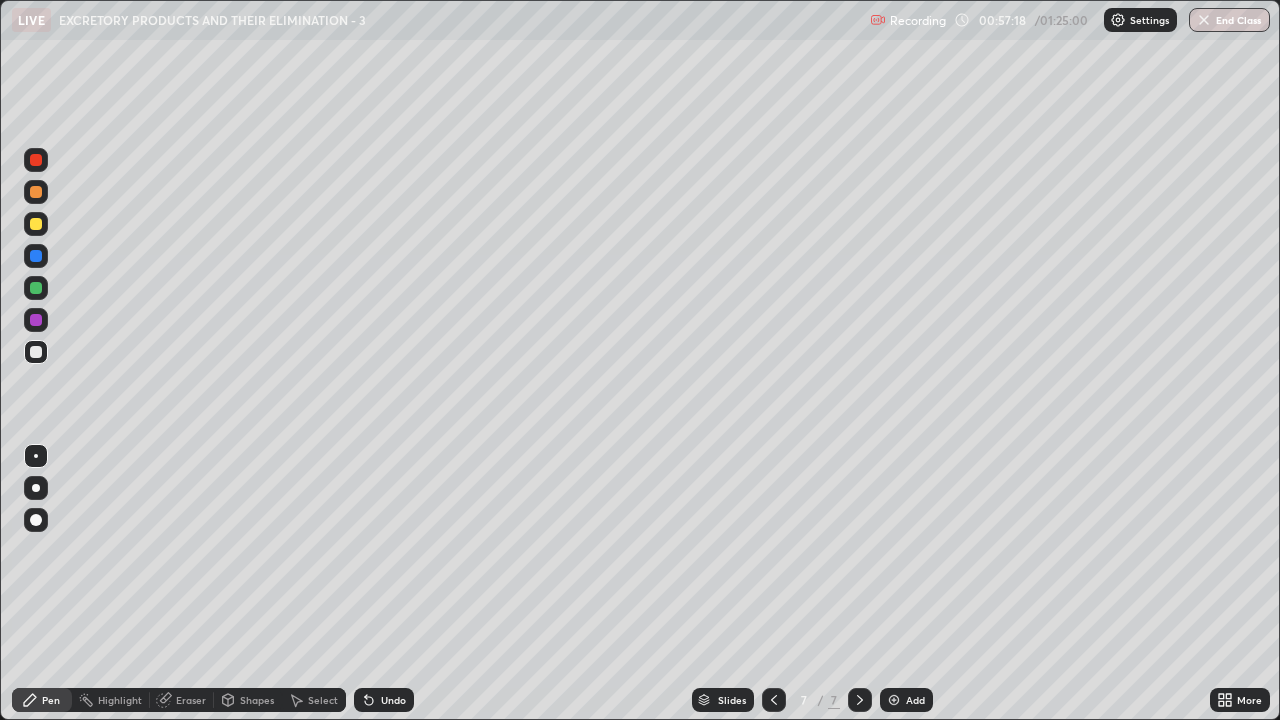 click at bounding box center (36, 352) 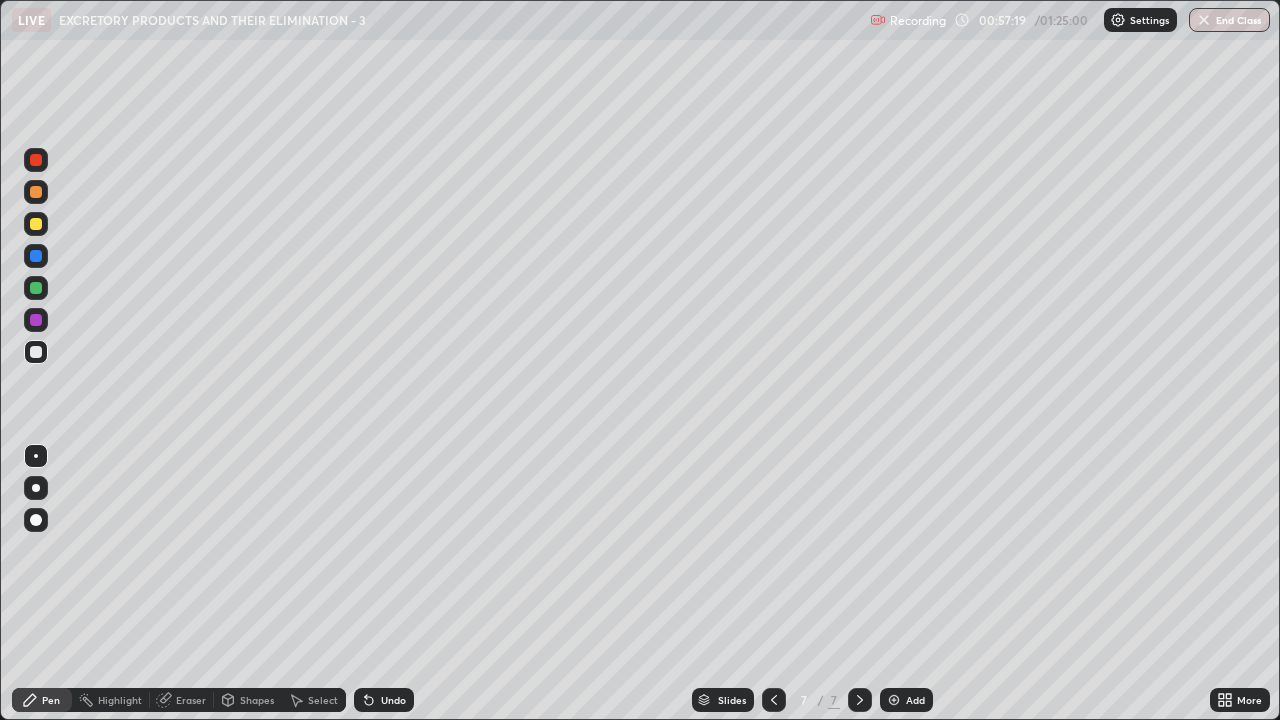 click at bounding box center [36, 288] 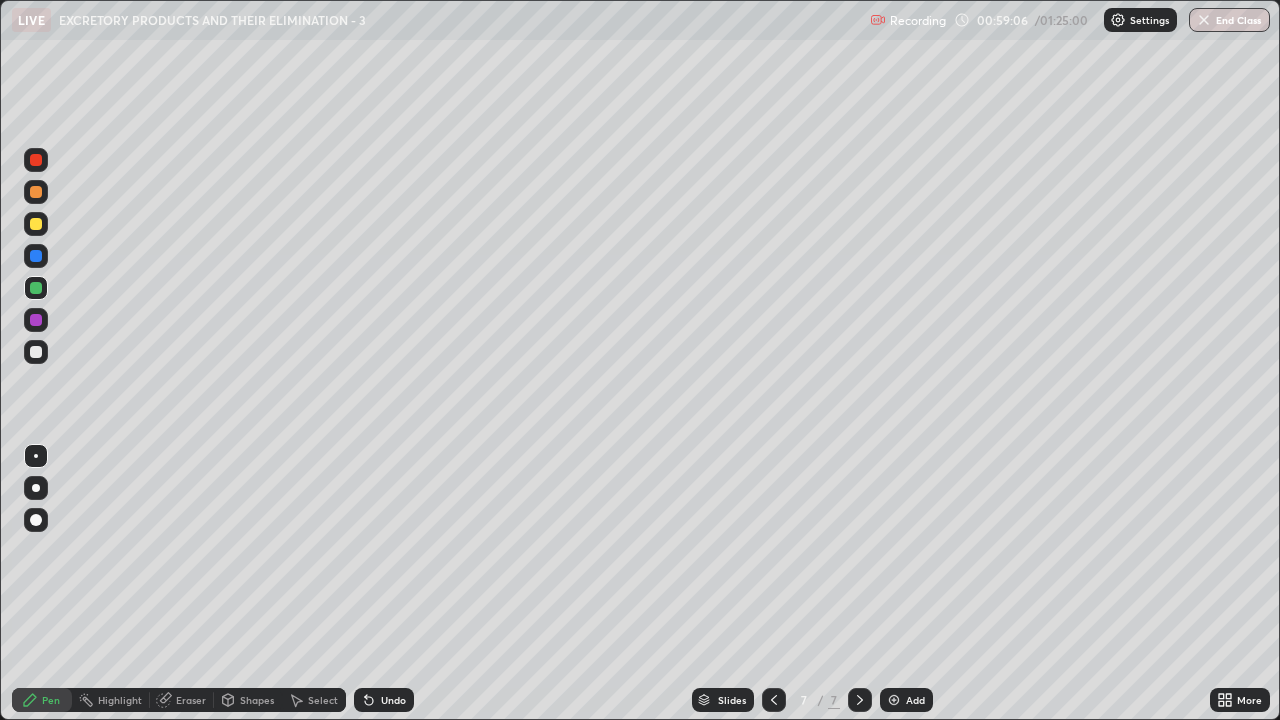 click at bounding box center [894, 700] 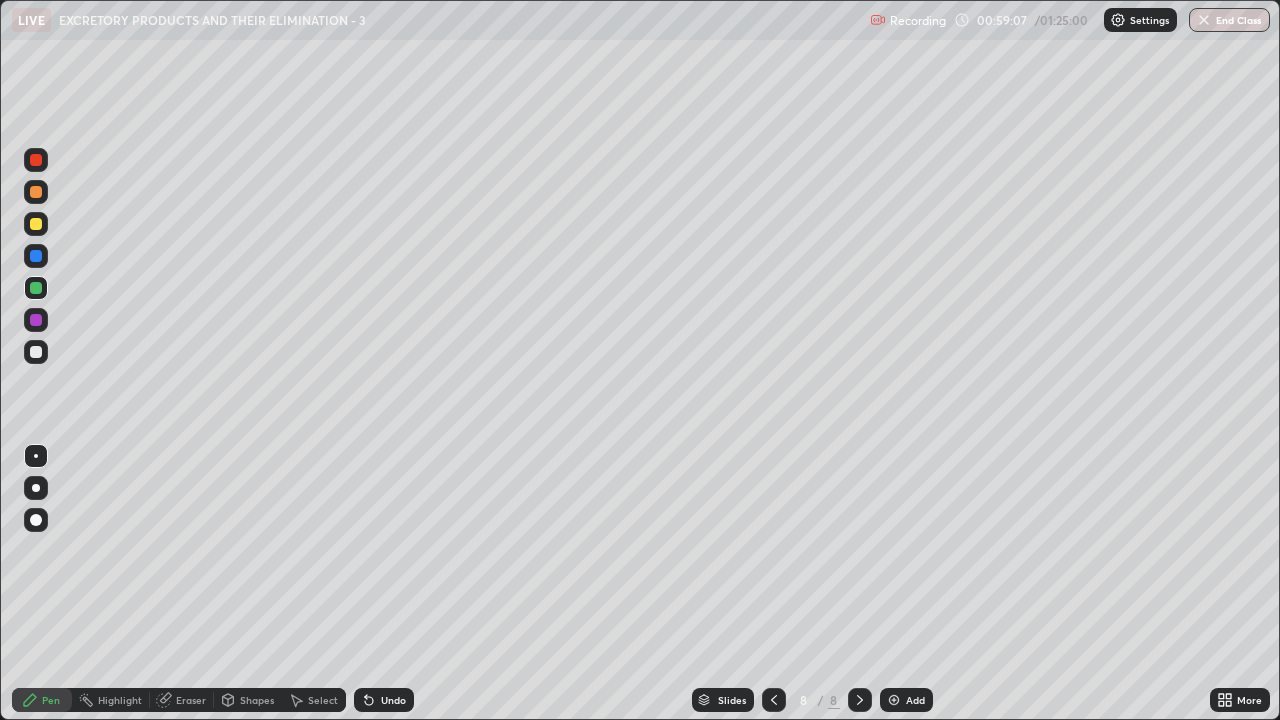 click at bounding box center [36, 456] 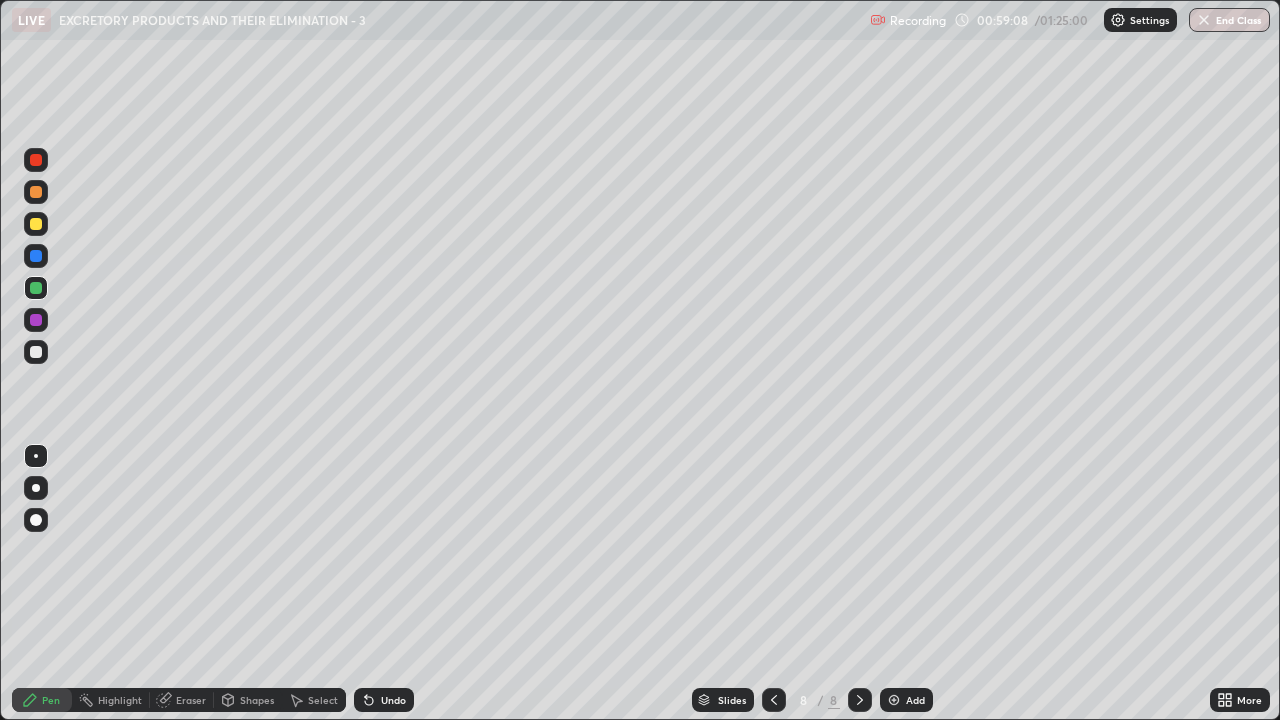 click at bounding box center [36, 352] 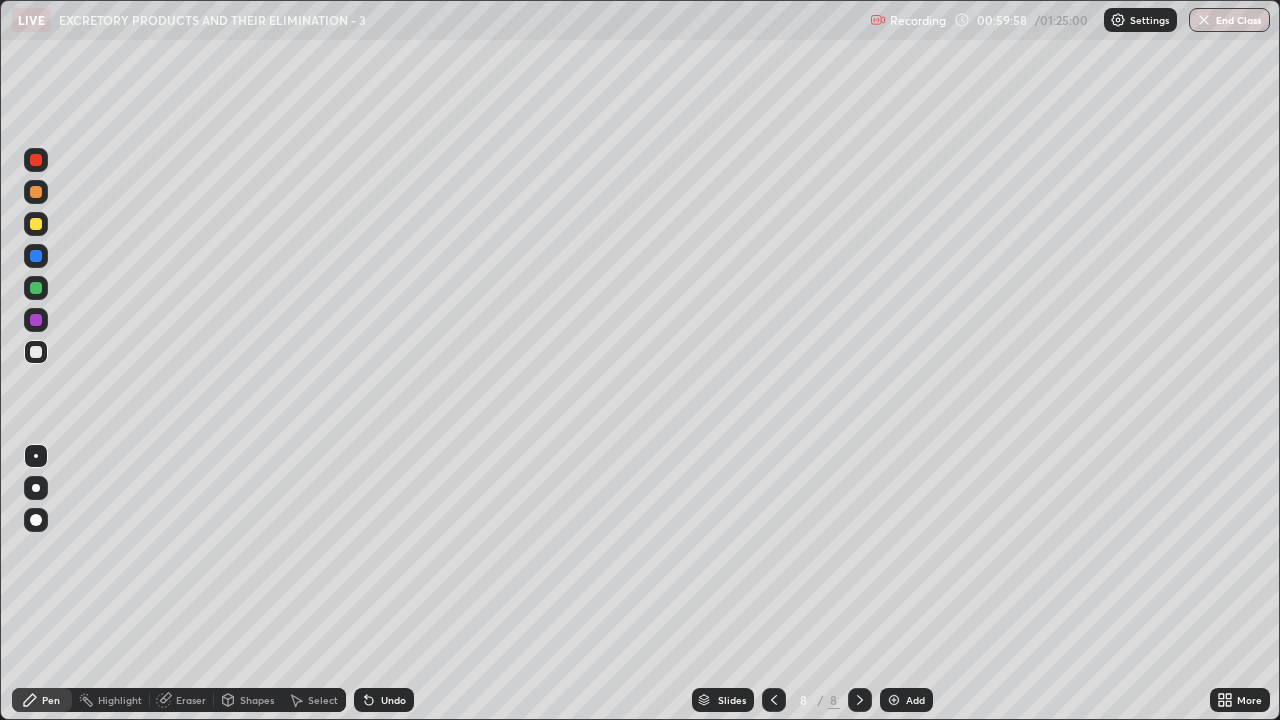 click 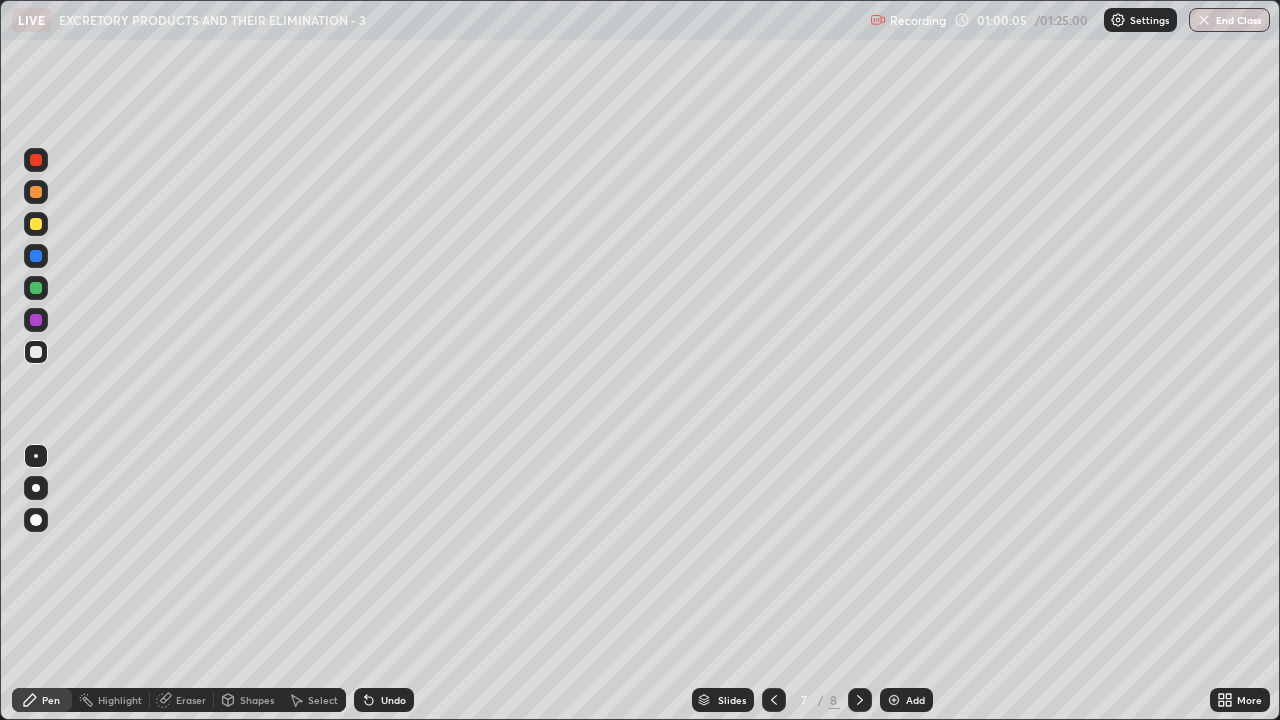 click 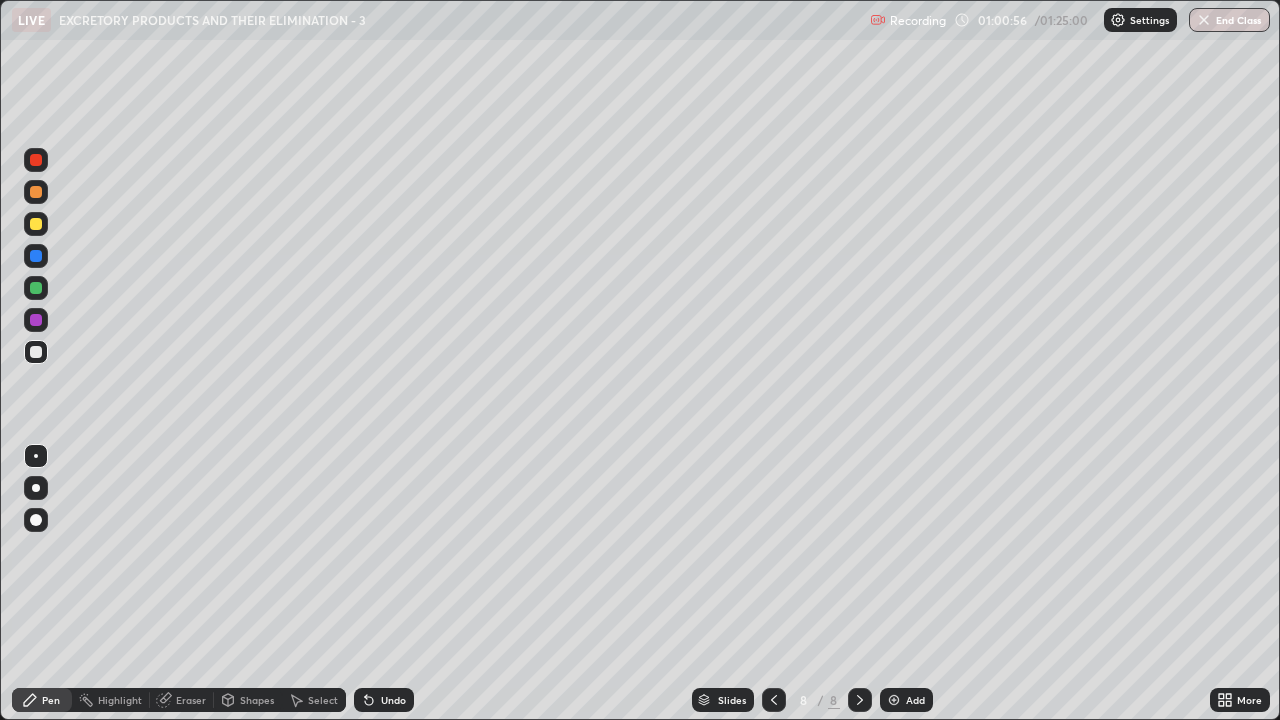 click on "Add" at bounding box center [906, 700] 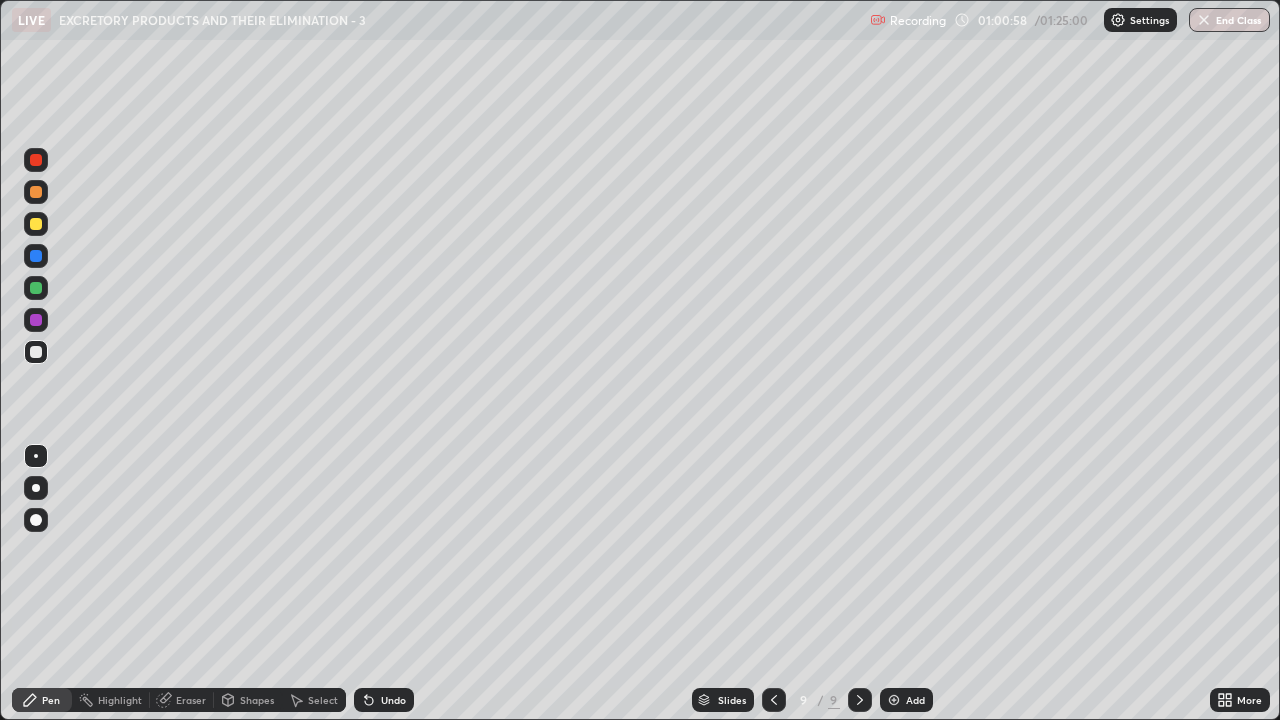 click at bounding box center (36, 352) 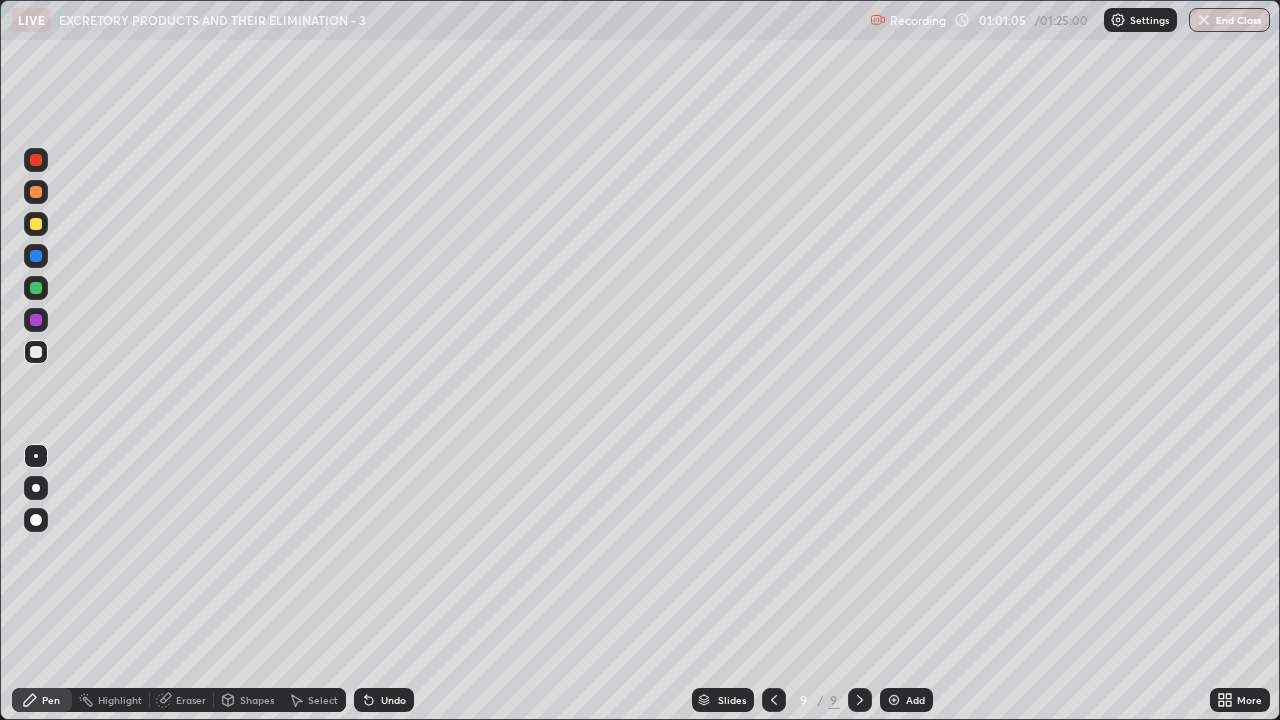 click 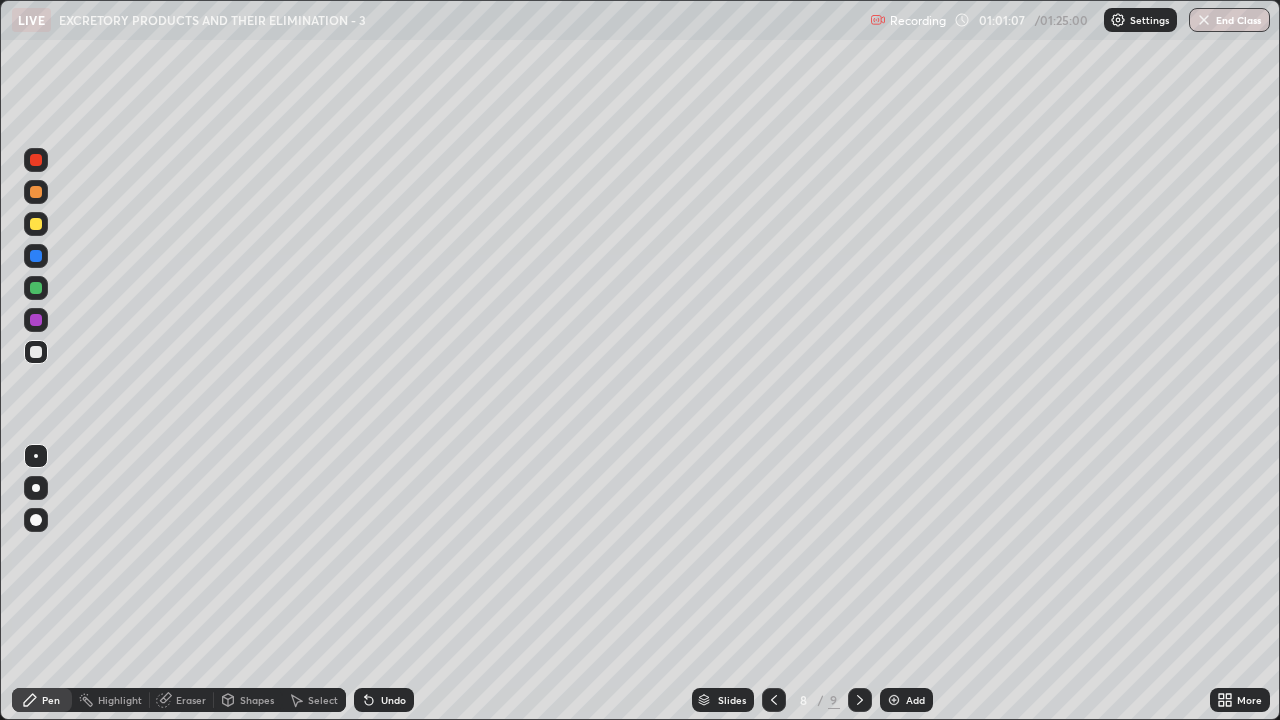 click at bounding box center (36, 224) 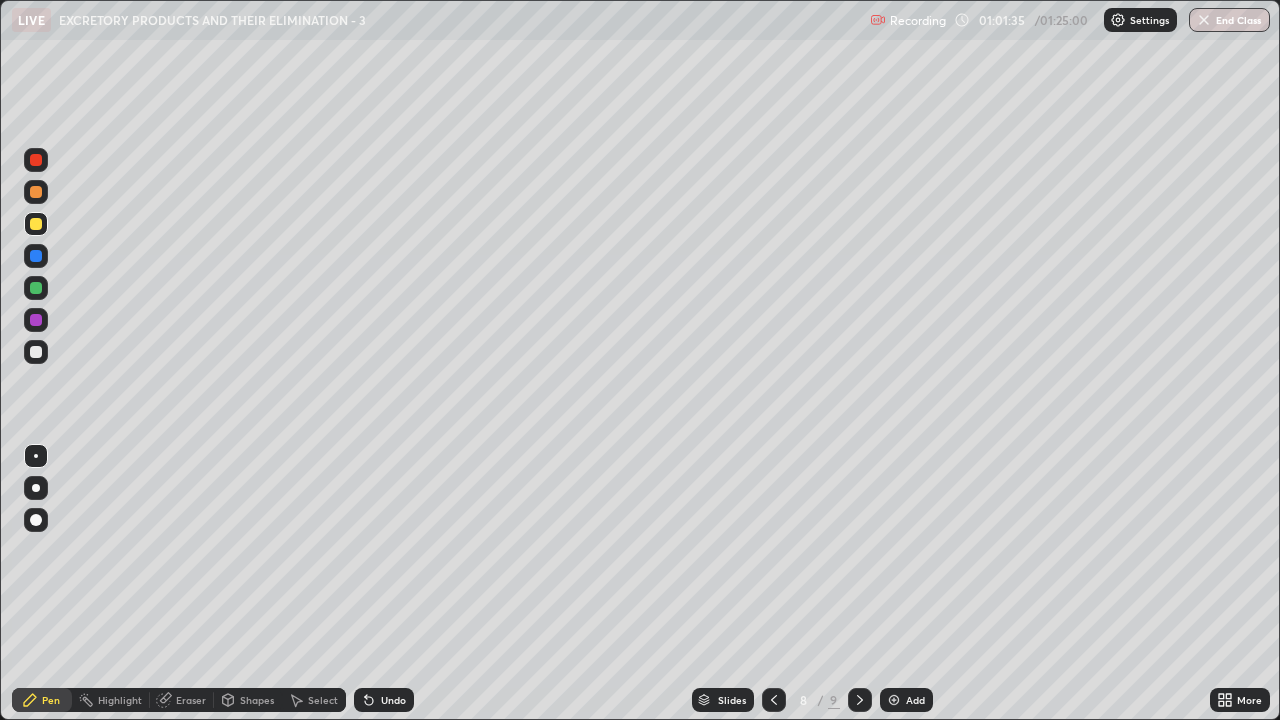 click 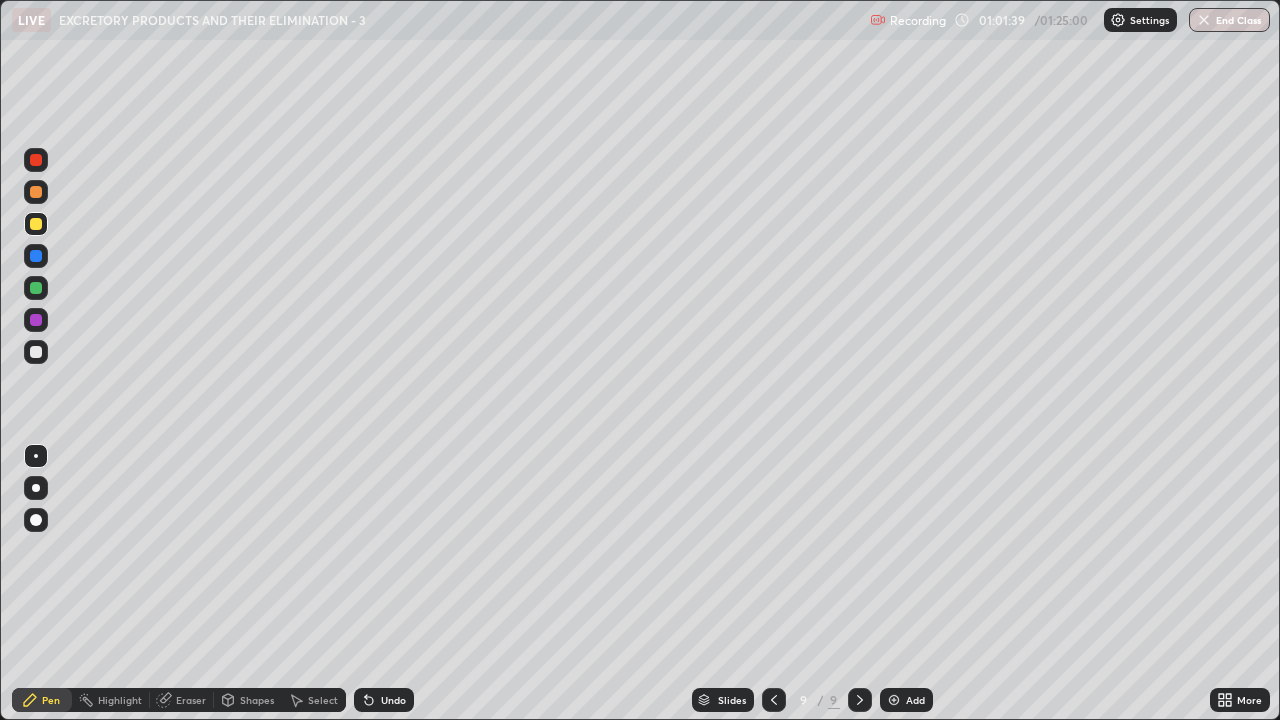 click at bounding box center (36, 352) 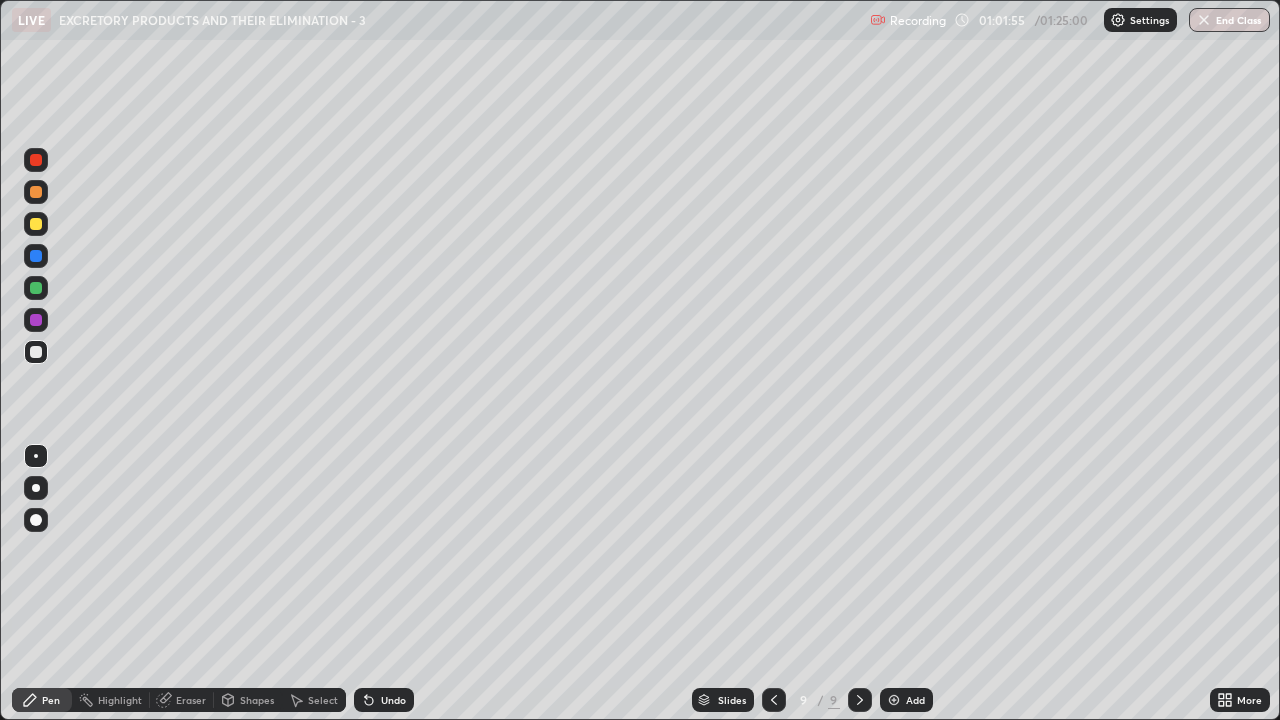 click at bounding box center (36, 352) 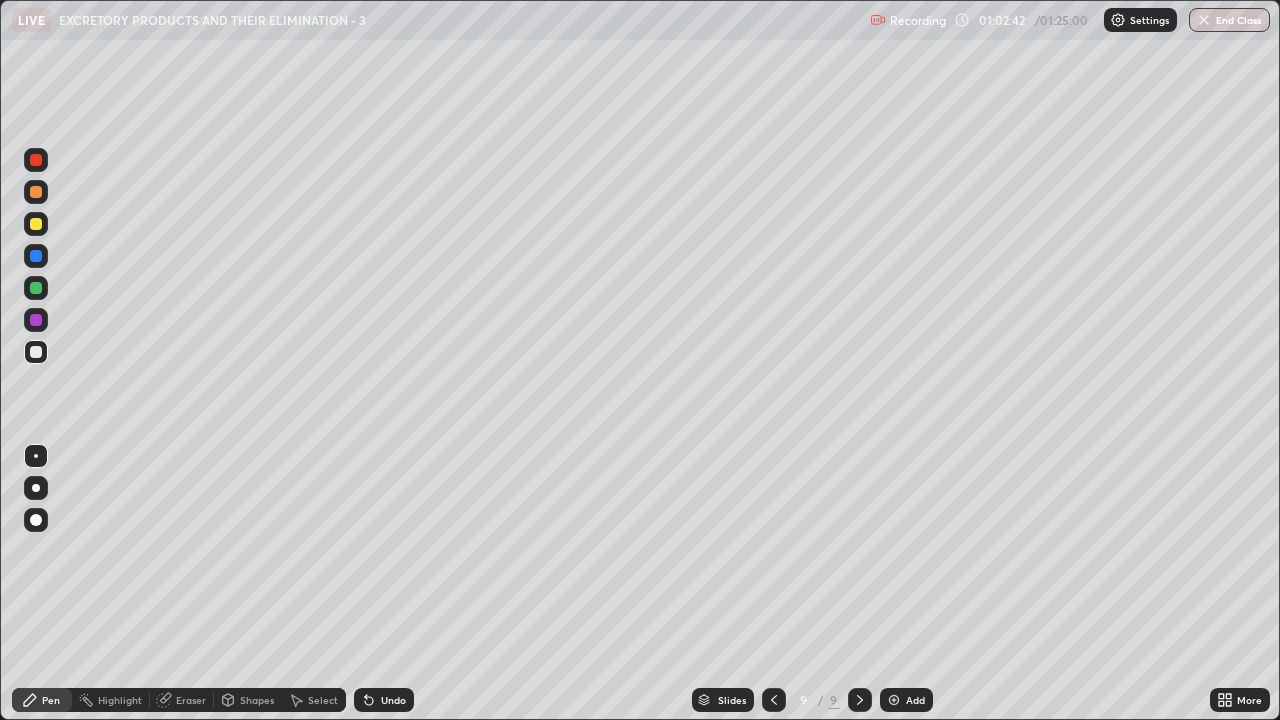 click at bounding box center (36, 288) 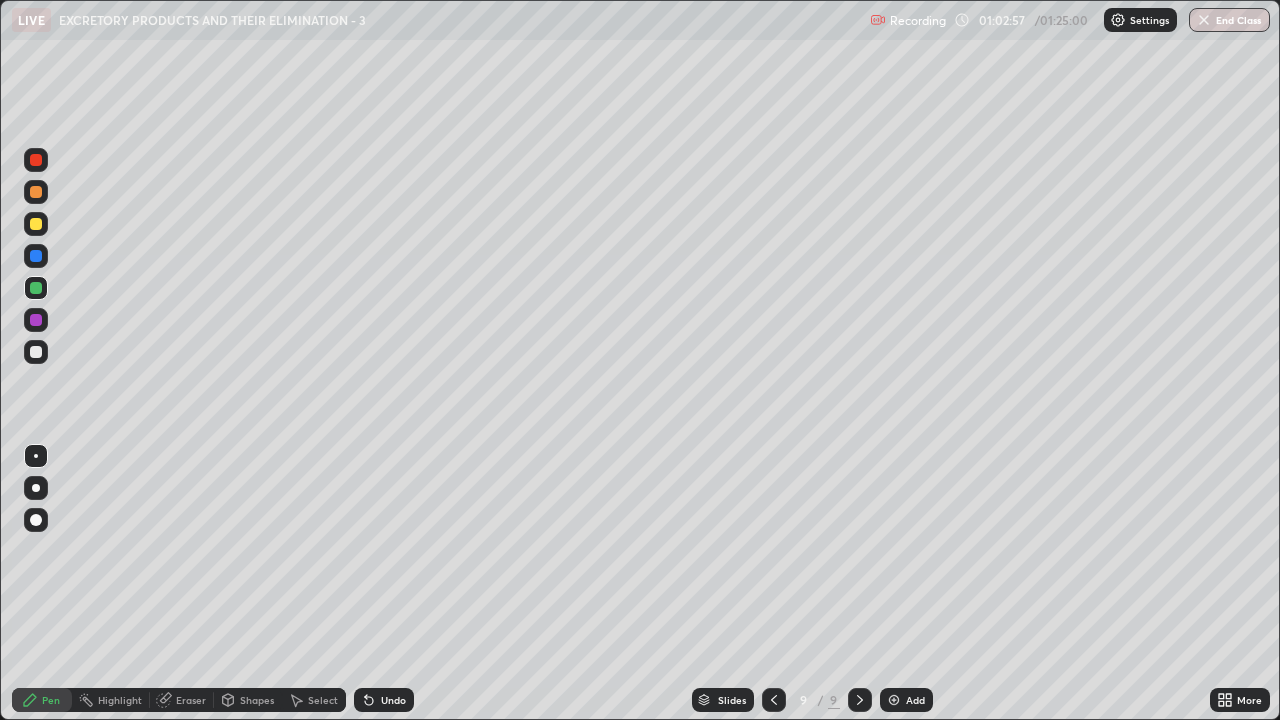 click at bounding box center [36, 352] 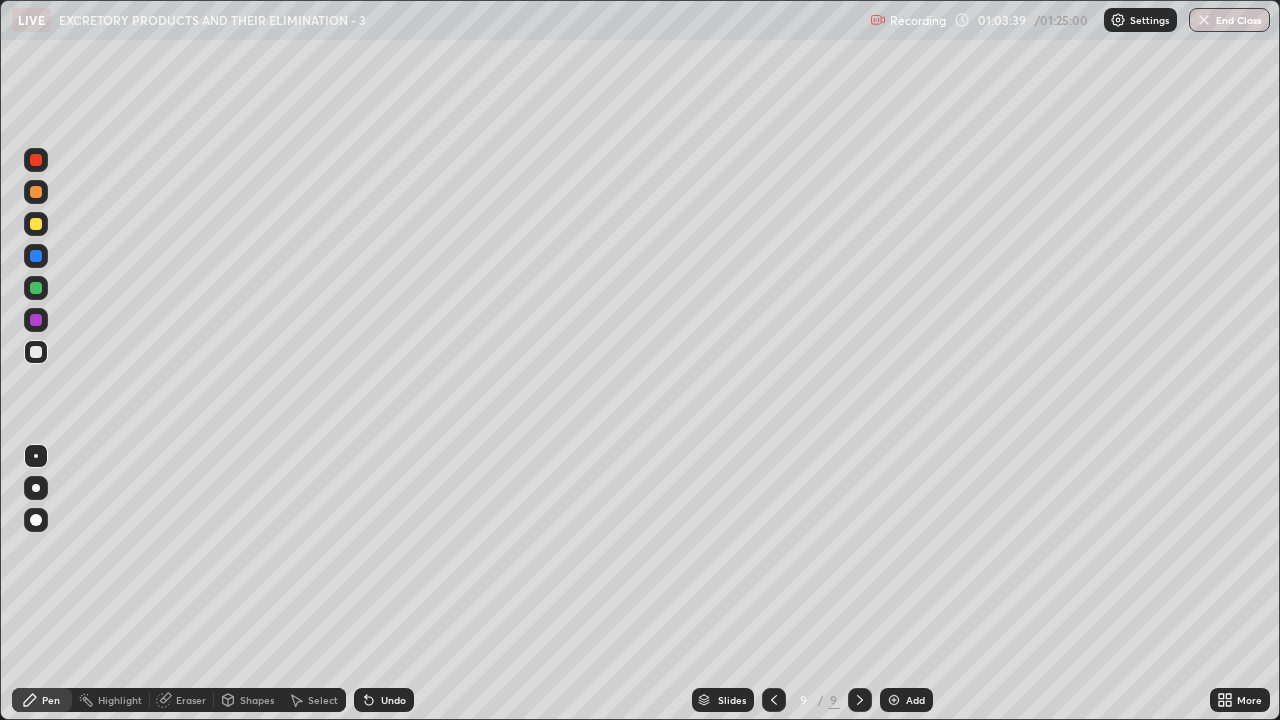 click at bounding box center (36, 224) 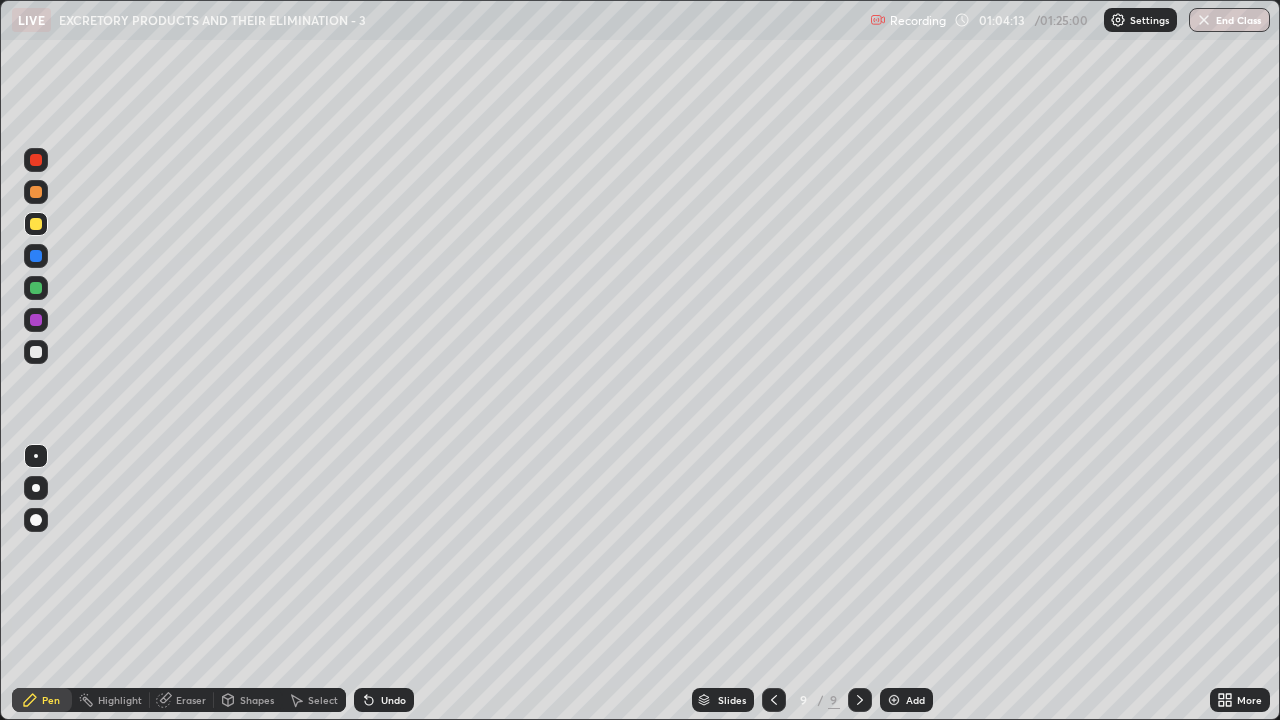 click at bounding box center [36, 352] 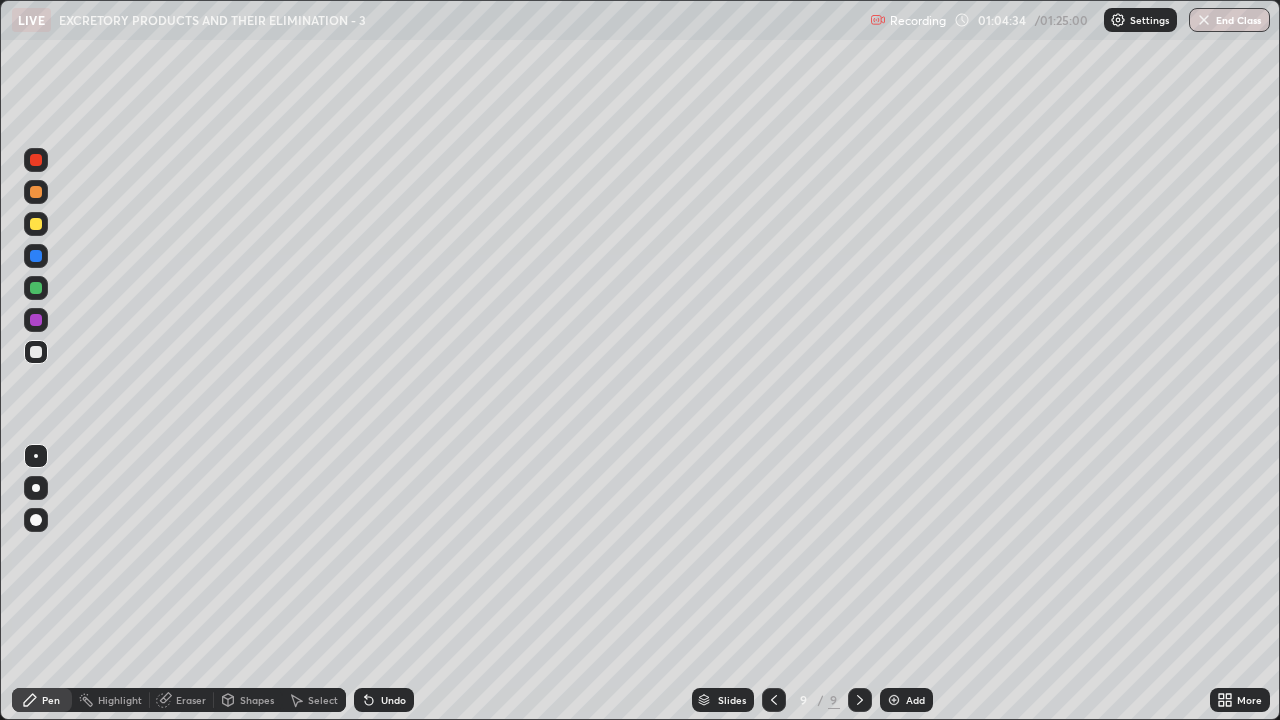 click on "Eraser" at bounding box center (191, 700) 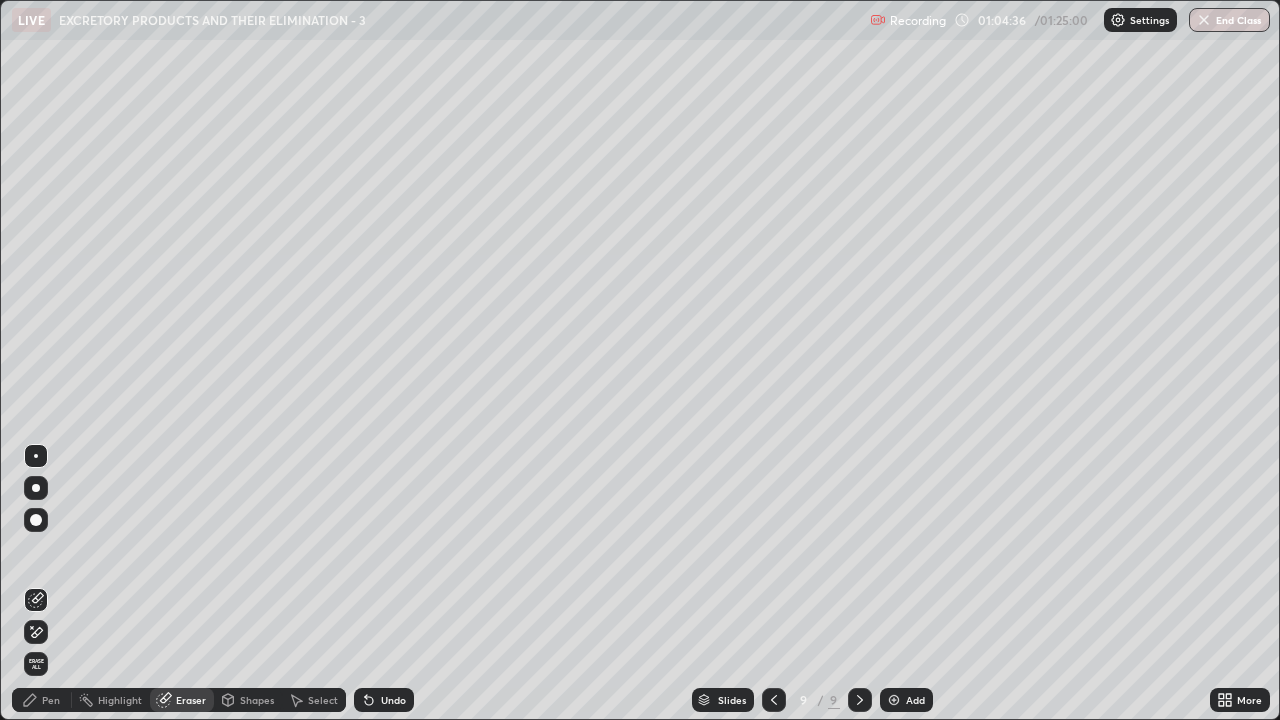 click on "Pen" at bounding box center [51, 700] 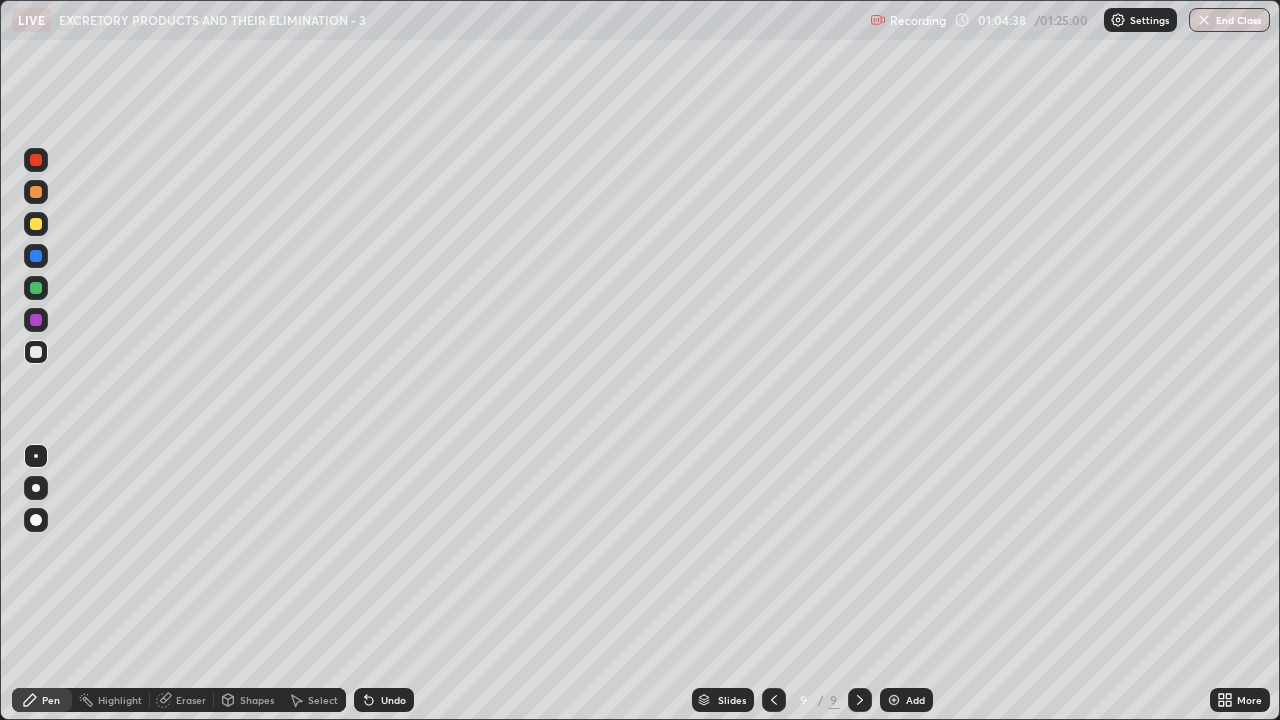 click at bounding box center (36, 288) 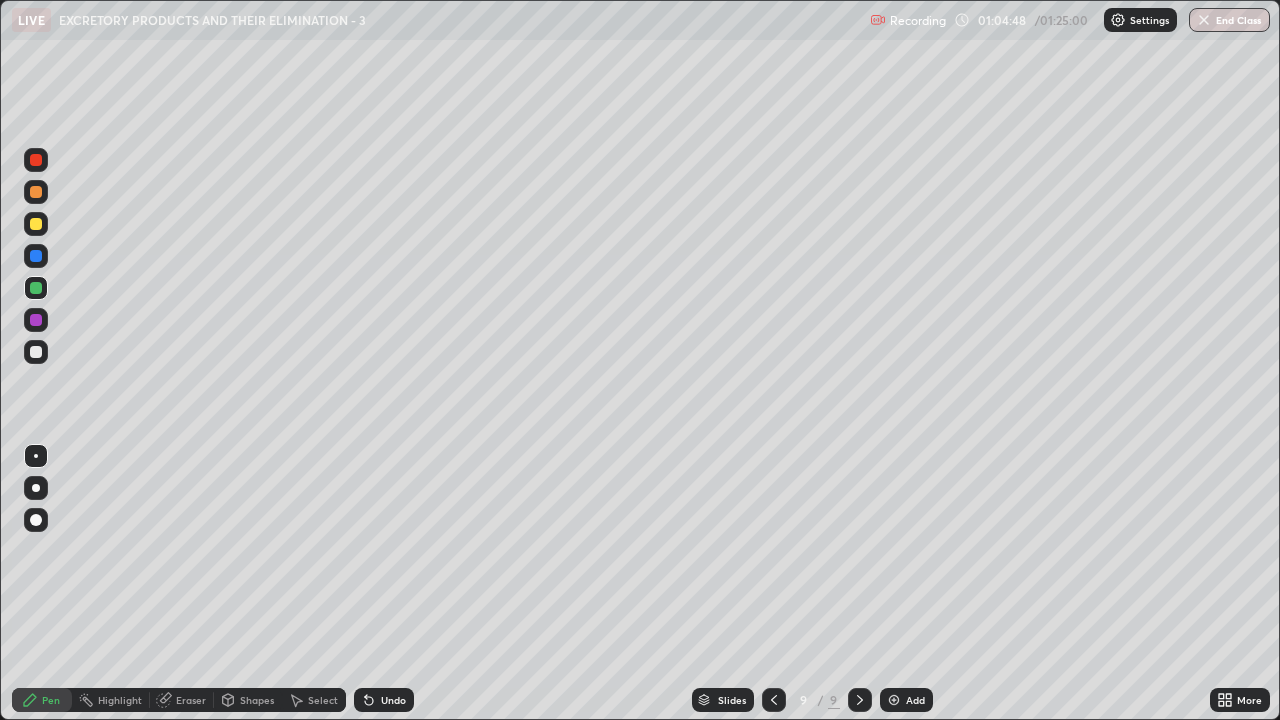click at bounding box center (36, 352) 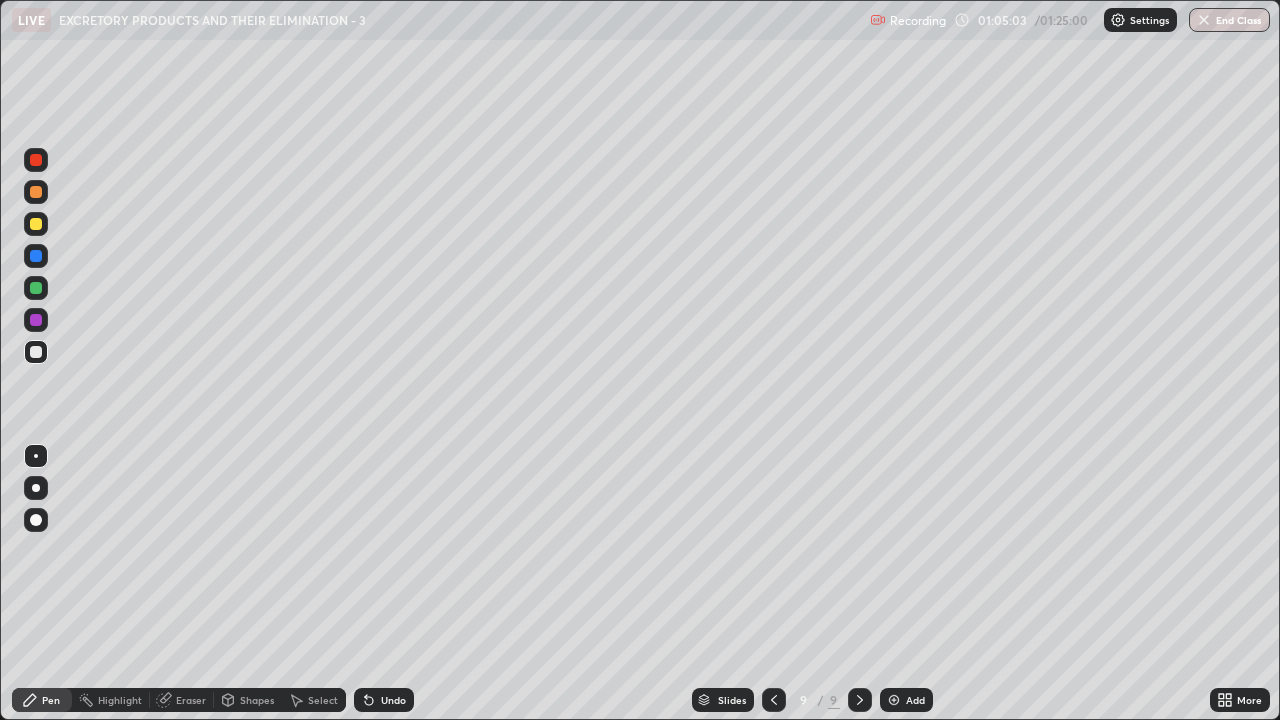 click at bounding box center [36, 288] 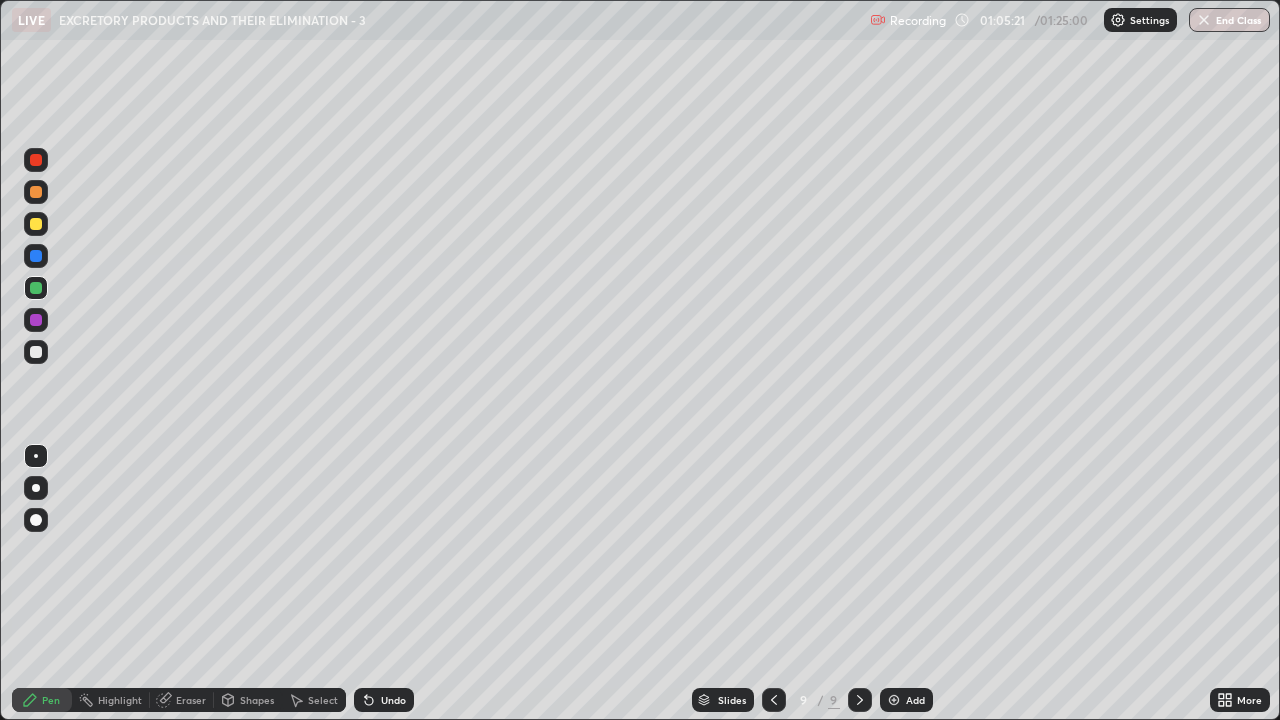 click at bounding box center (36, 160) 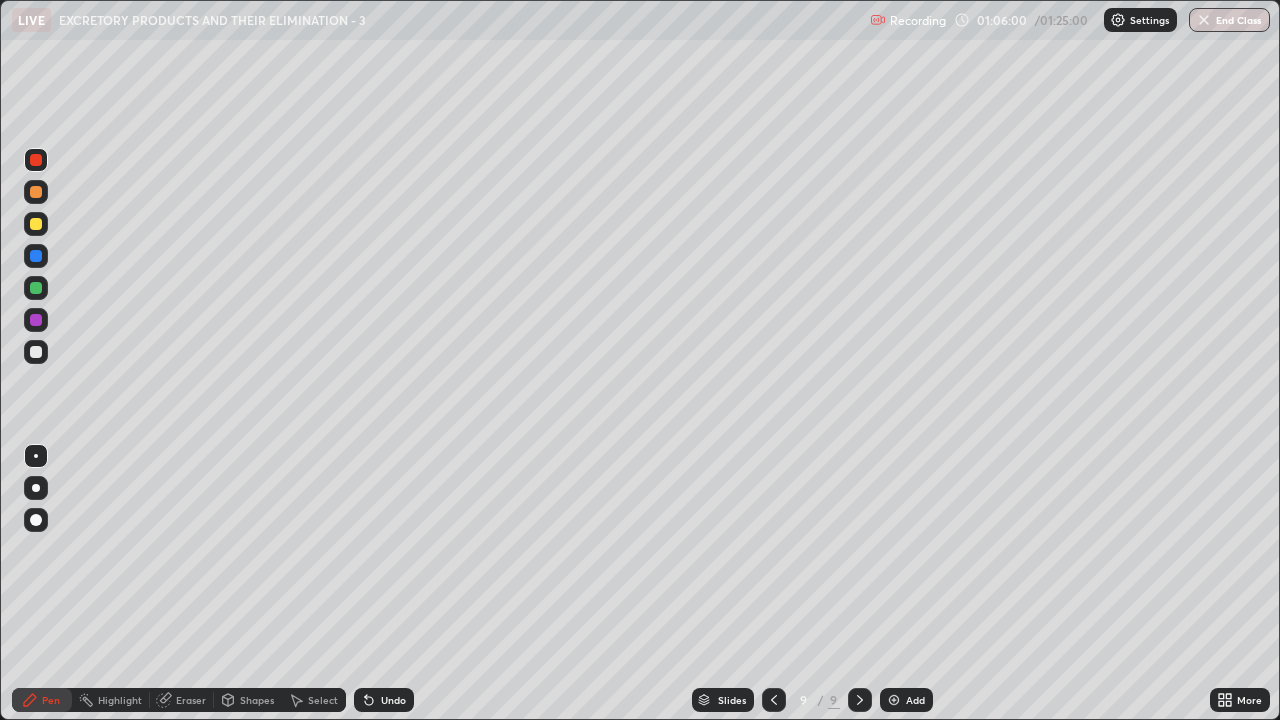 click at bounding box center [36, 352] 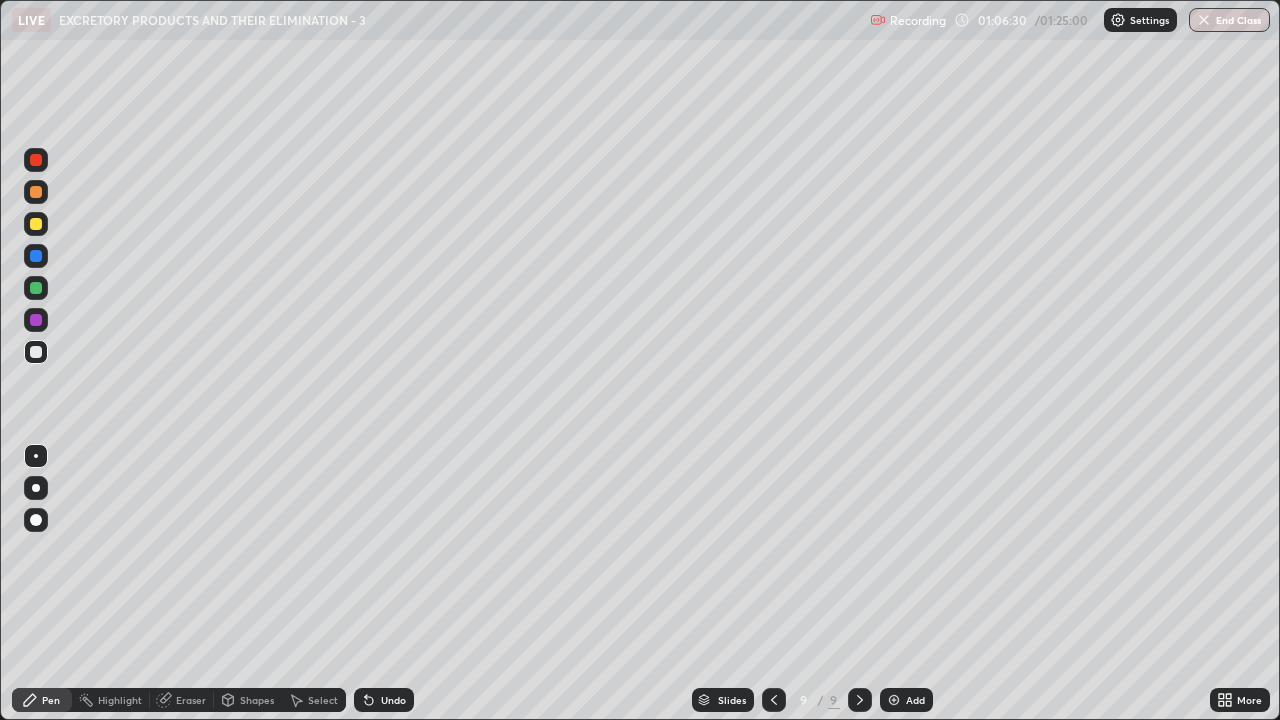 click at bounding box center (36, 288) 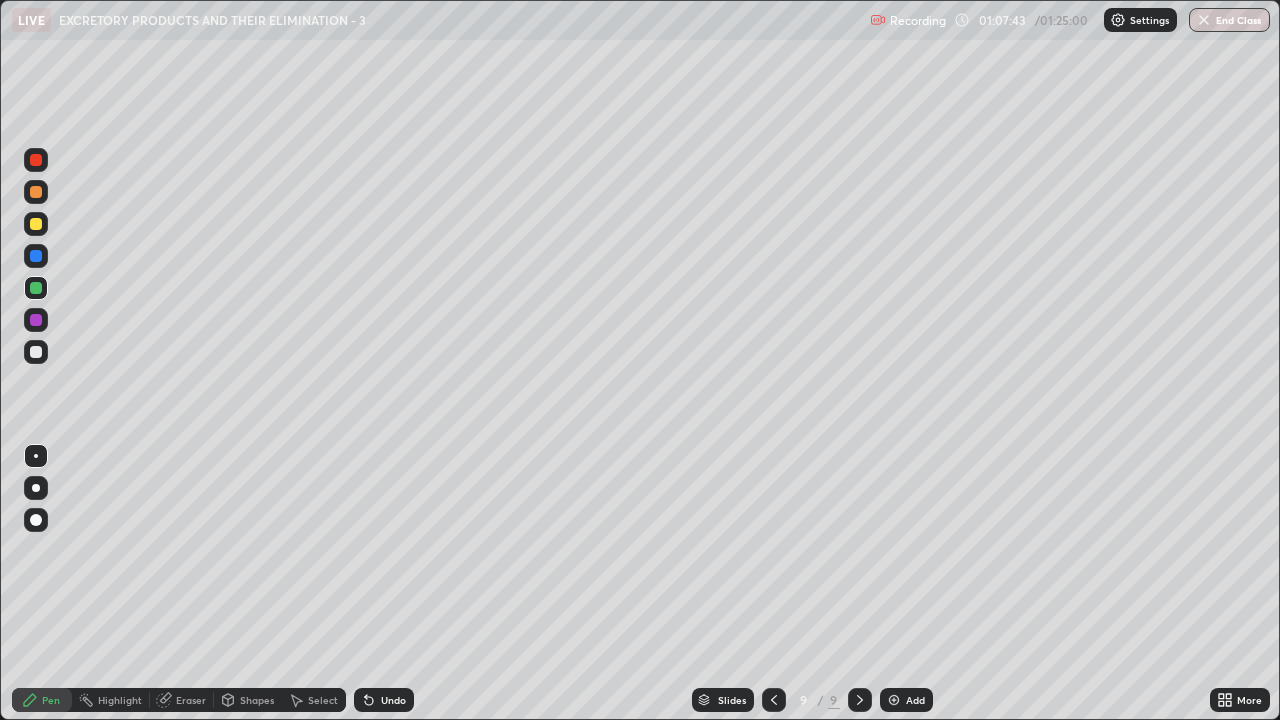 click 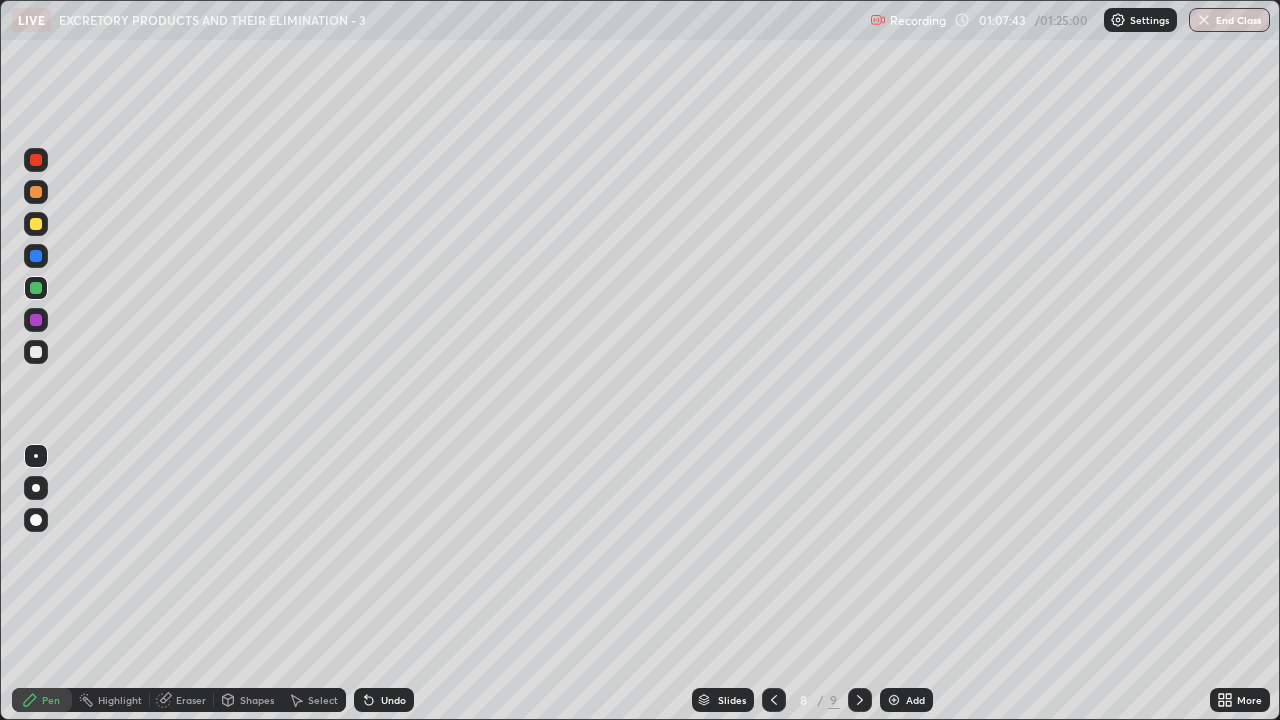click at bounding box center (774, 700) 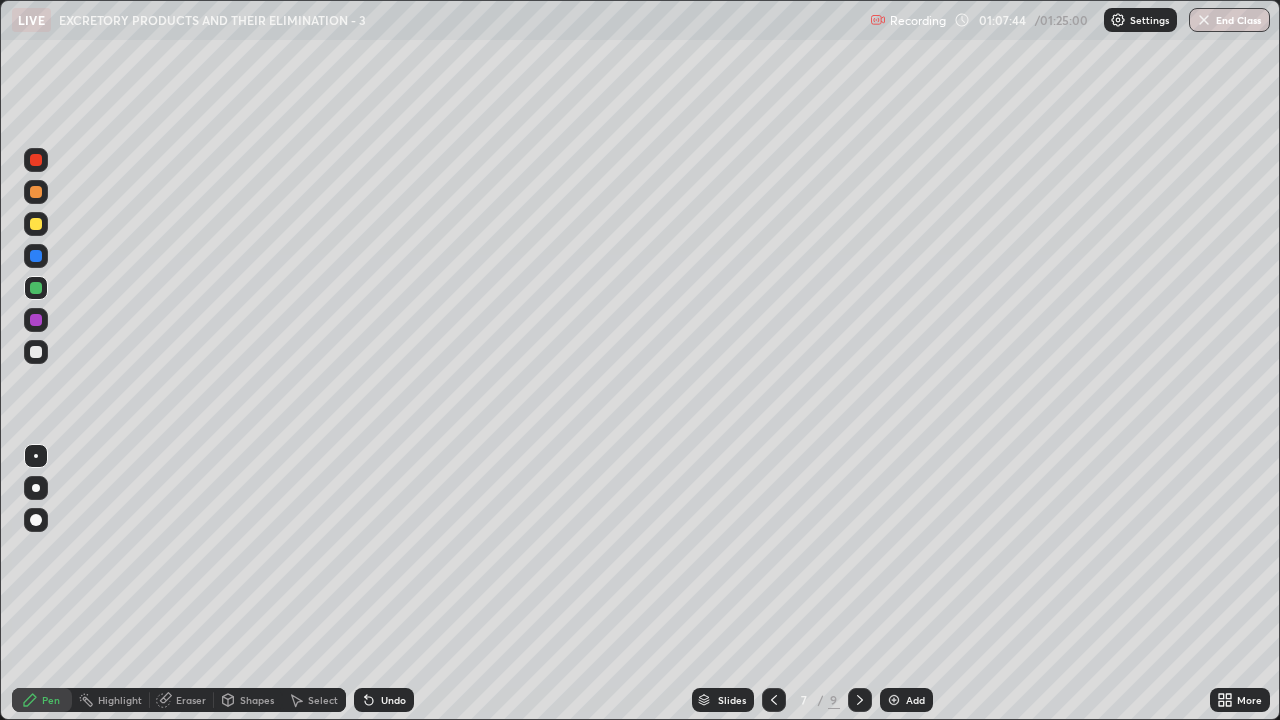 click at bounding box center [774, 700] 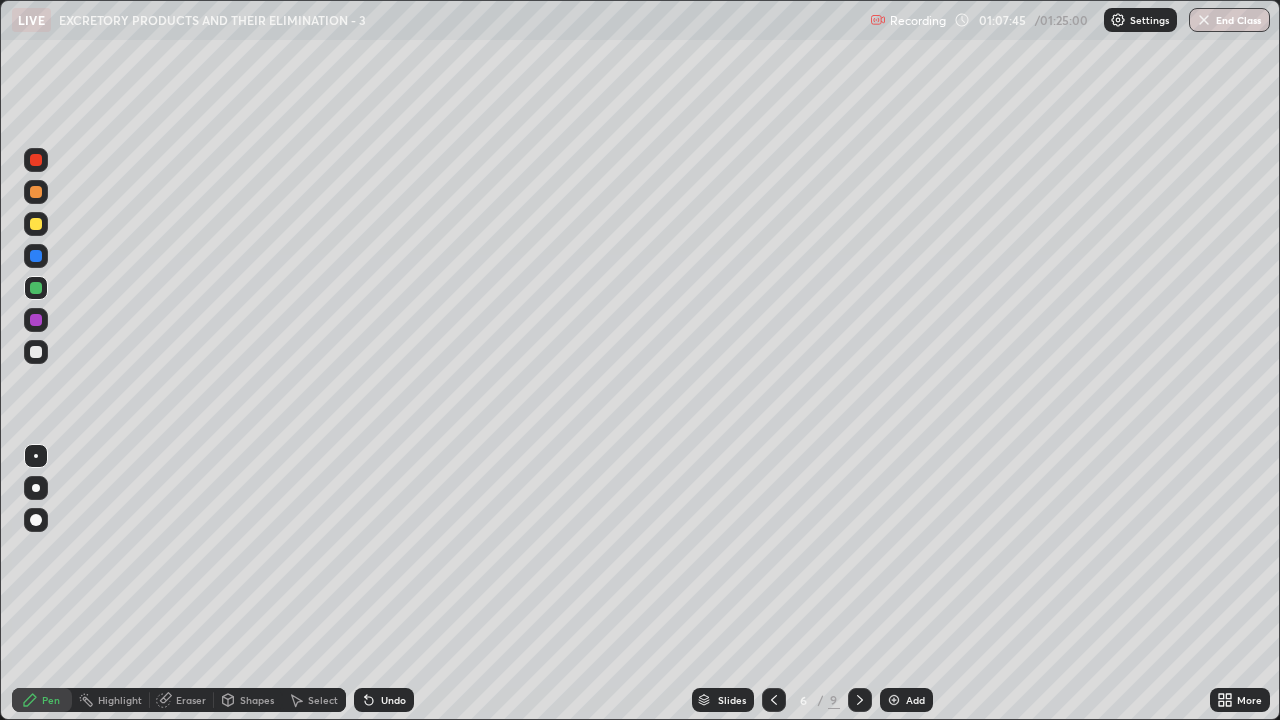 click 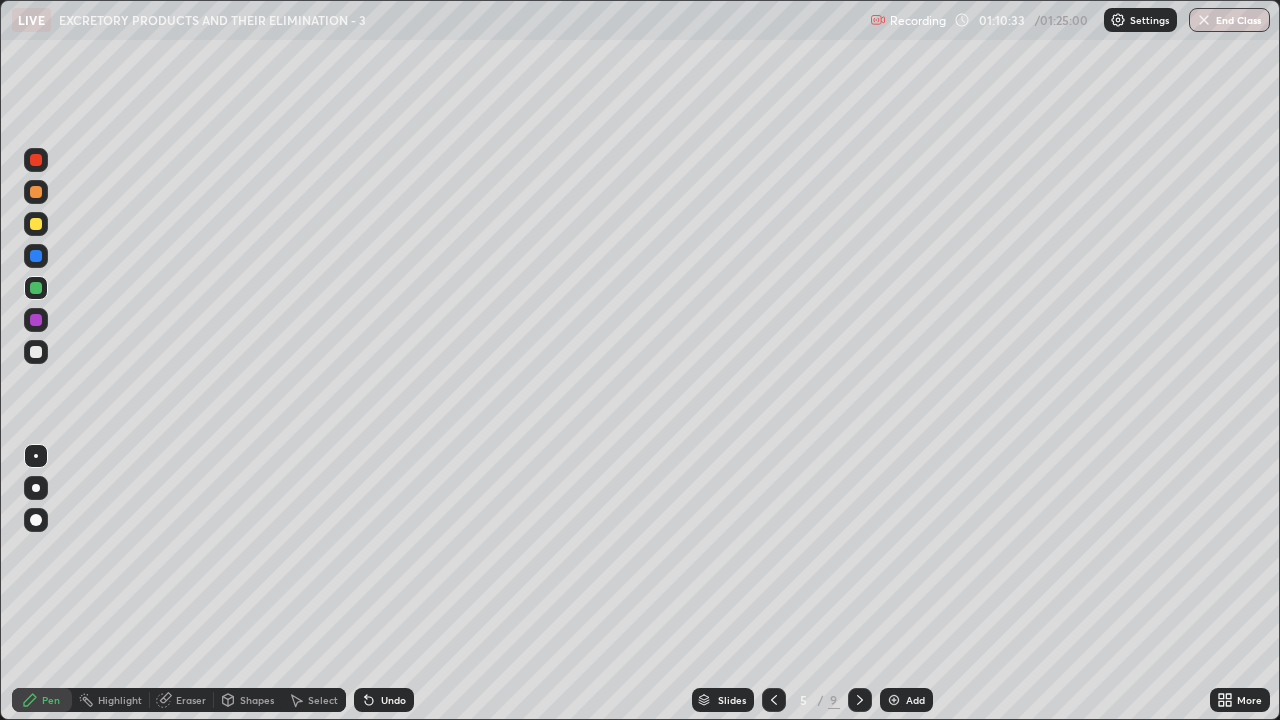 click at bounding box center [36, 224] 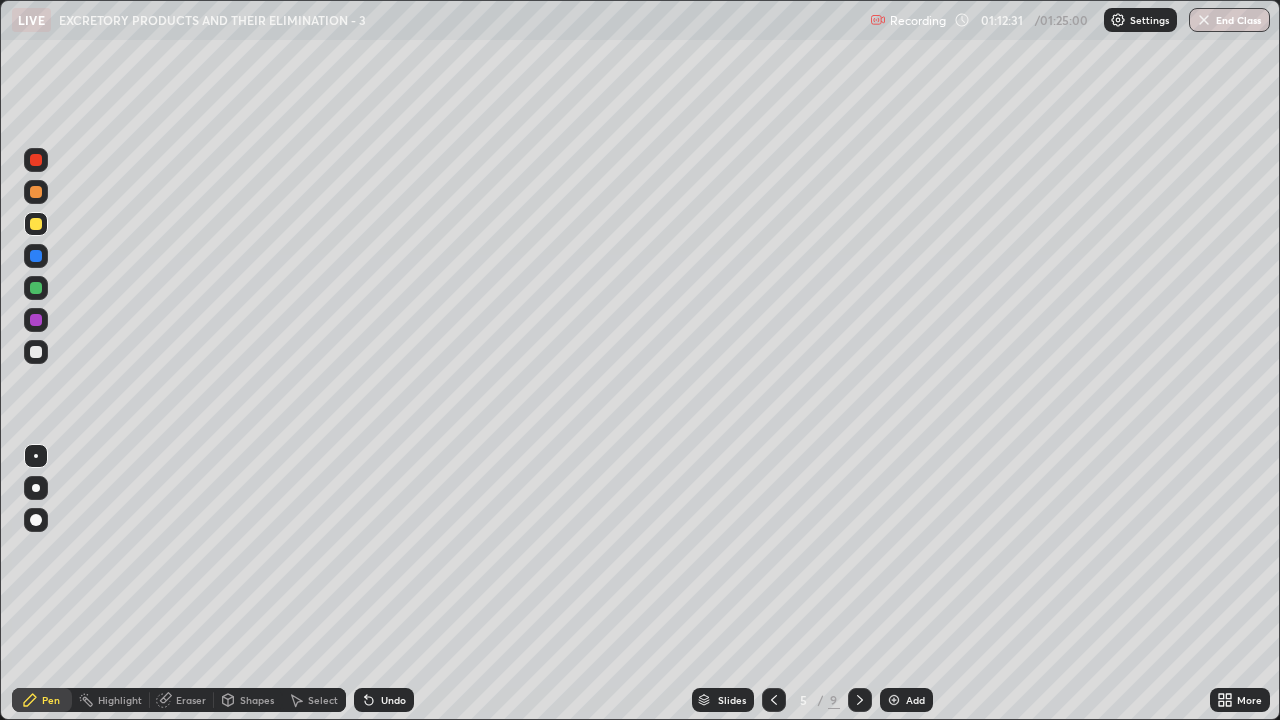 click on "Eraser" at bounding box center [191, 700] 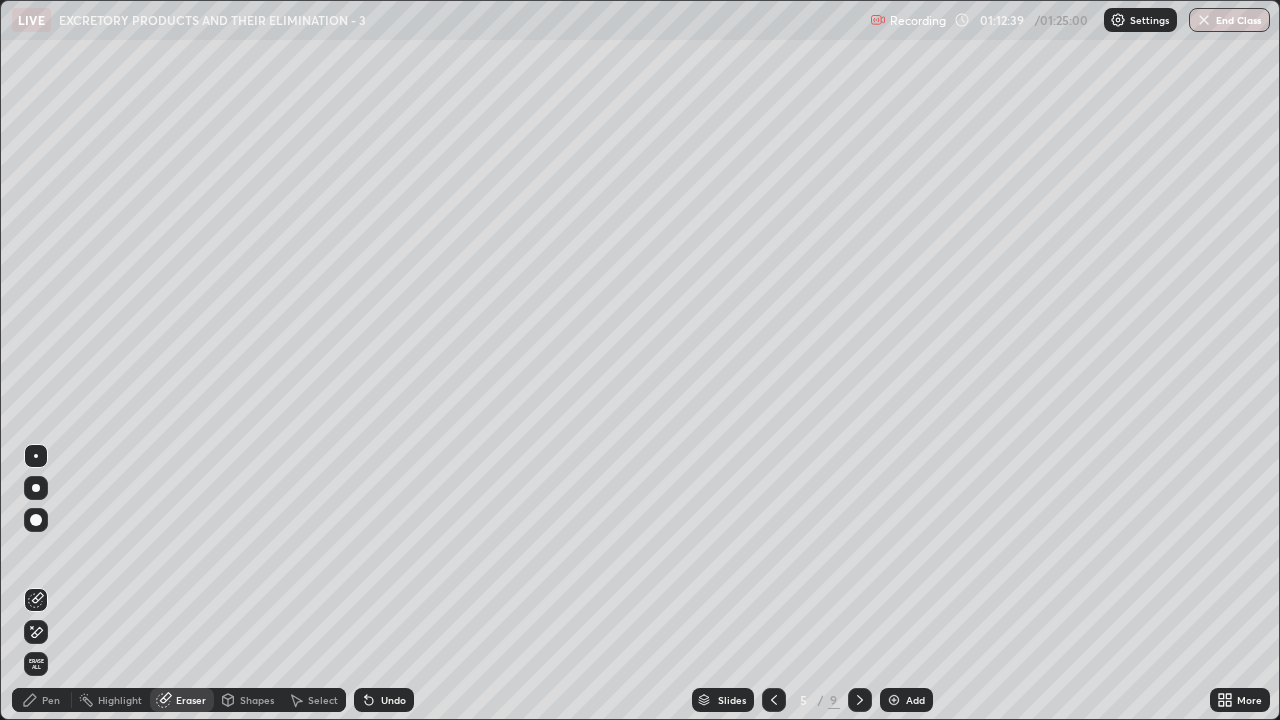 click on "Pen" at bounding box center (51, 700) 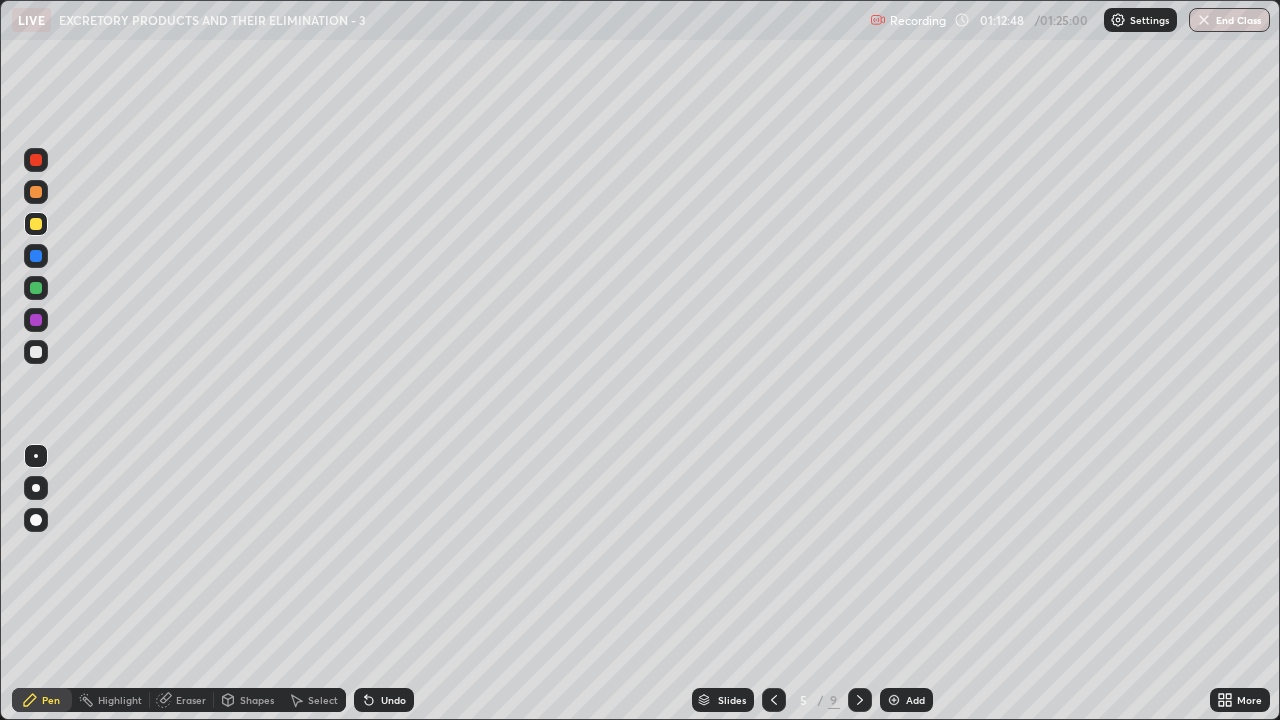 click 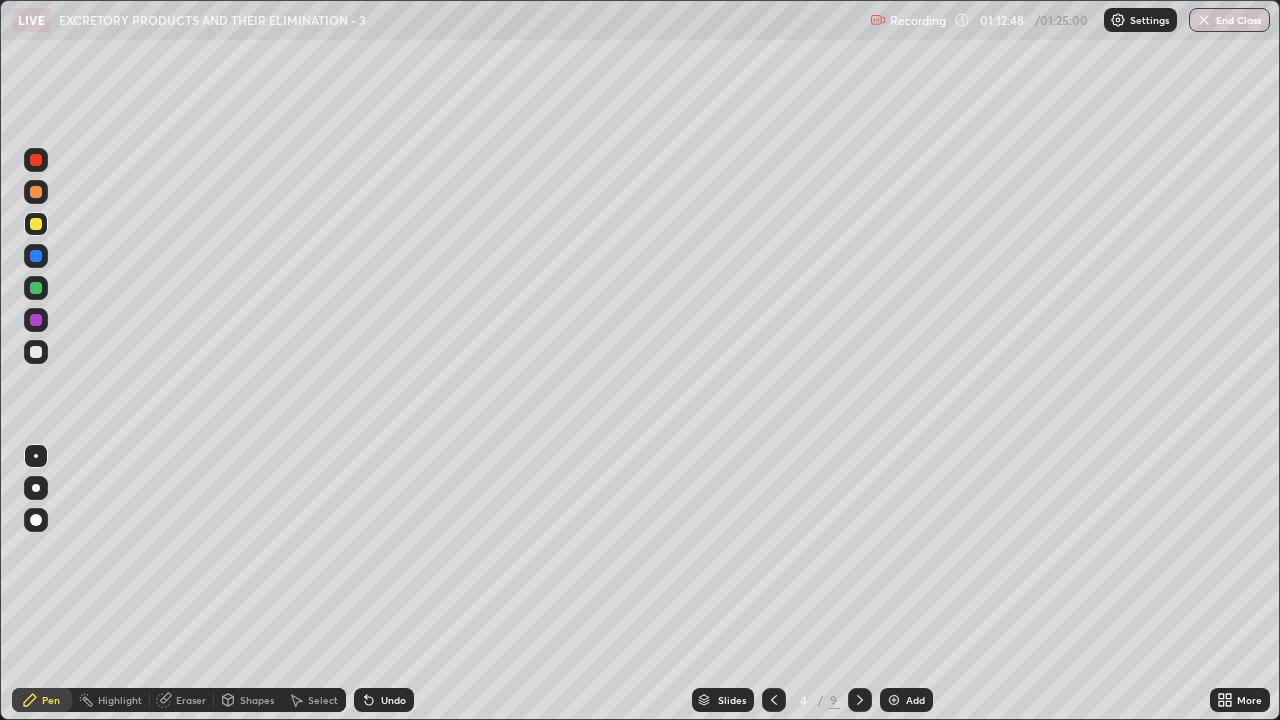 click 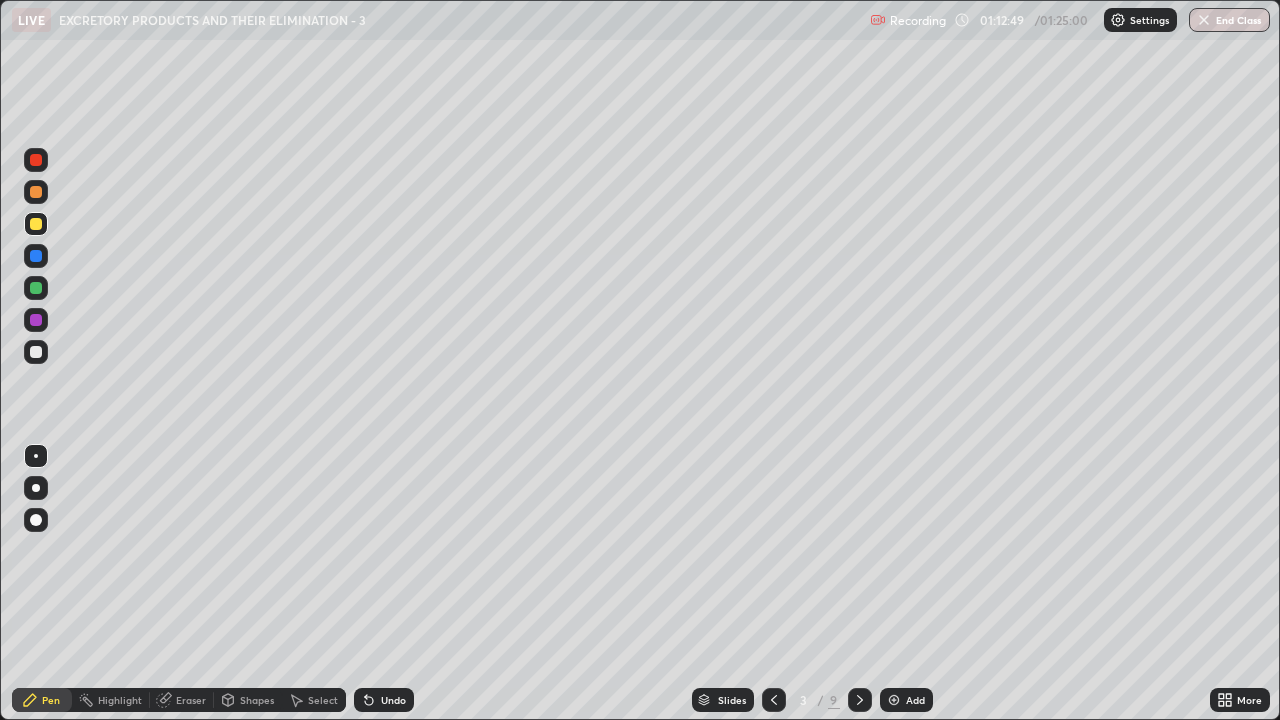 click 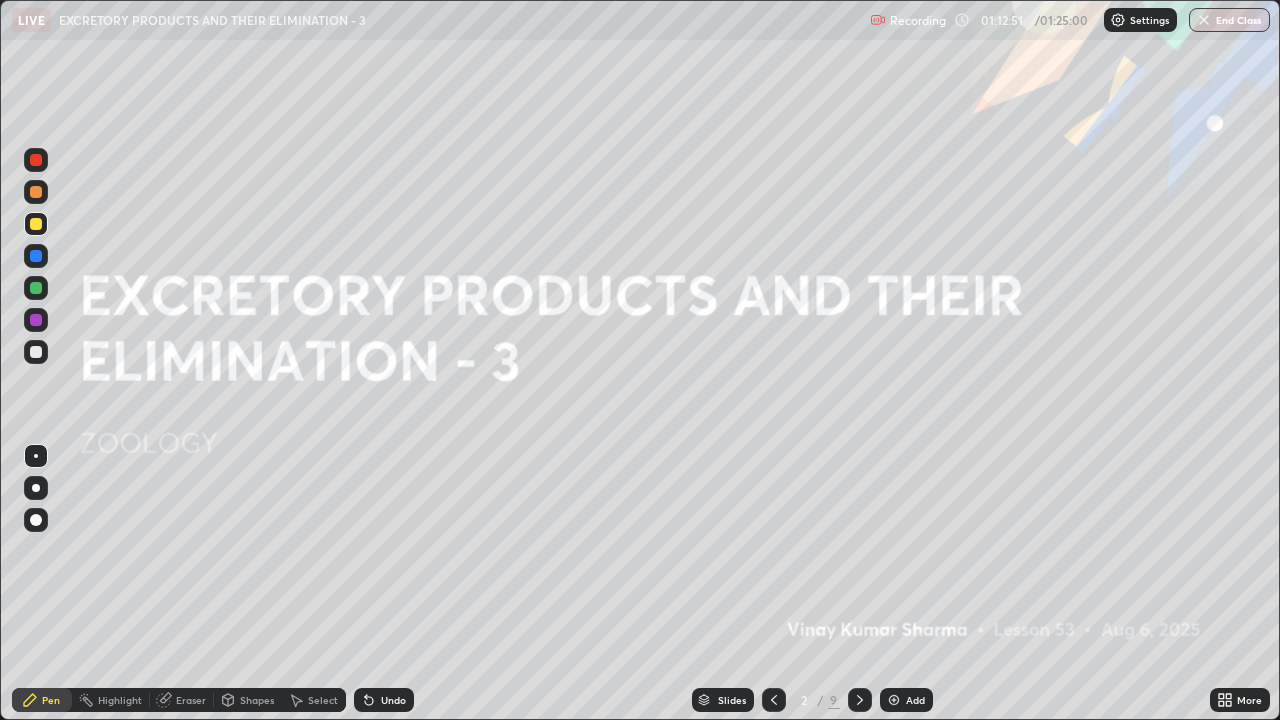 click 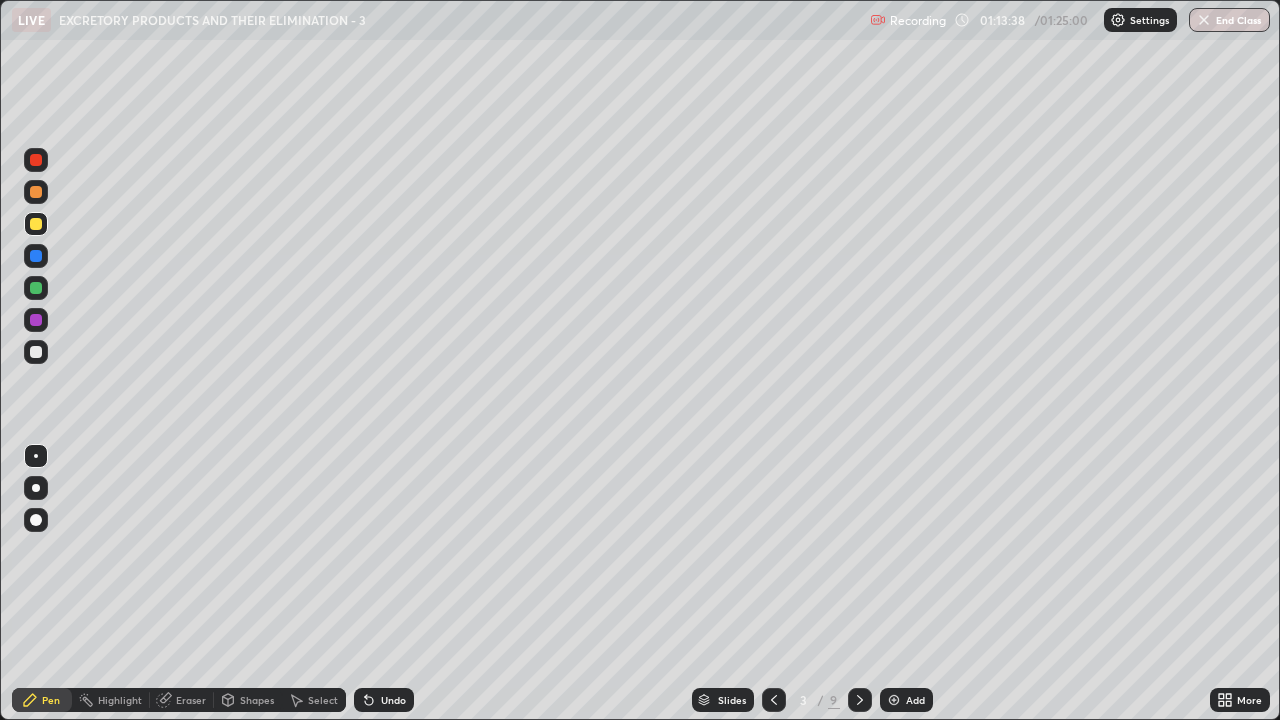 click 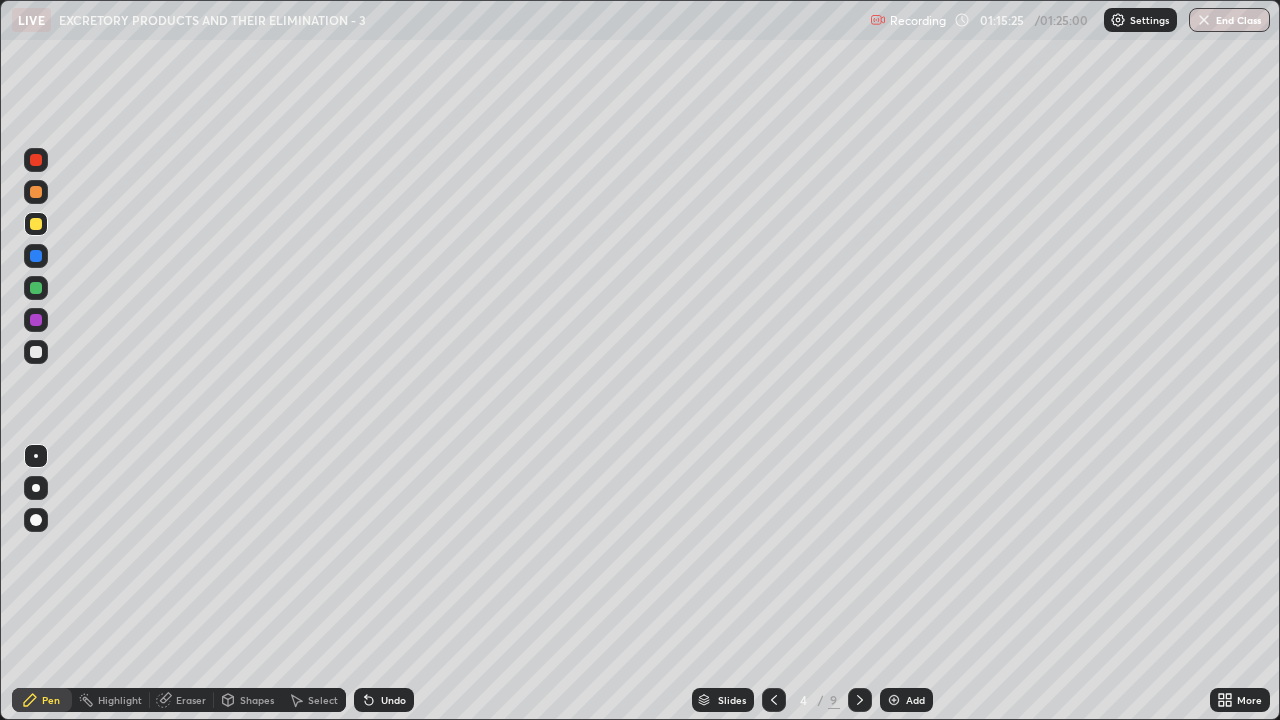 click 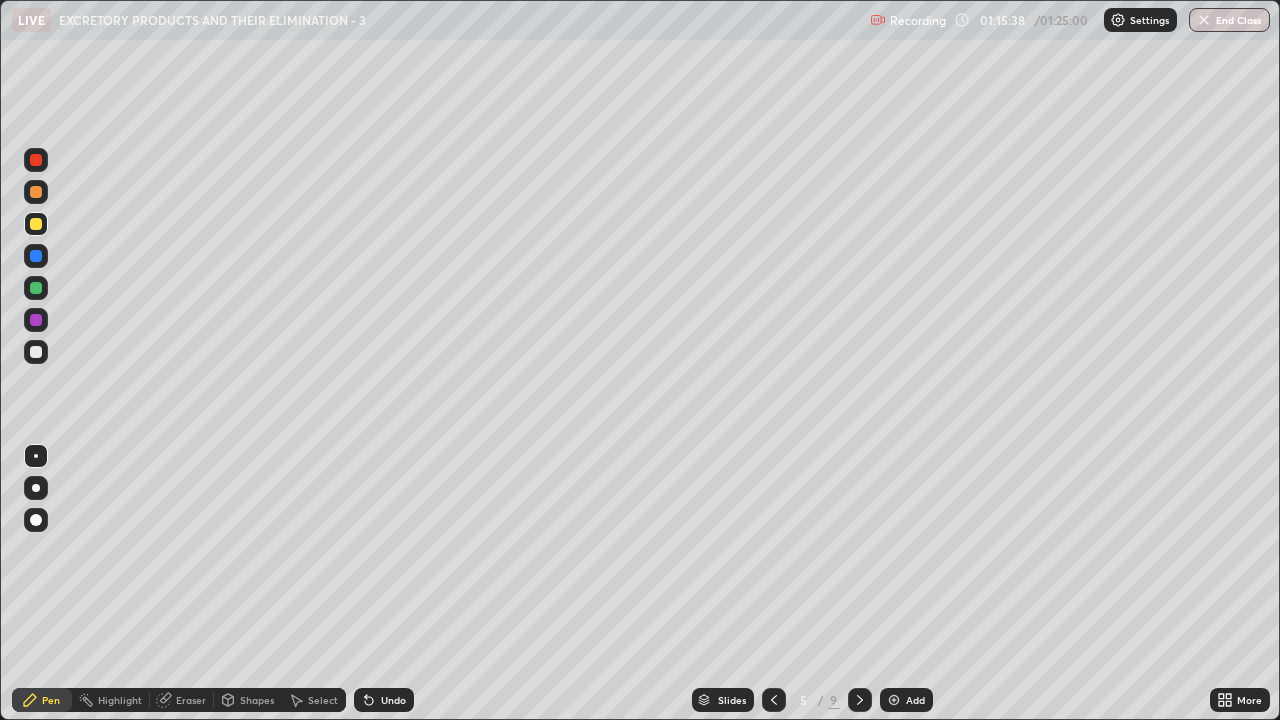 click 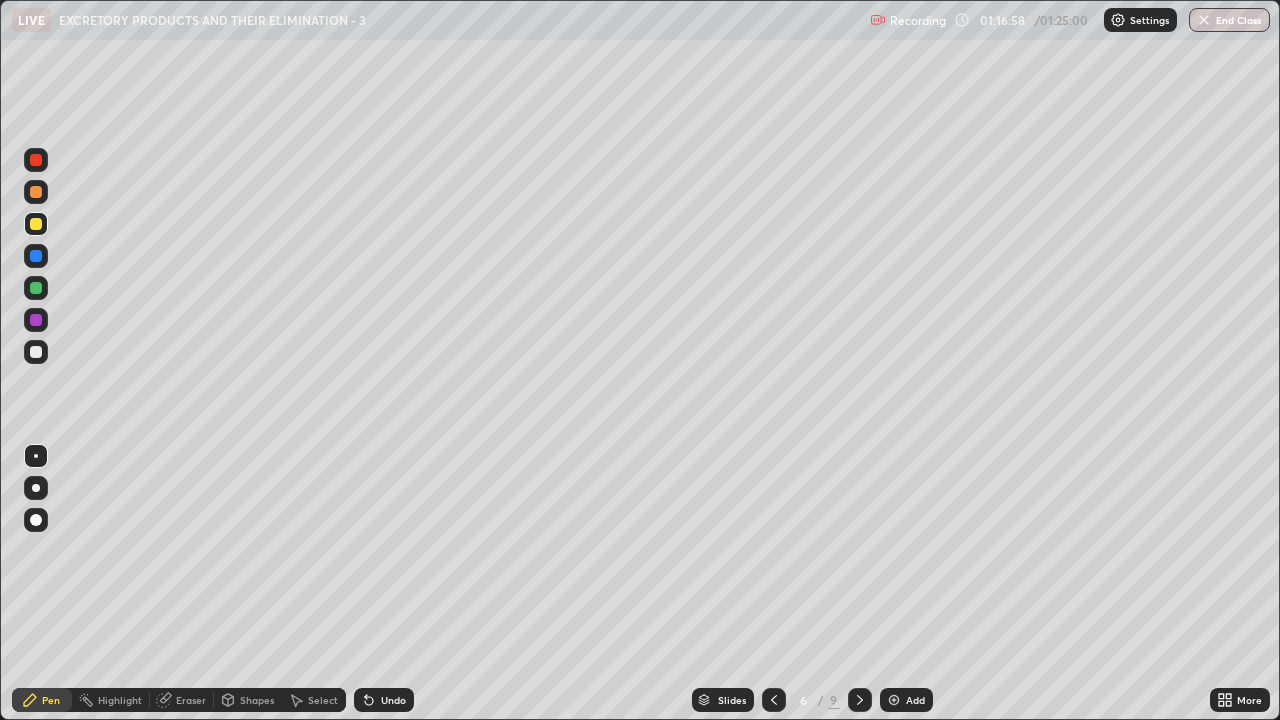 click at bounding box center (36, 160) 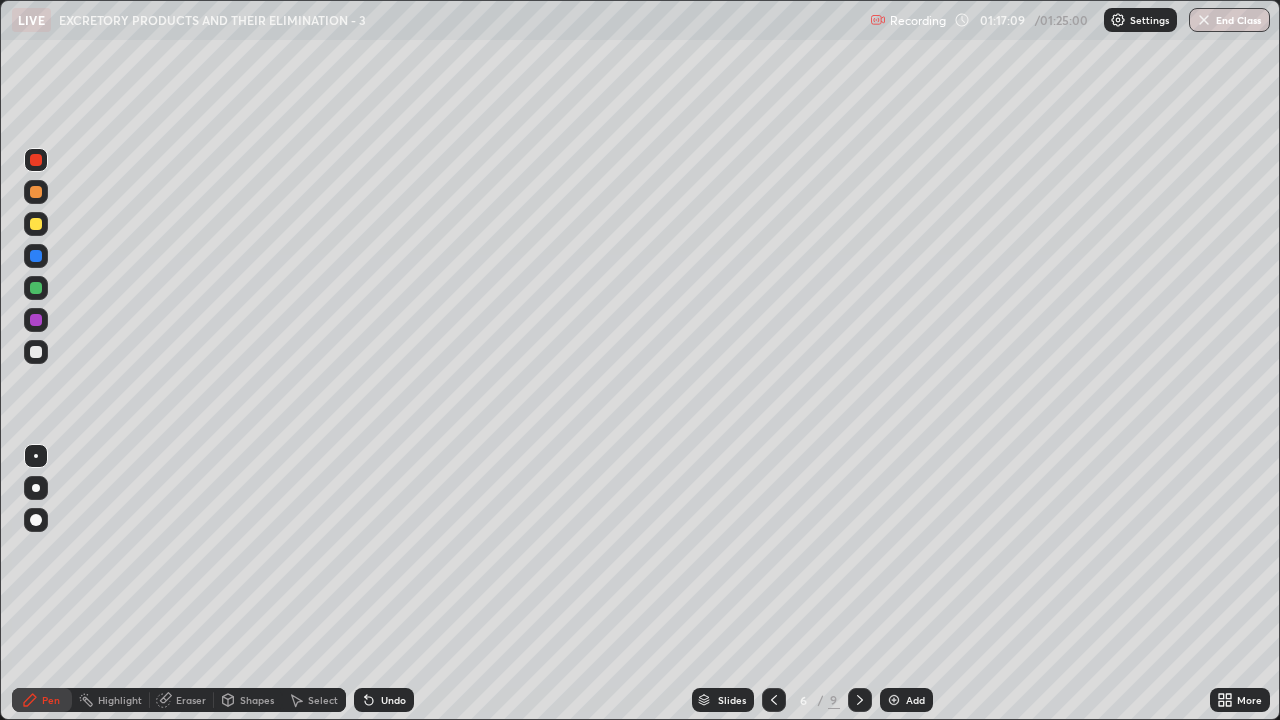 click at bounding box center [36, 192] 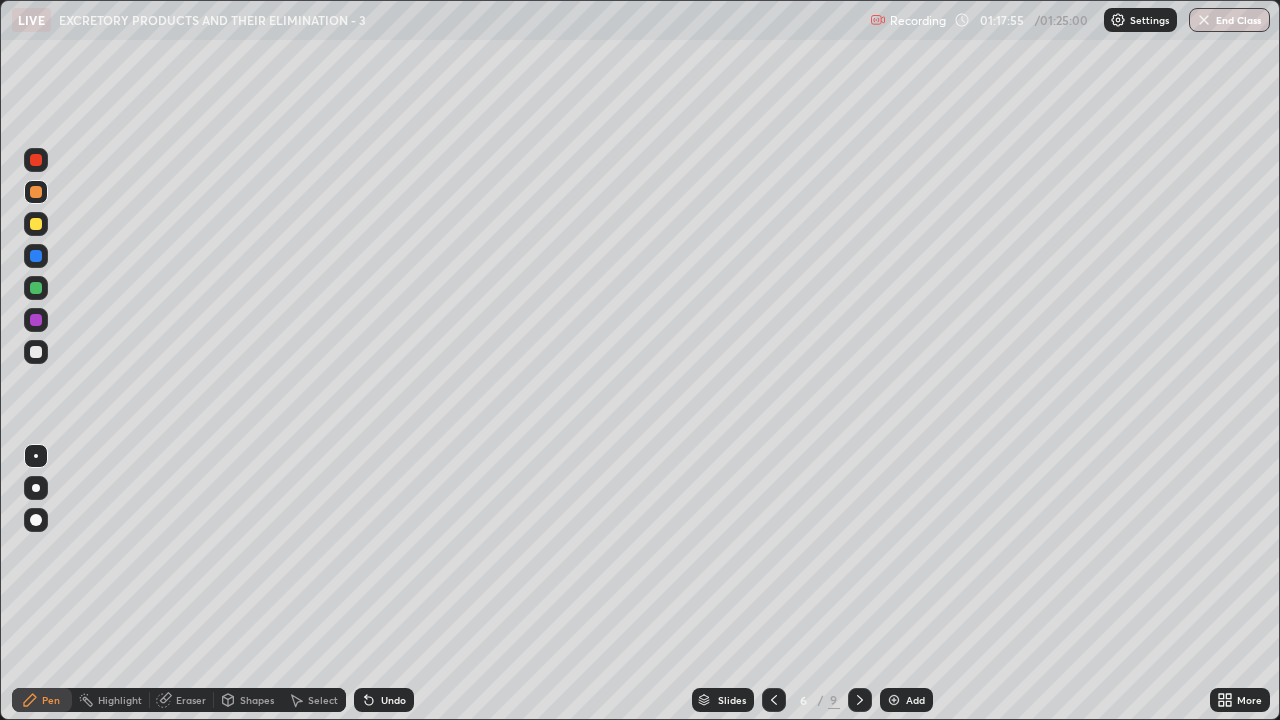 click at bounding box center [36, 224] 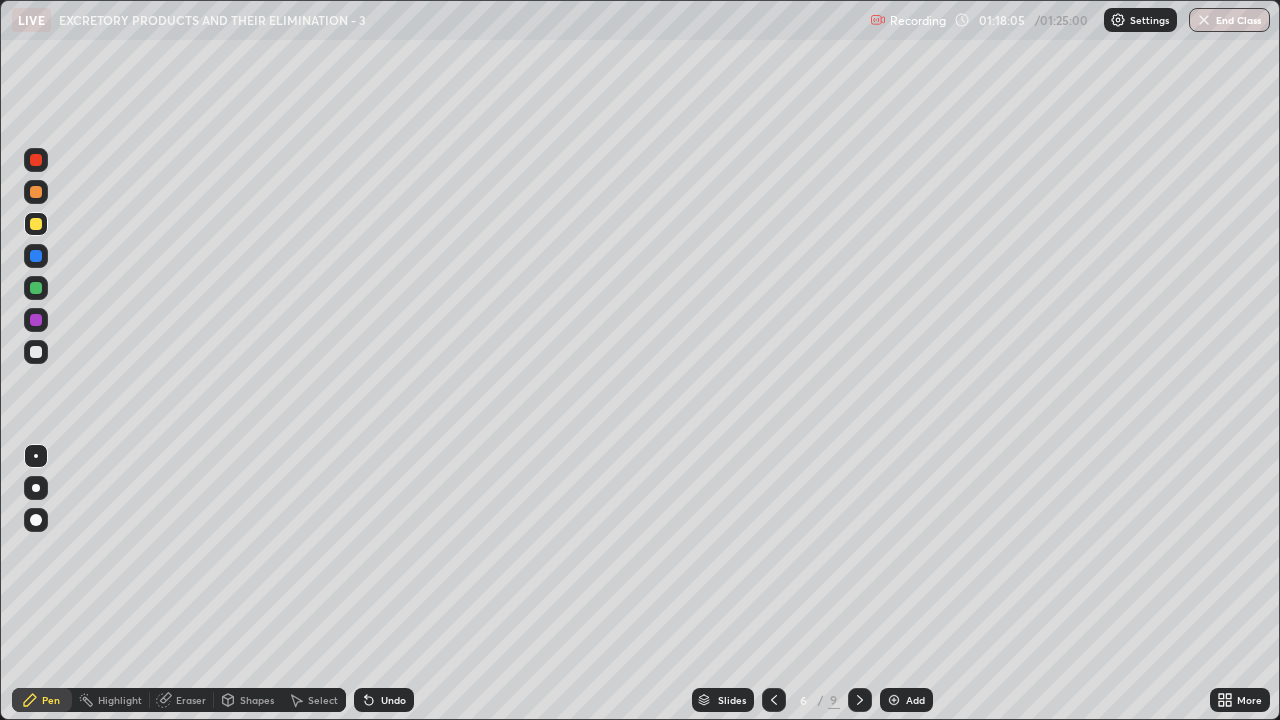 click at bounding box center [36, 256] 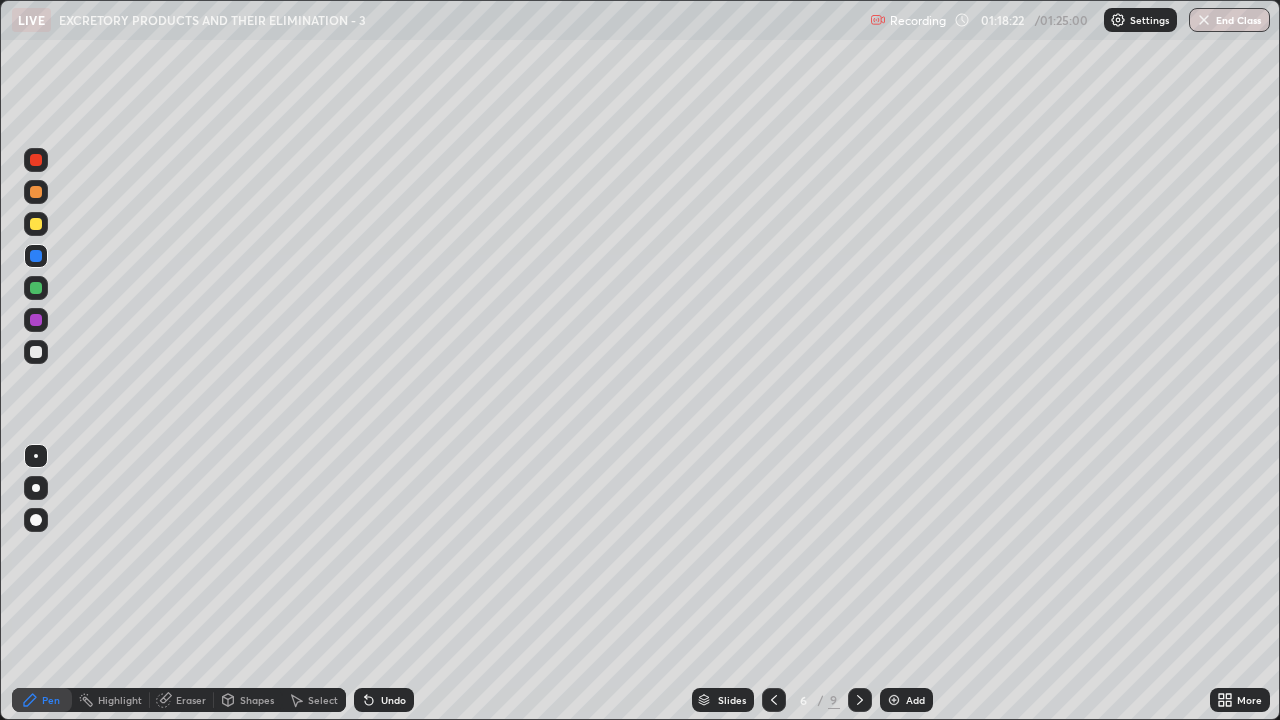 click at bounding box center [774, 700] 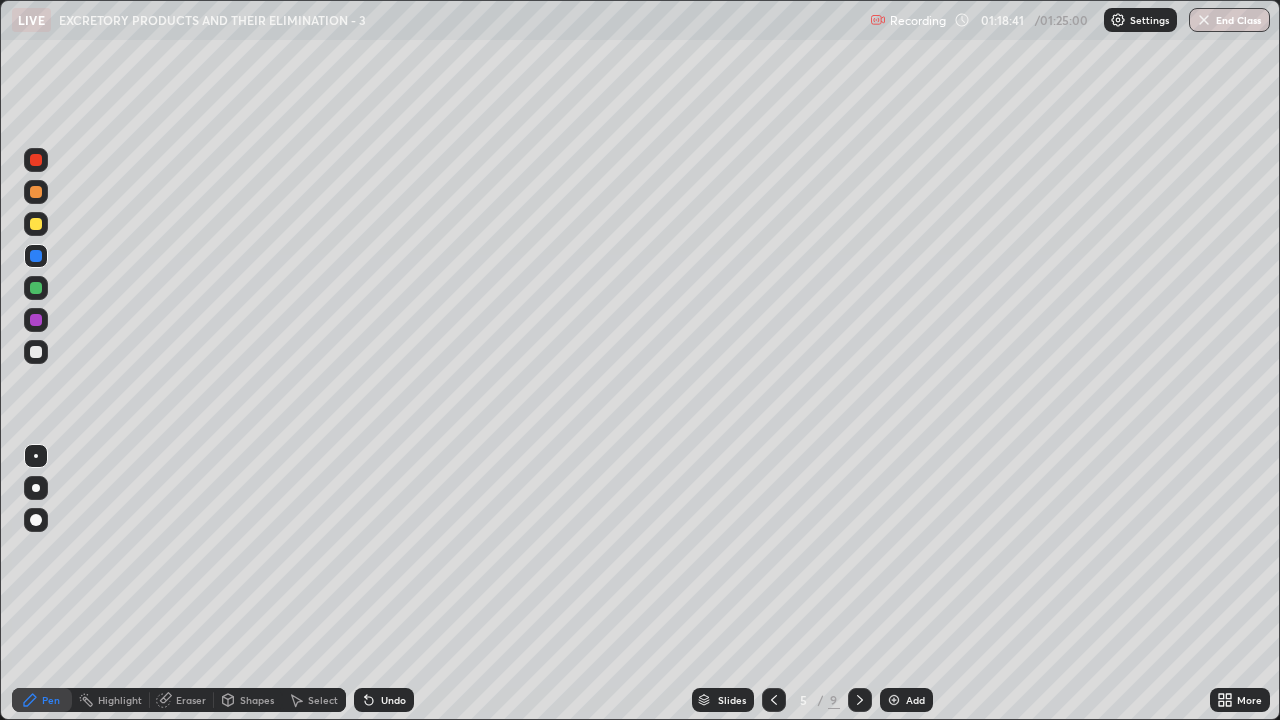 click 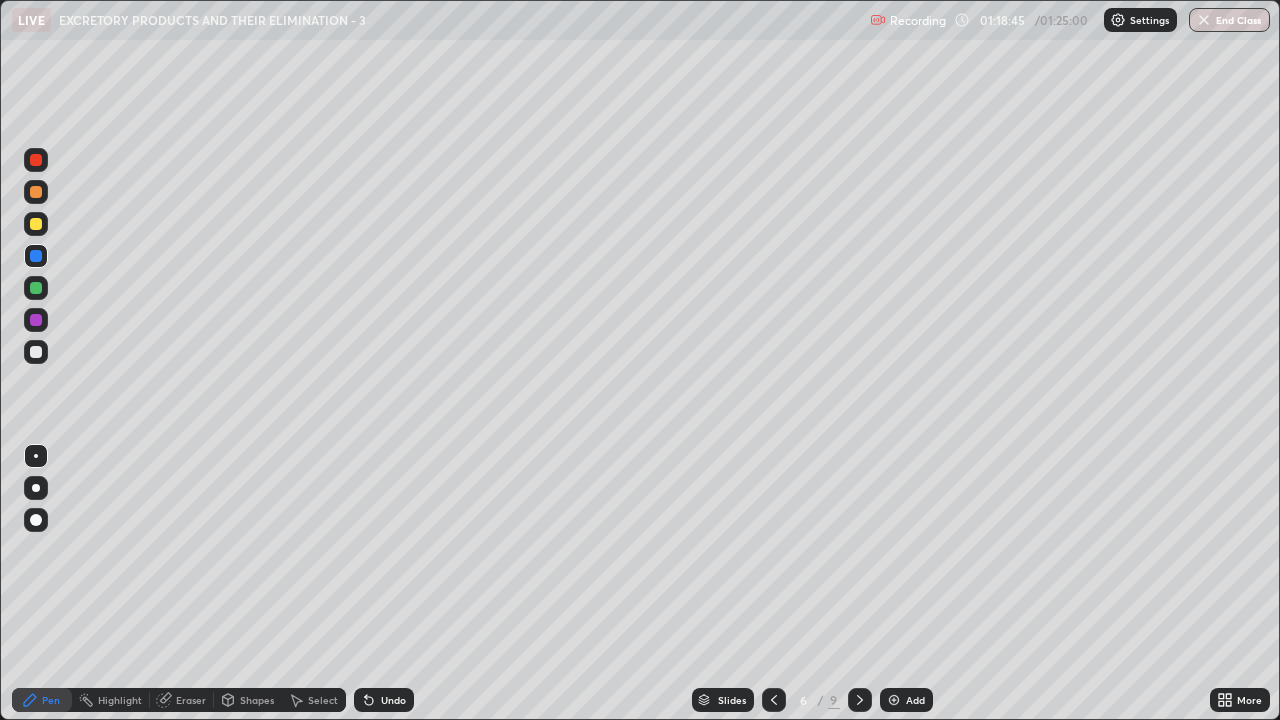 click 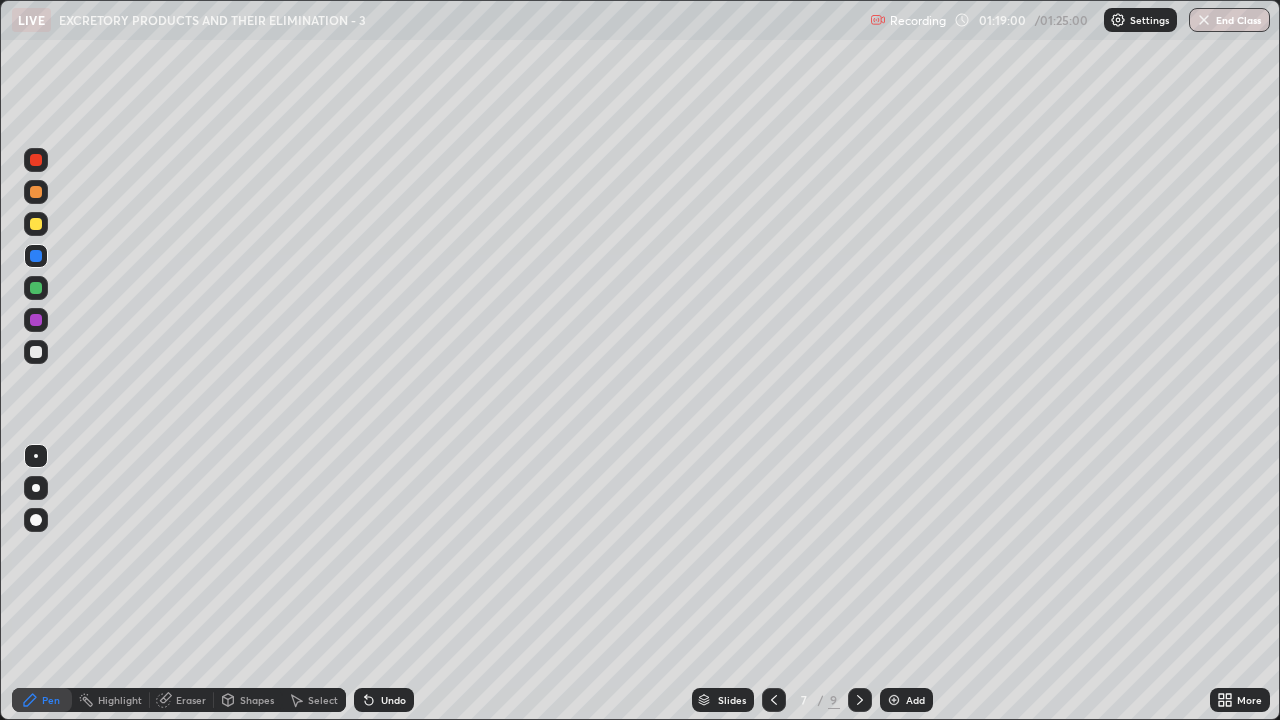 click 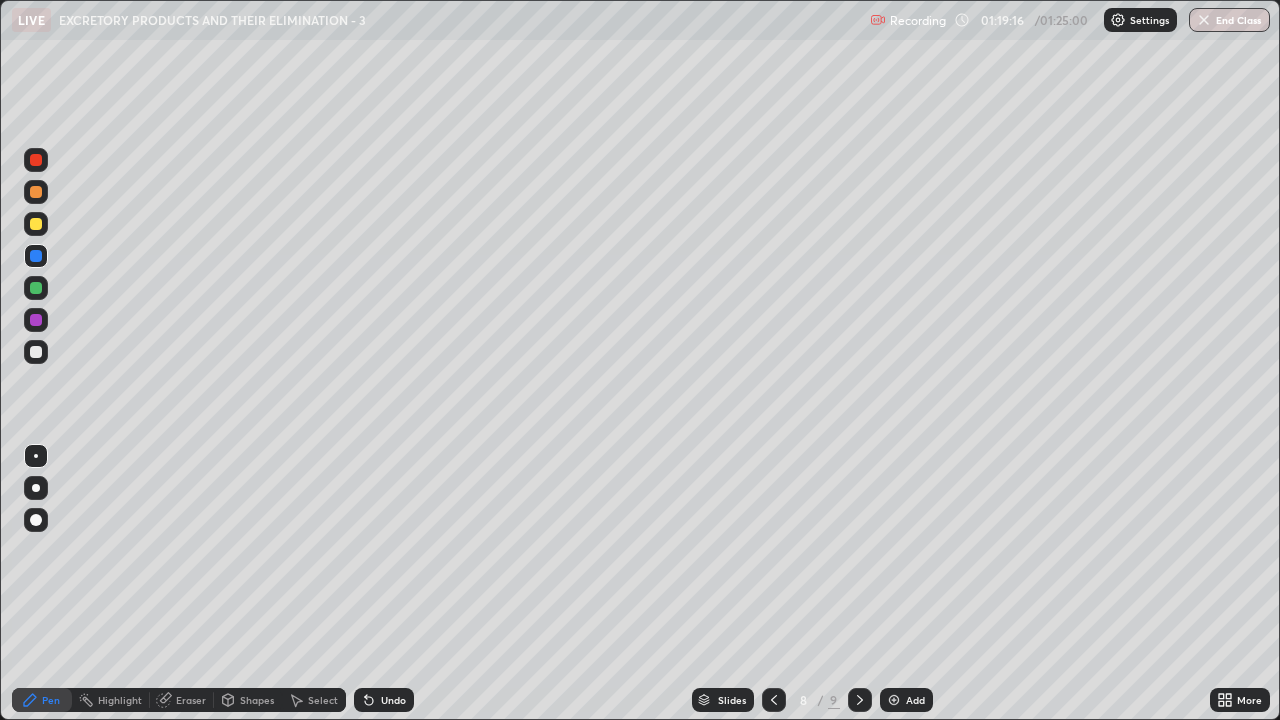 click 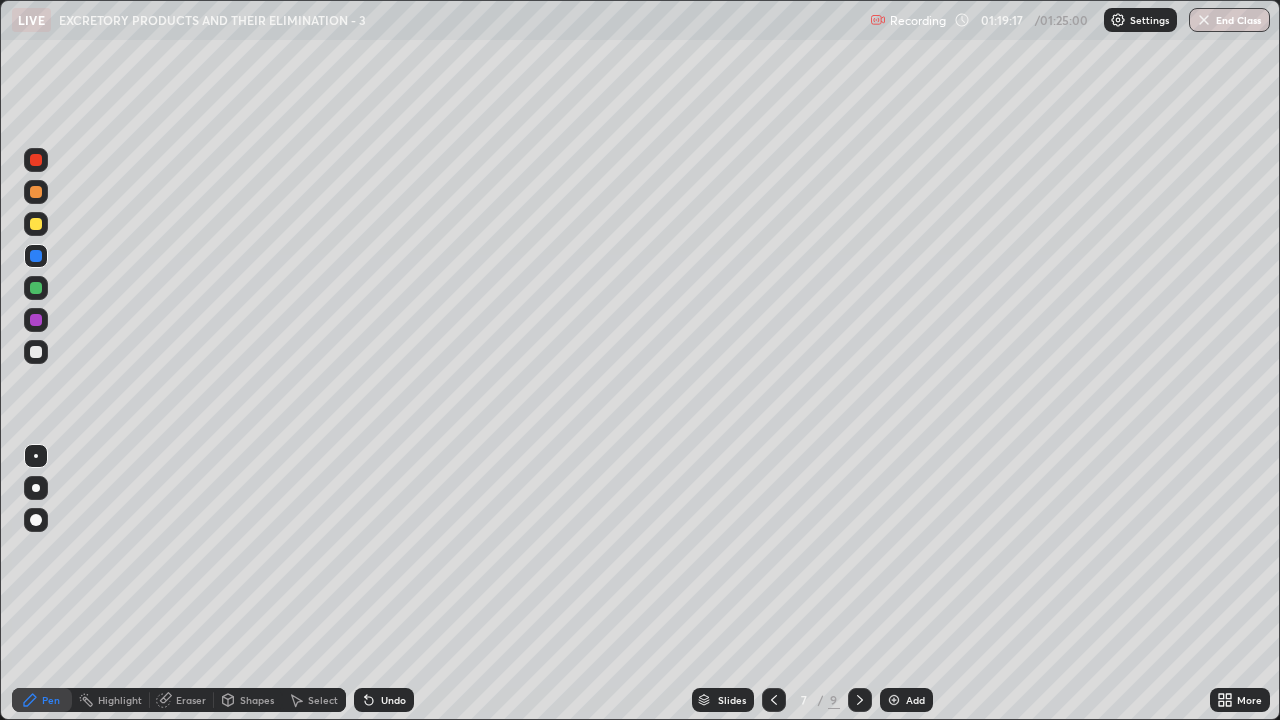 click at bounding box center [774, 700] 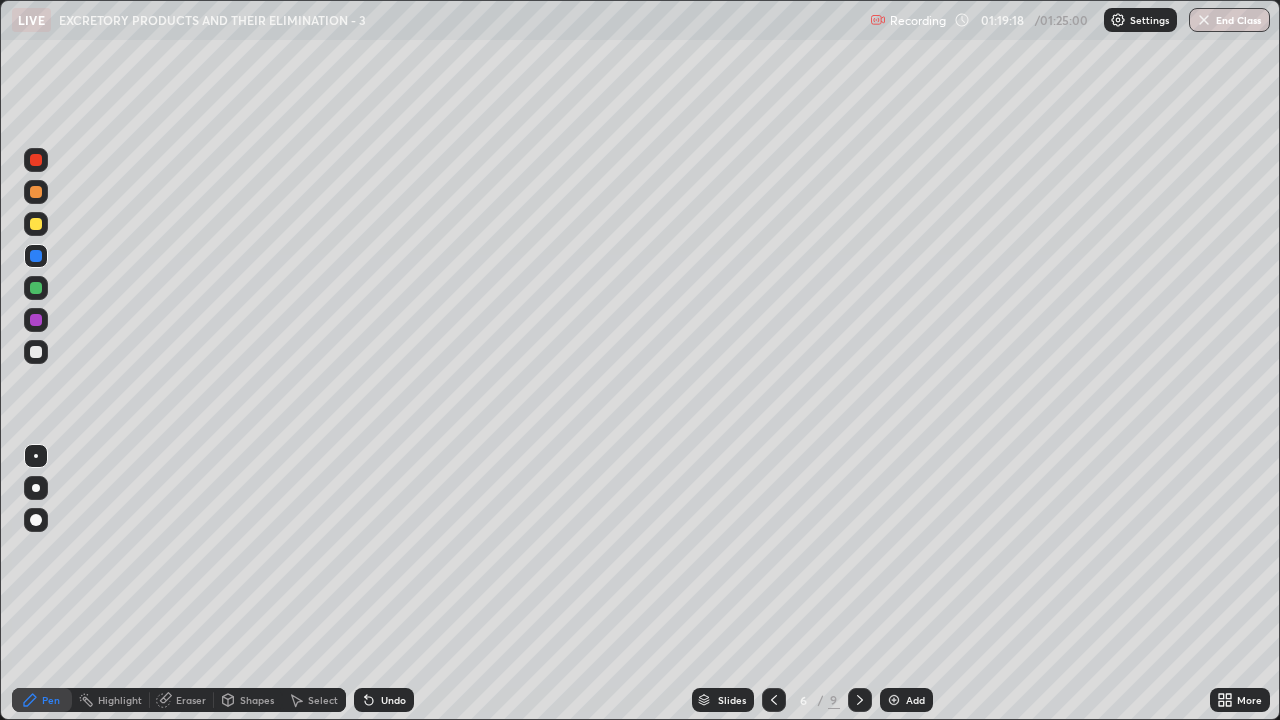 click 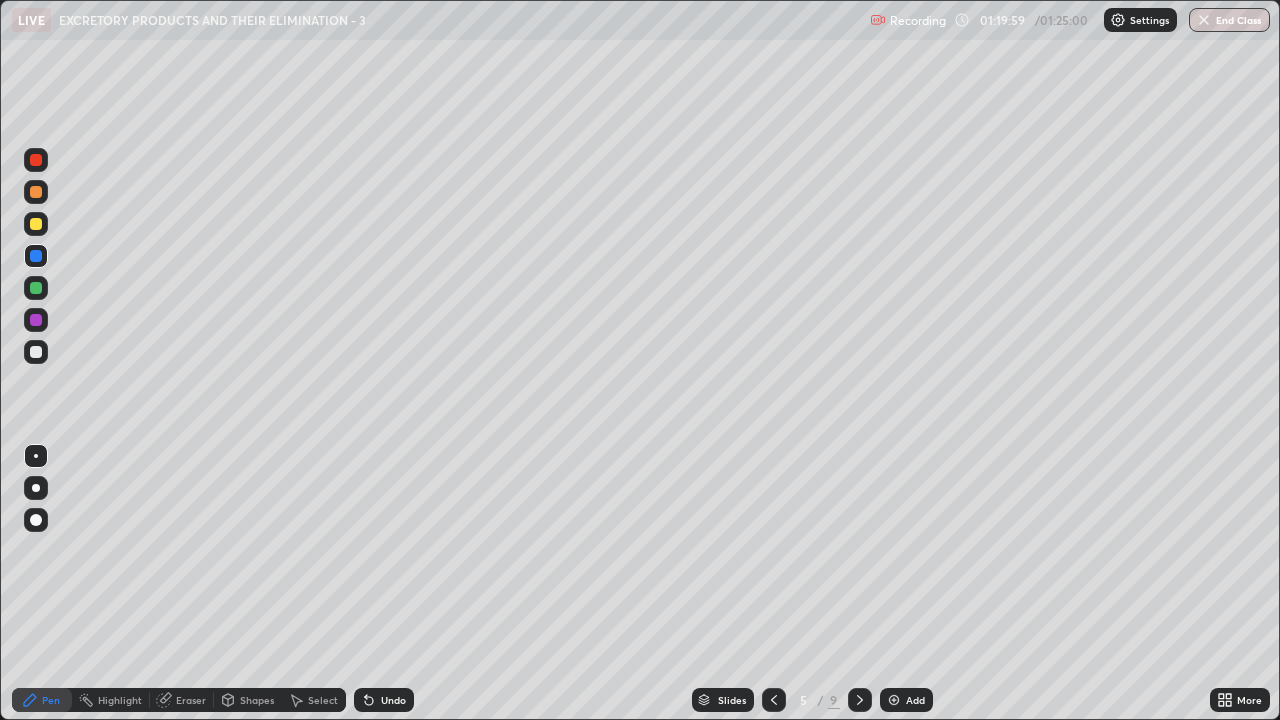 click 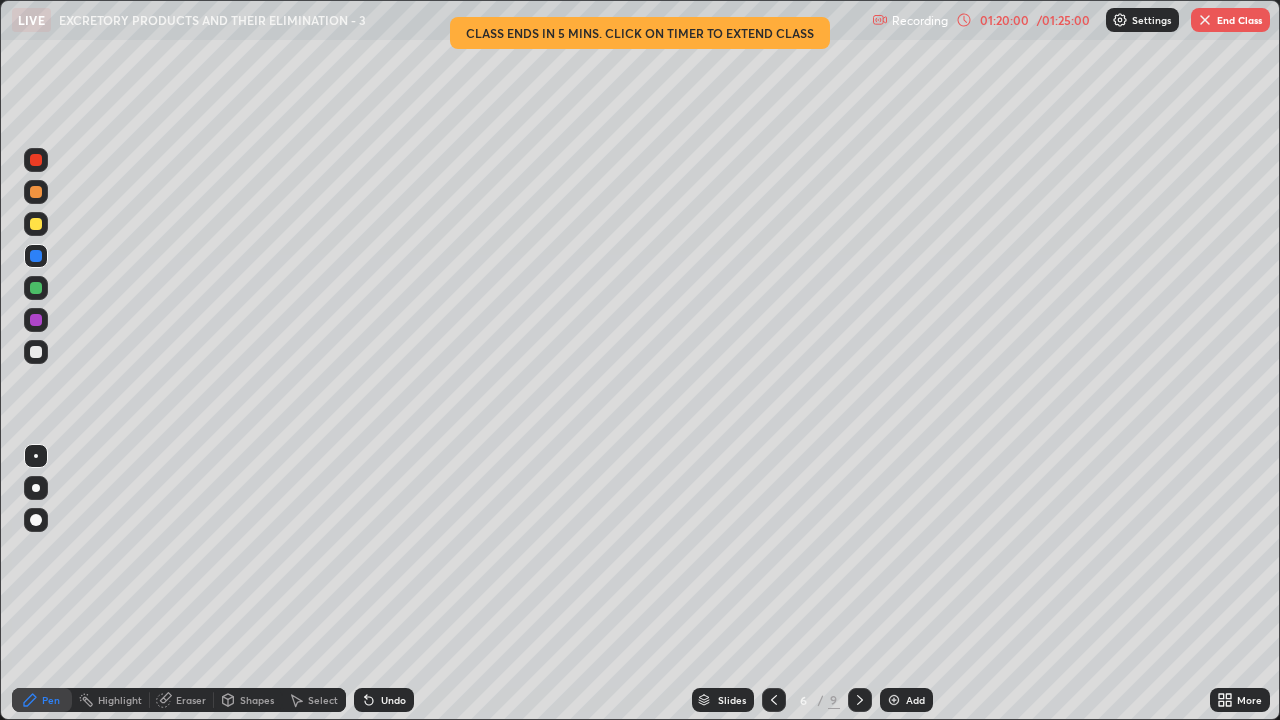click 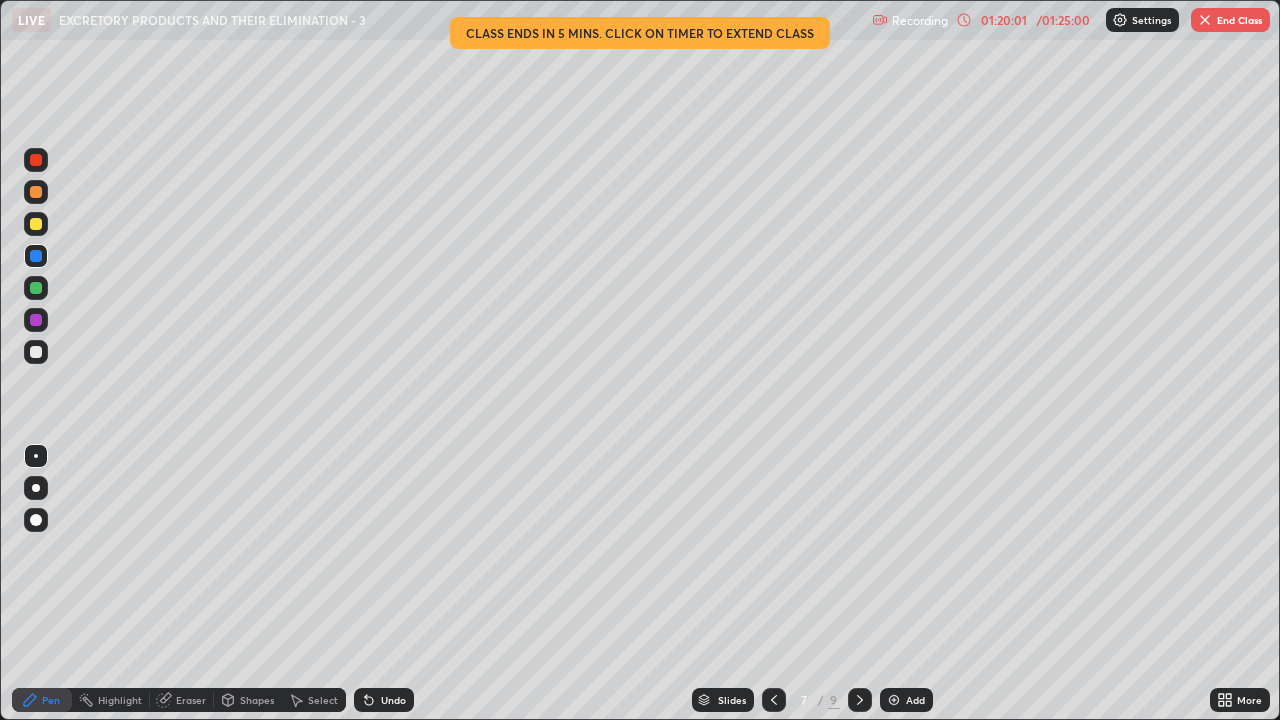 click 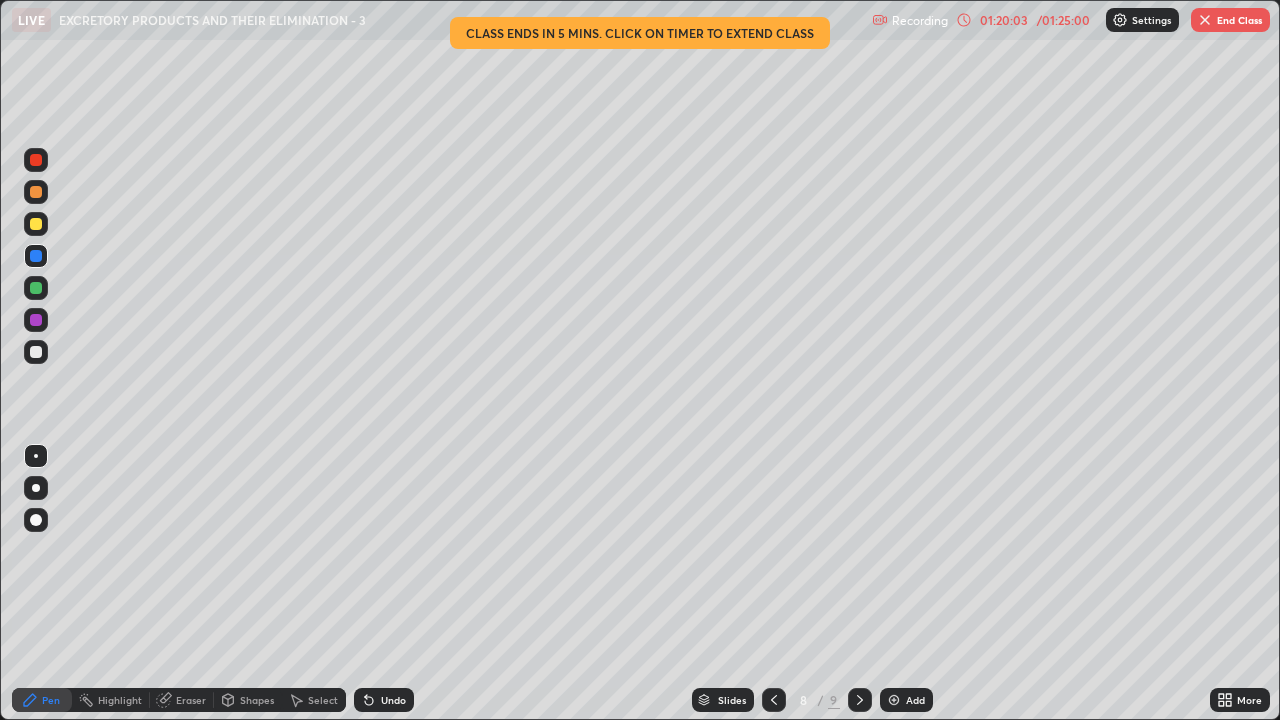 click 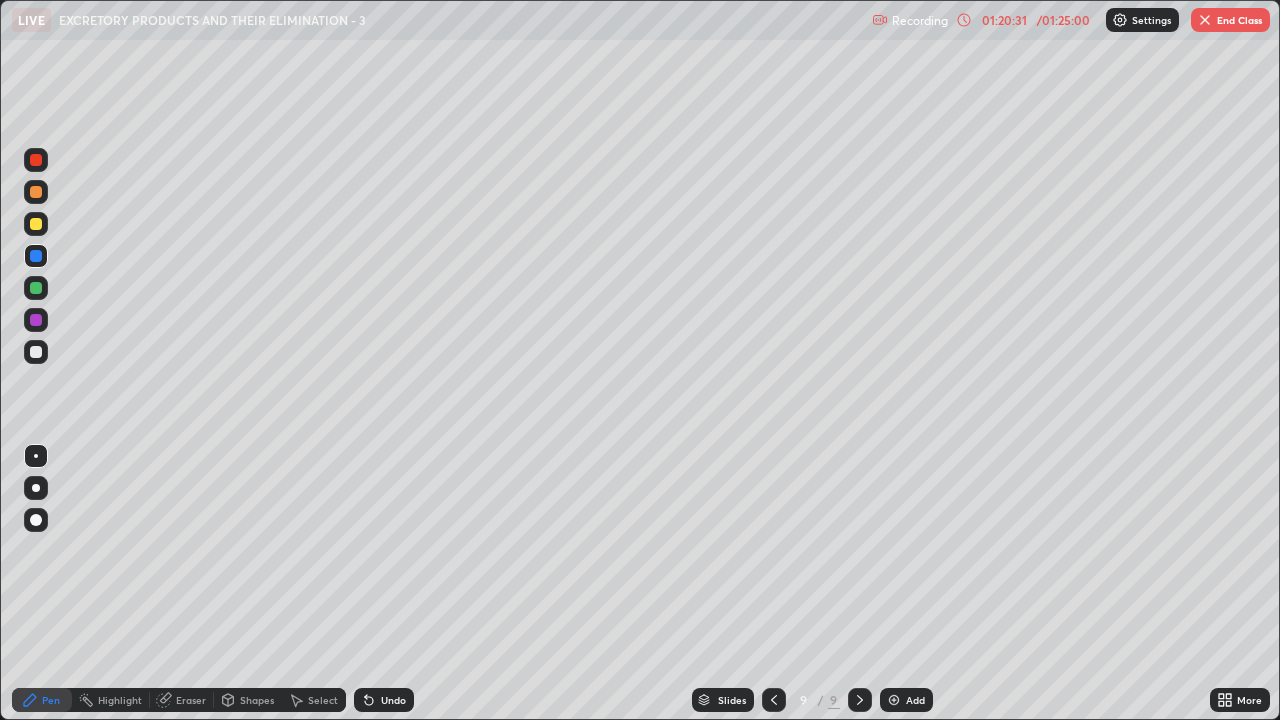 click 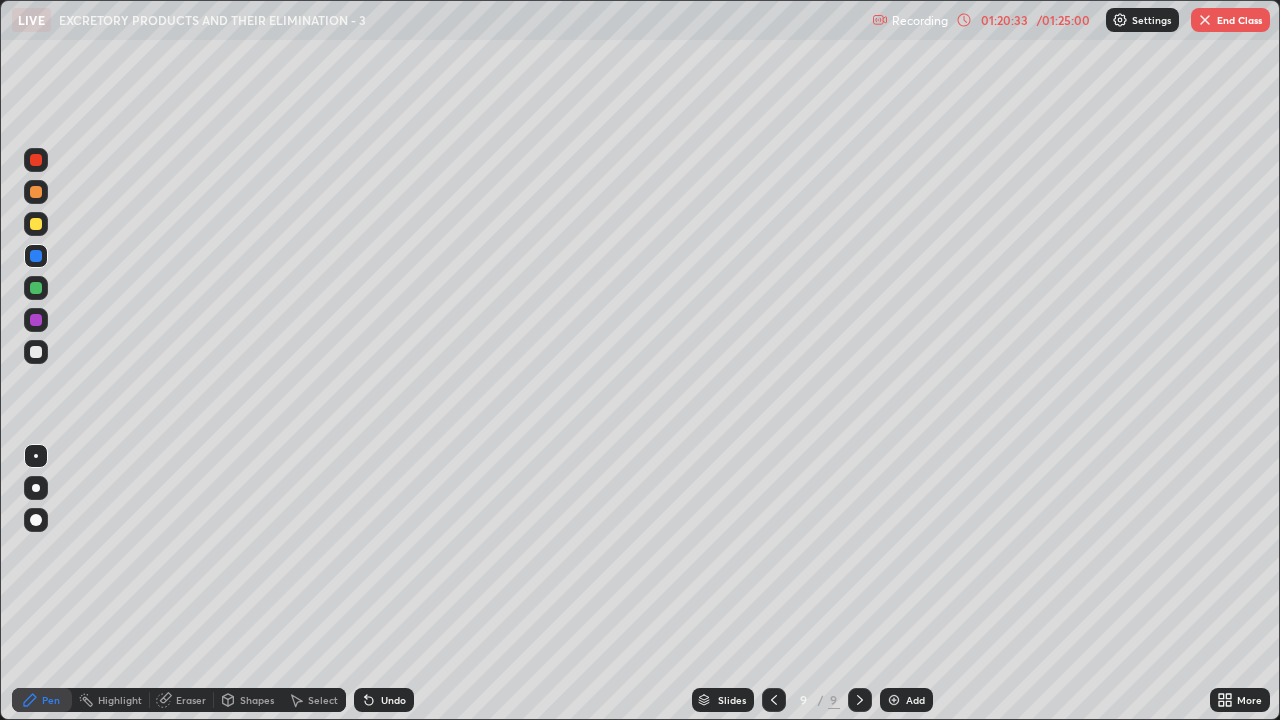 click 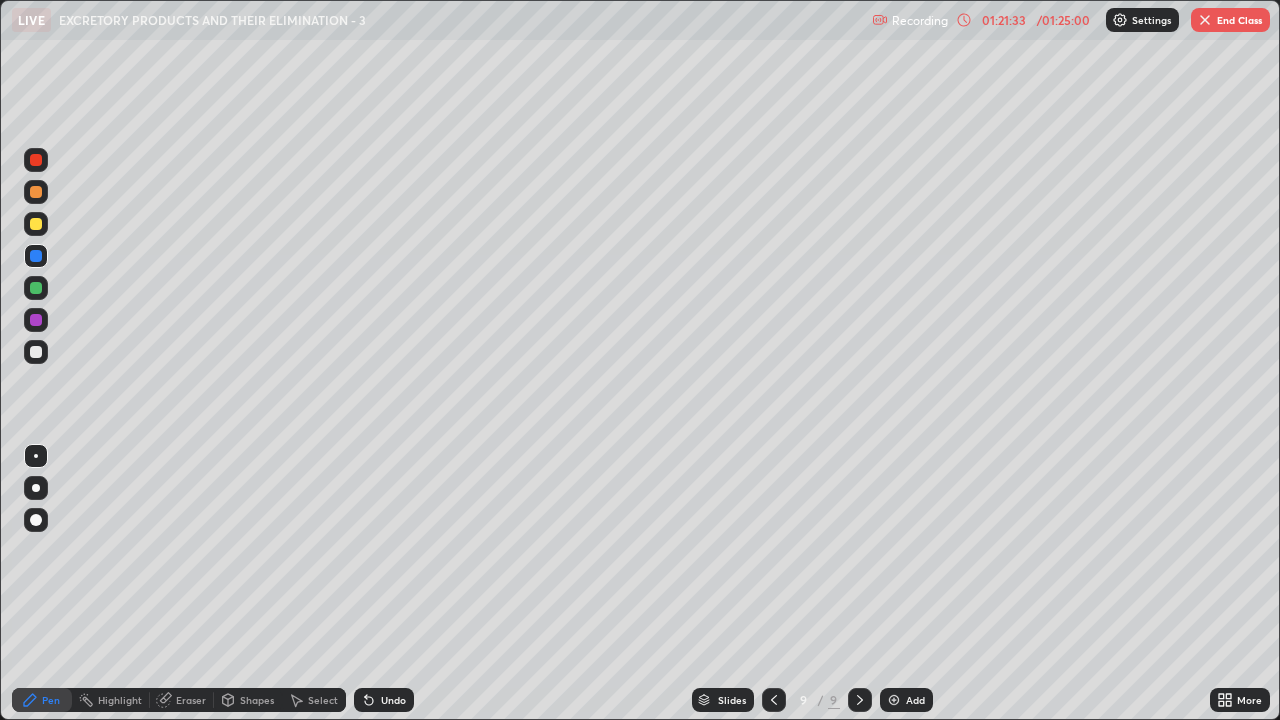 click on "End Class" at bounding box center (1230, 20) 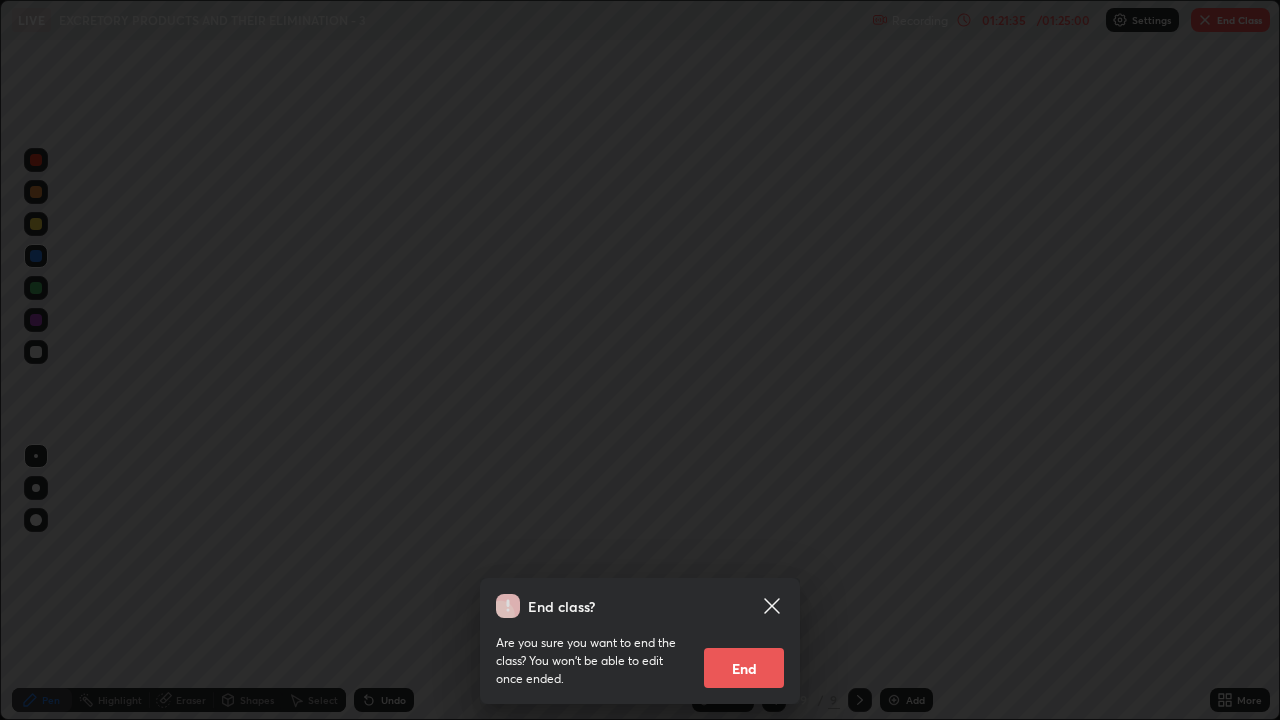 click on "End" at bounding box center [744, 668] 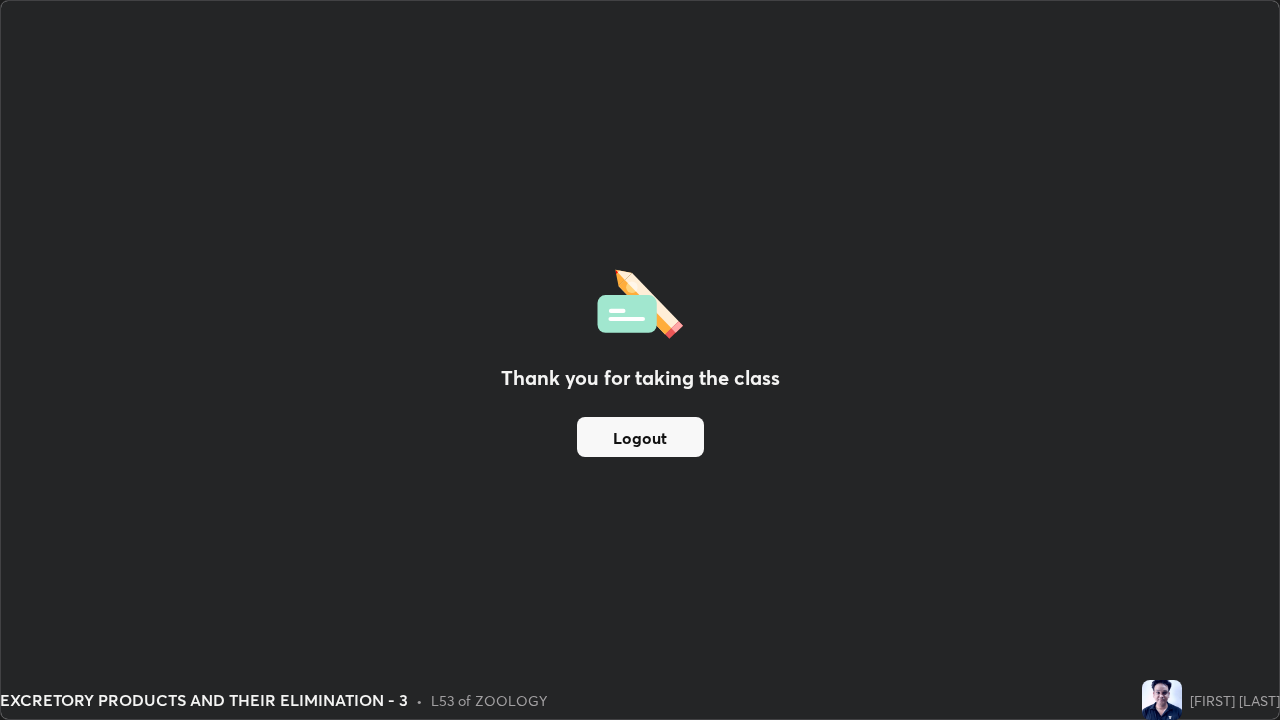 click on "Logout" at bounding box center [640, 437] 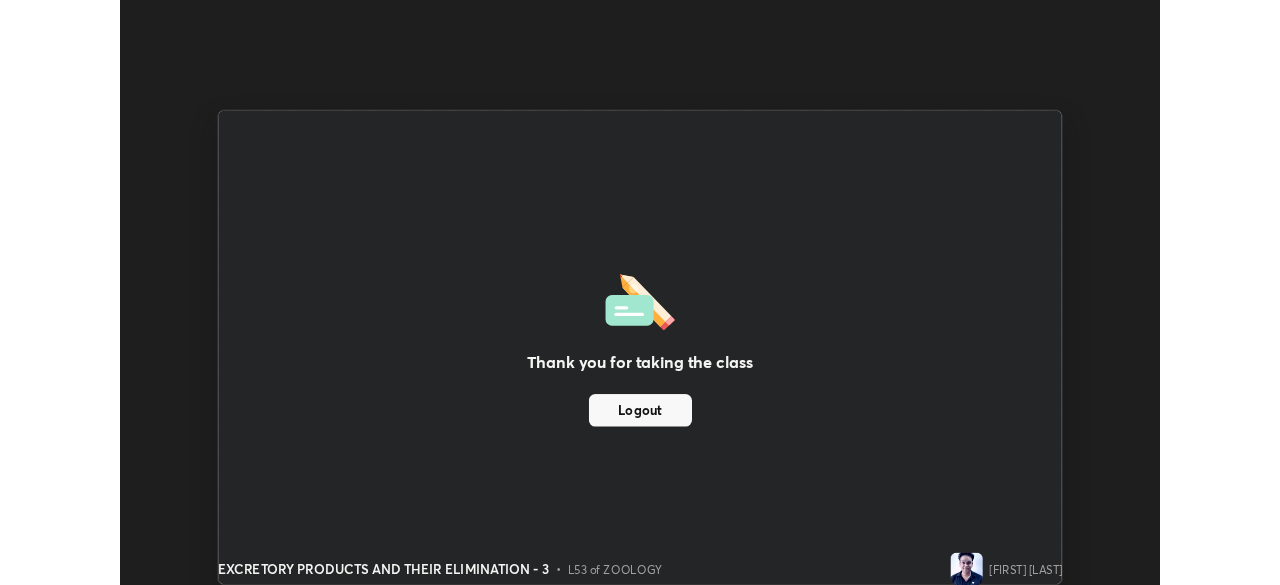 scroll, scrollTop: 585, scrollLeft: 1280, axis: both 